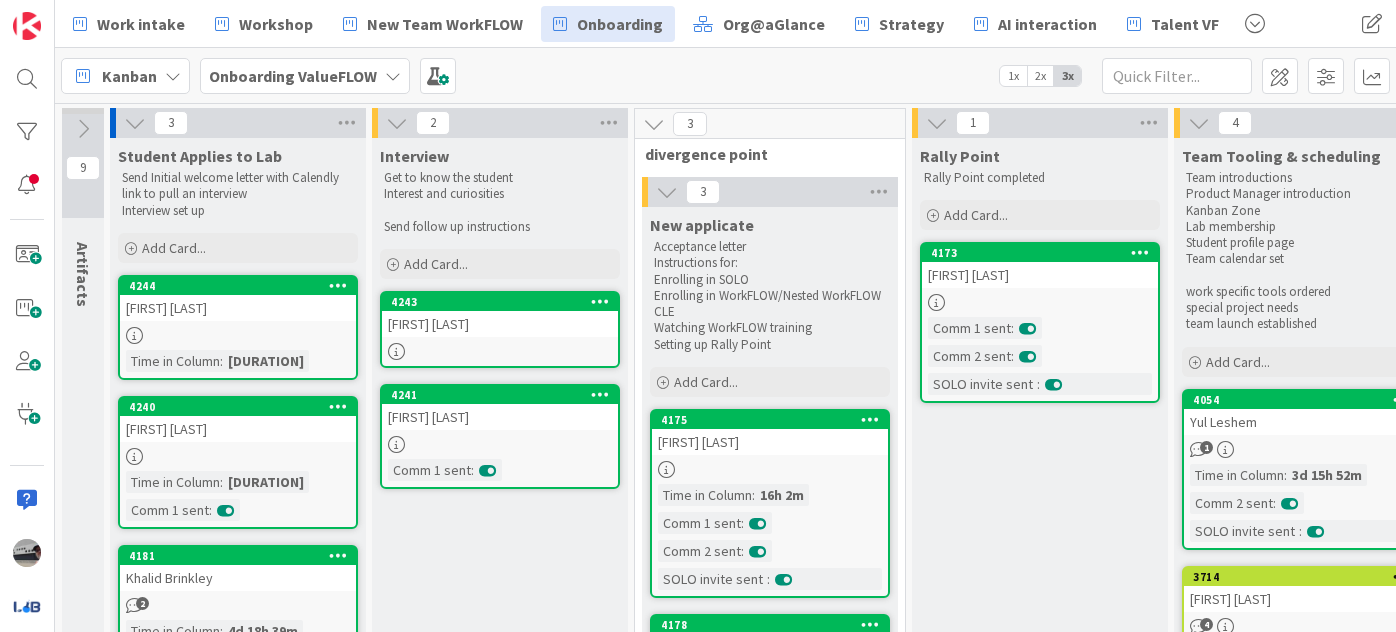 scroll, scrollTop: 0, scrollLeft: 0, axis: both 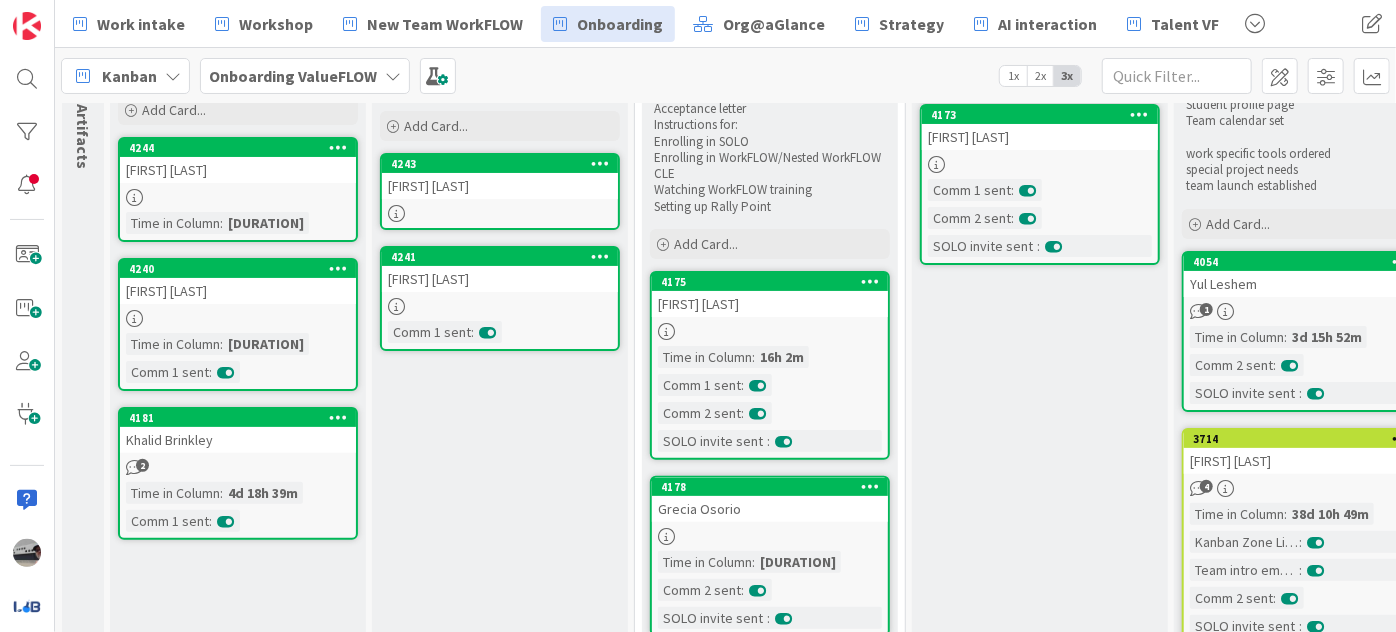 click on "Onboarding ValueFLOW" at bounding box center [293, 76] 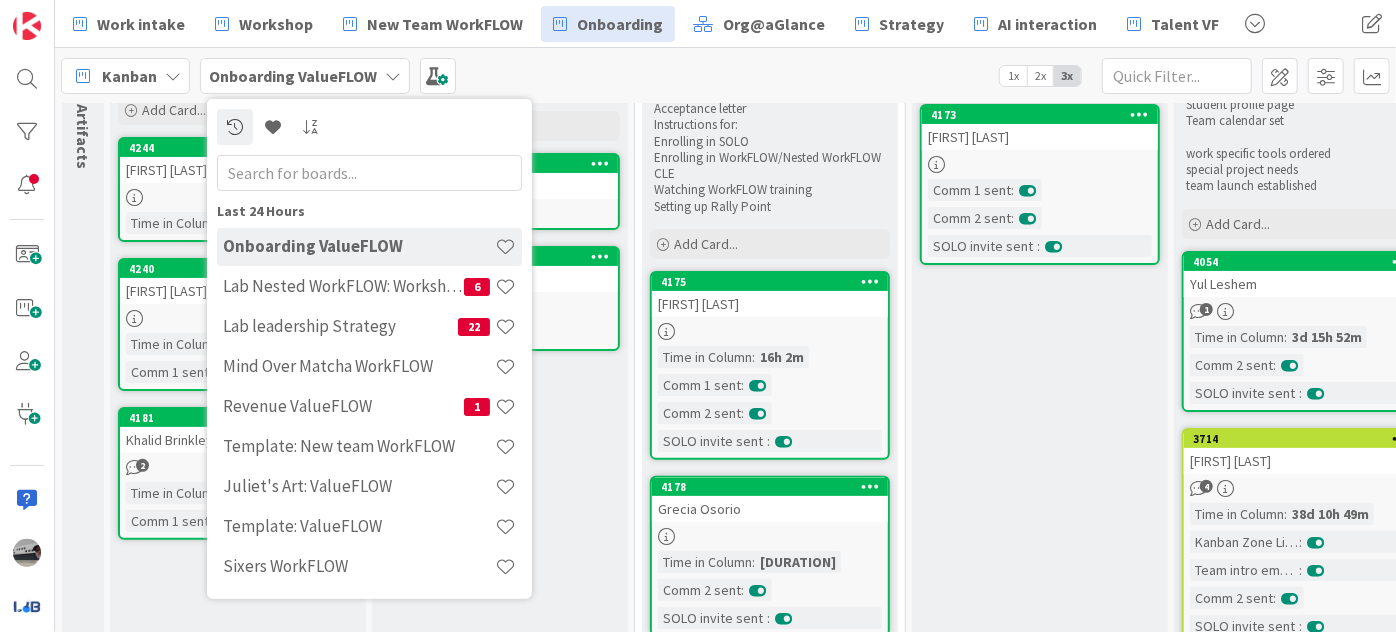 click at bounding box center (369, 172) 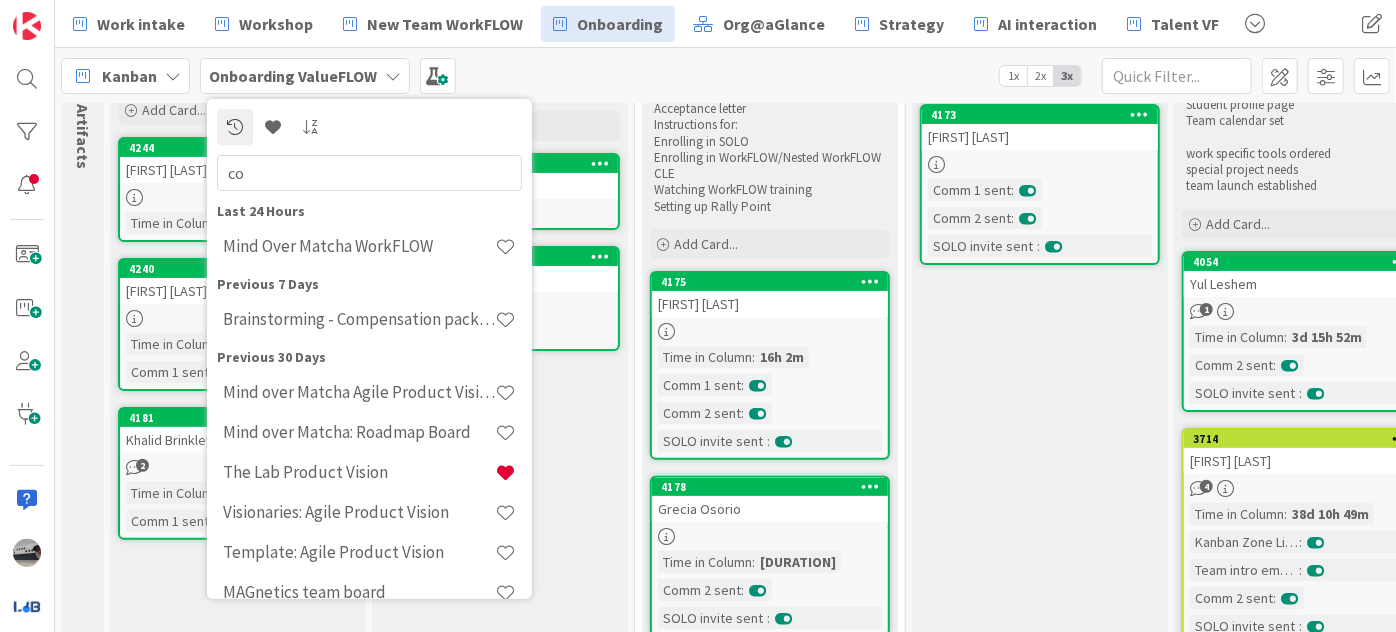 type on "coa" 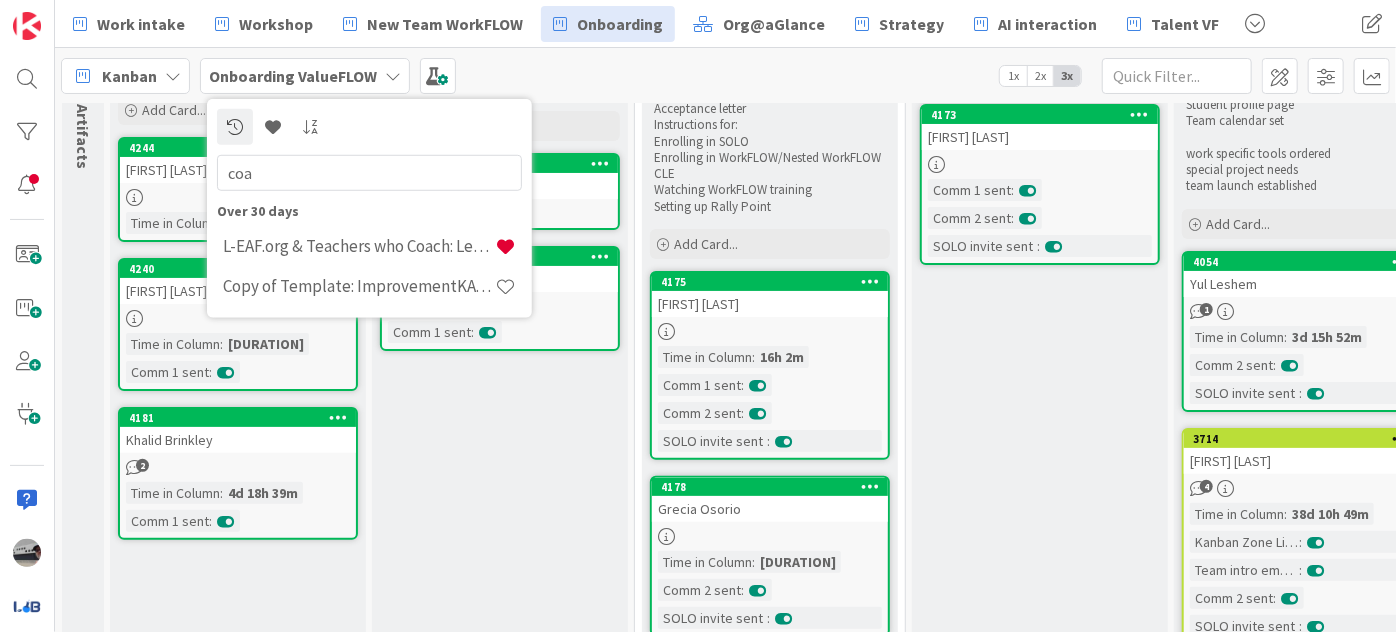 drag, startPoint x: 380, startPoint y: 175, endPoint x: 221, endPoint y: 156, distance: 160.1312 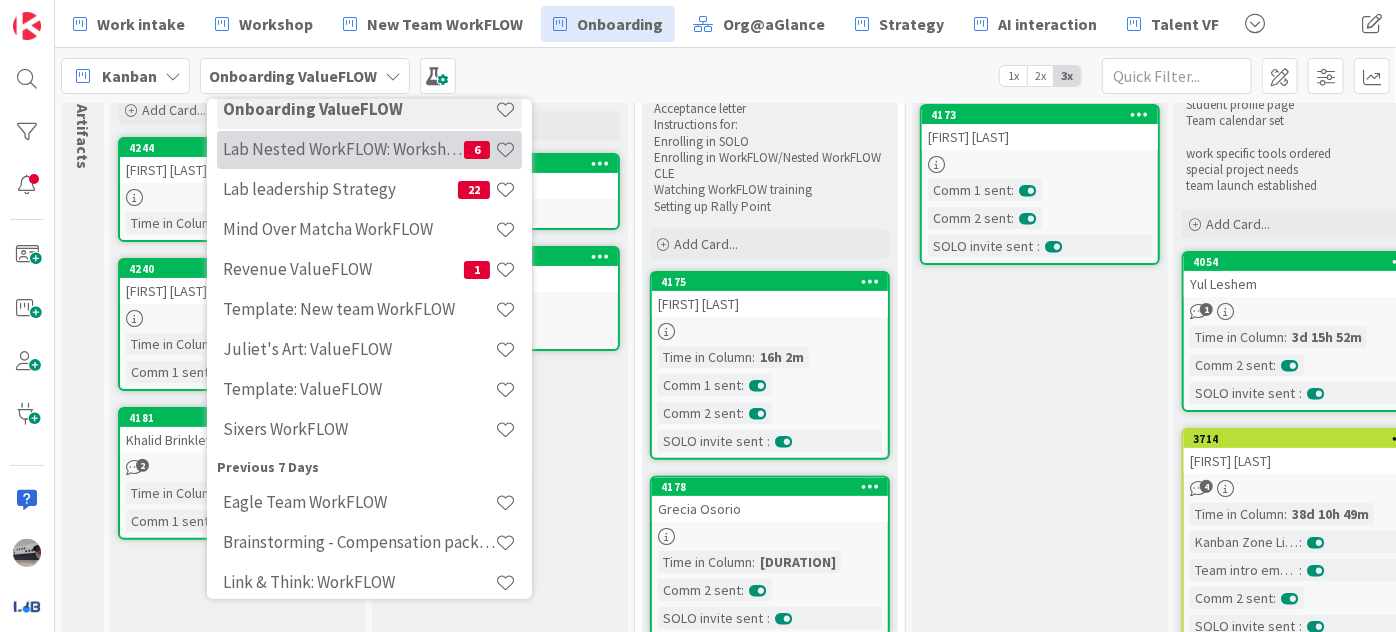 scroll, scrollTop: 181, scrollLeft: 0, axis: vertical 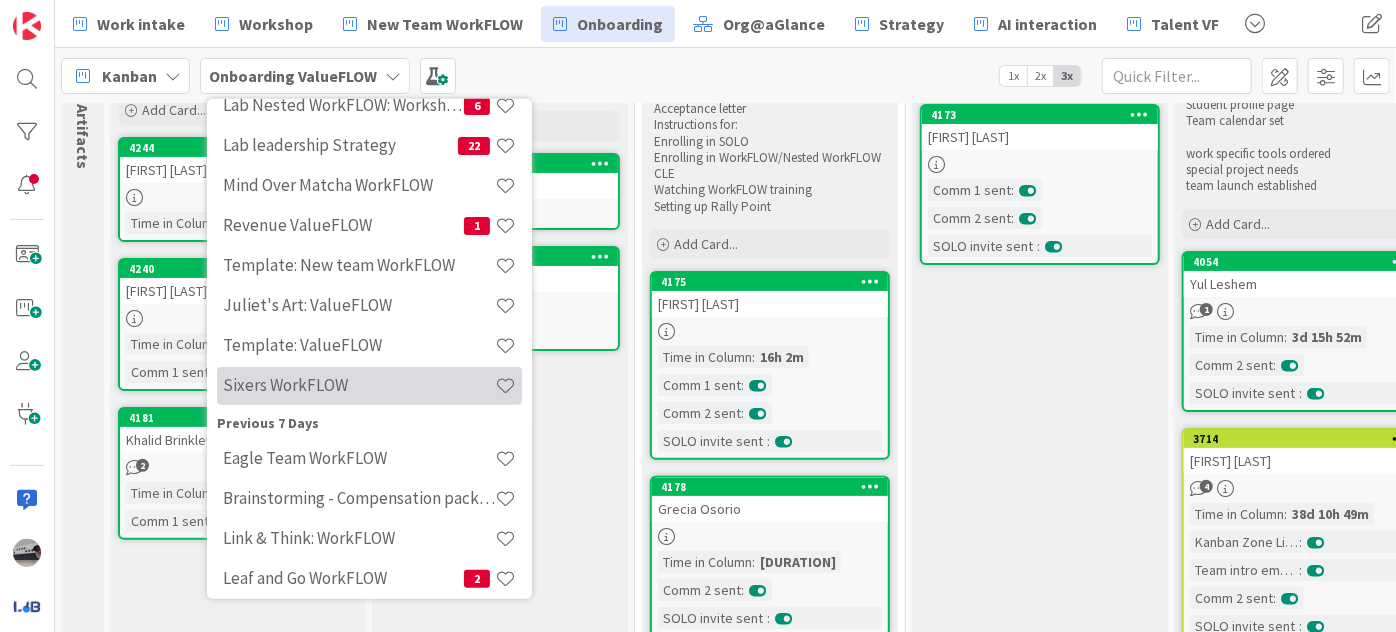 click on "Sixers WorkFLOW" at bounding box center (359, 385) 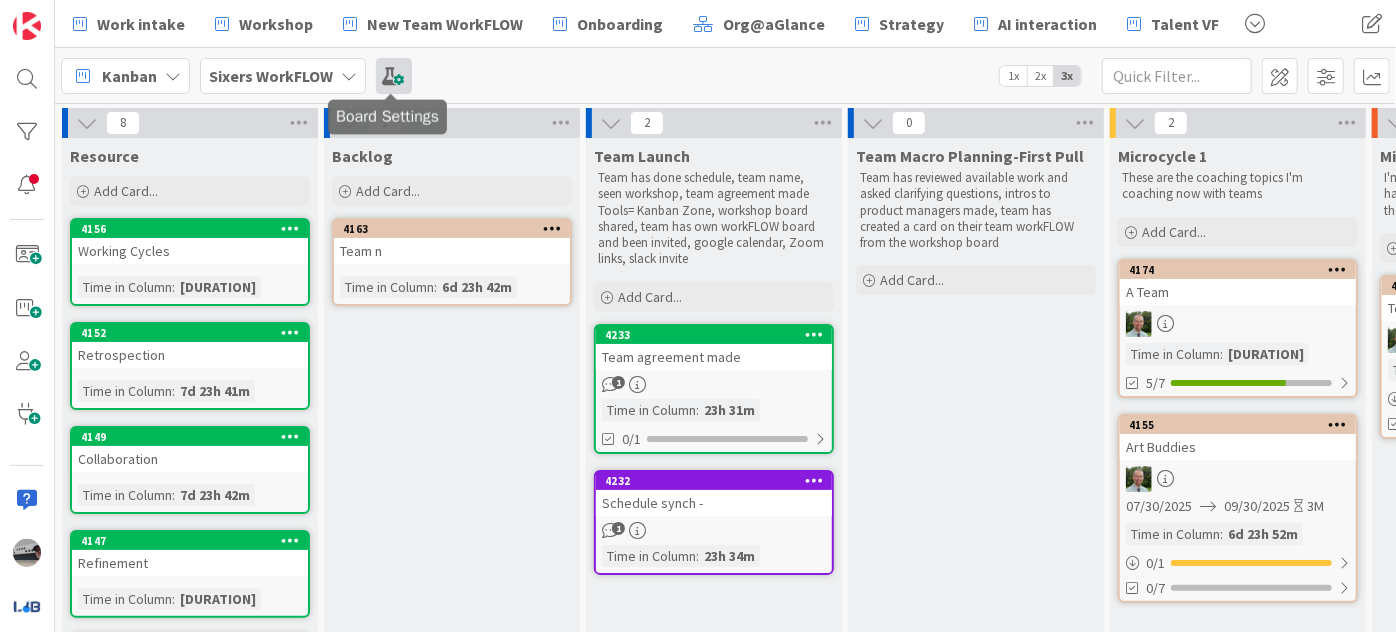 click at bounding box center [394, 76] 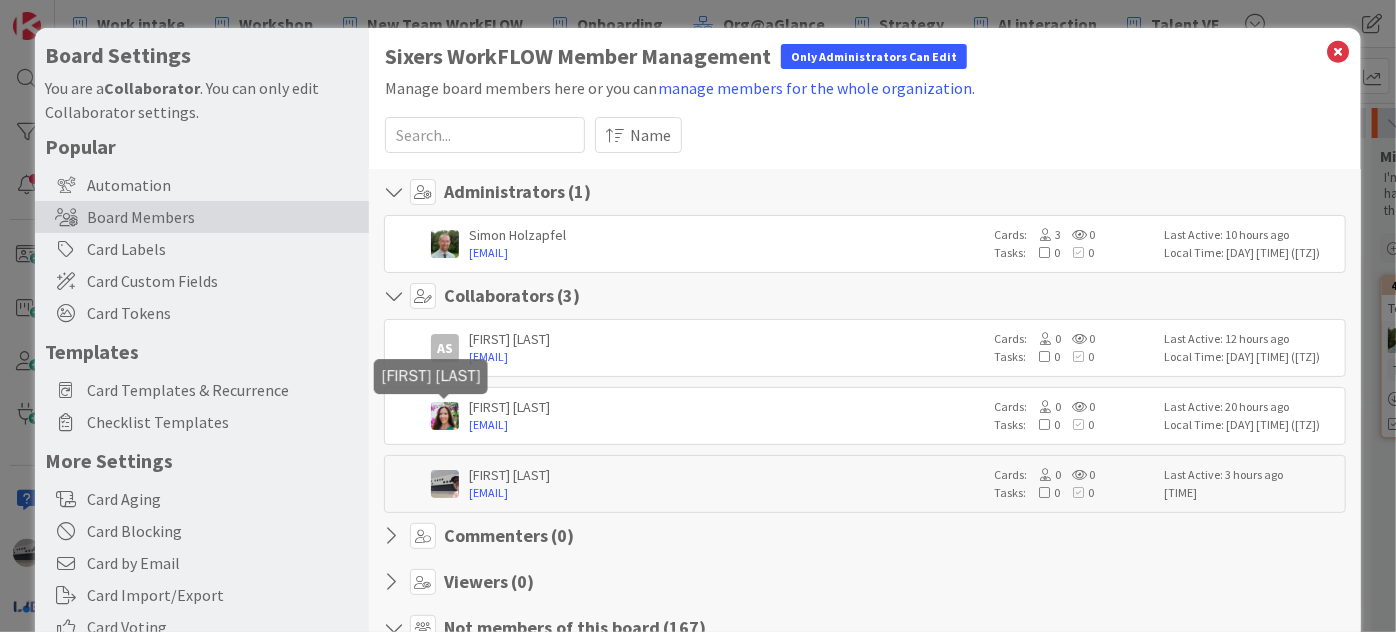 click at bounding box center [445, 416] 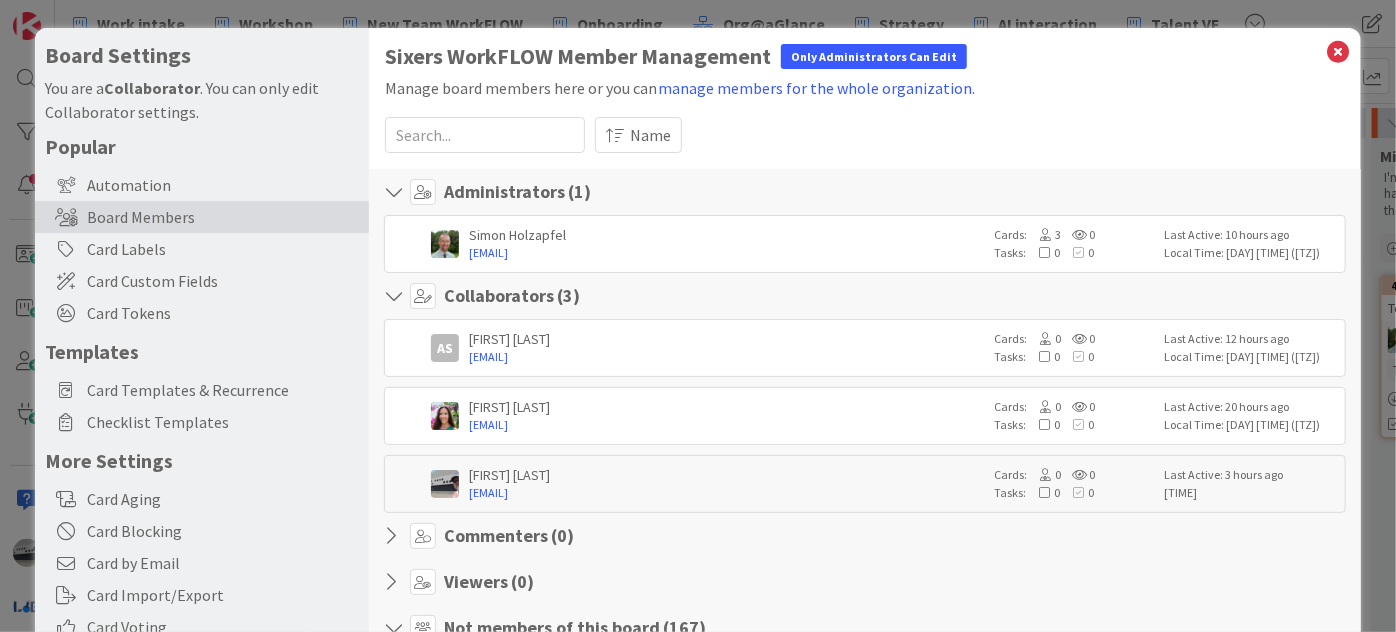 click on "Jessica Cavallaro jescavallaro@gmail.com Cards: 0 0 Tasks: 0 0 Last Active: 20 hours ago Local Time:  Tue 13:23 (BST)" at bounding box center (865, 416) 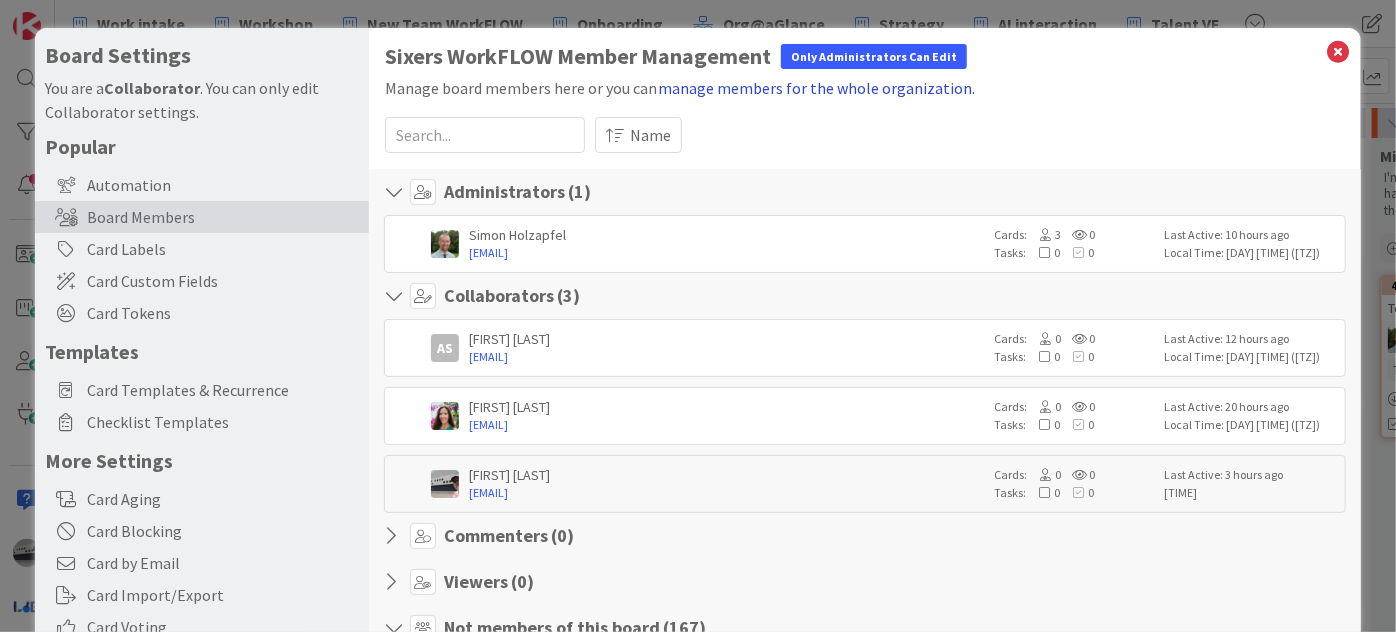 click on "manage members for the whole organization." at bounding box center [816, 88] 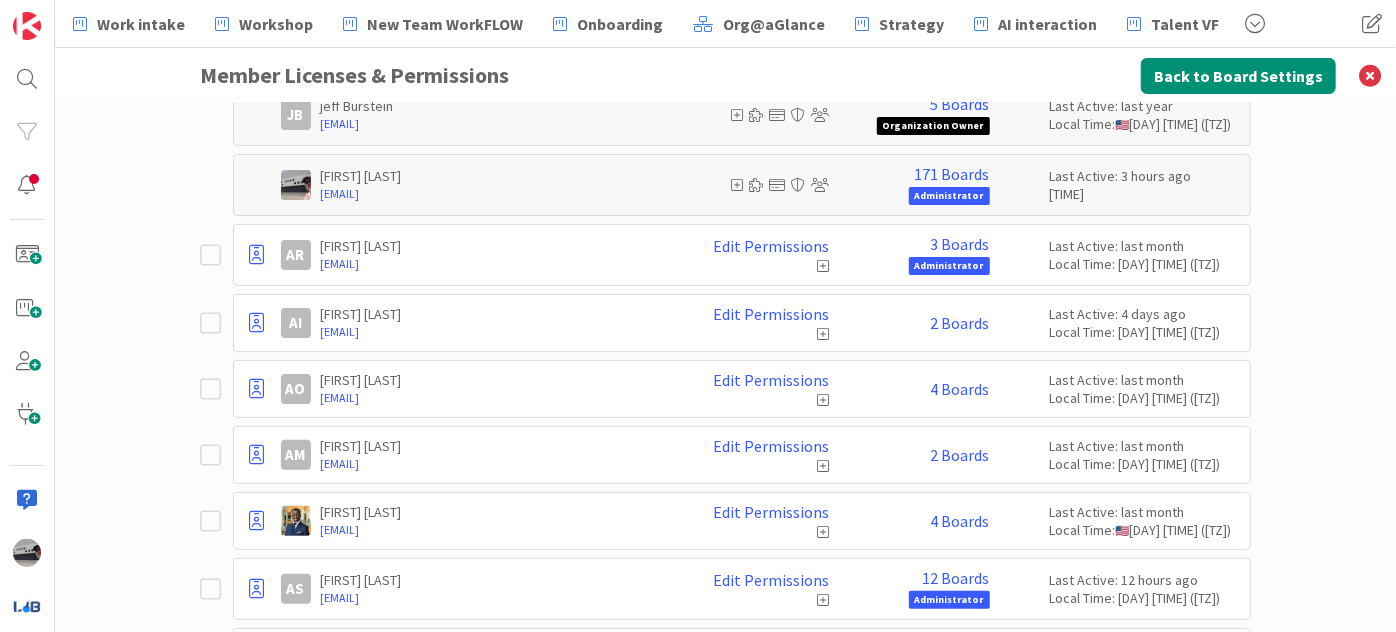 scroll, scrollTop: 0, scrollLeft: 0, axis: both 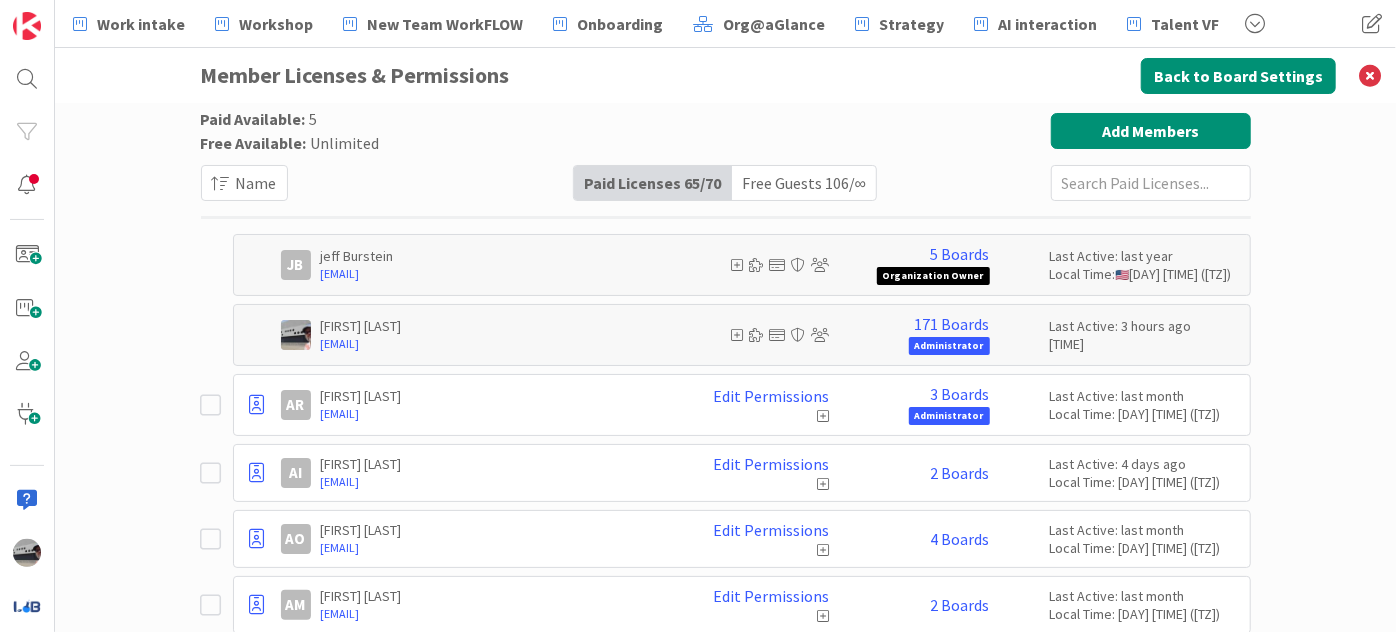 click at bounding box center (1151, 183) 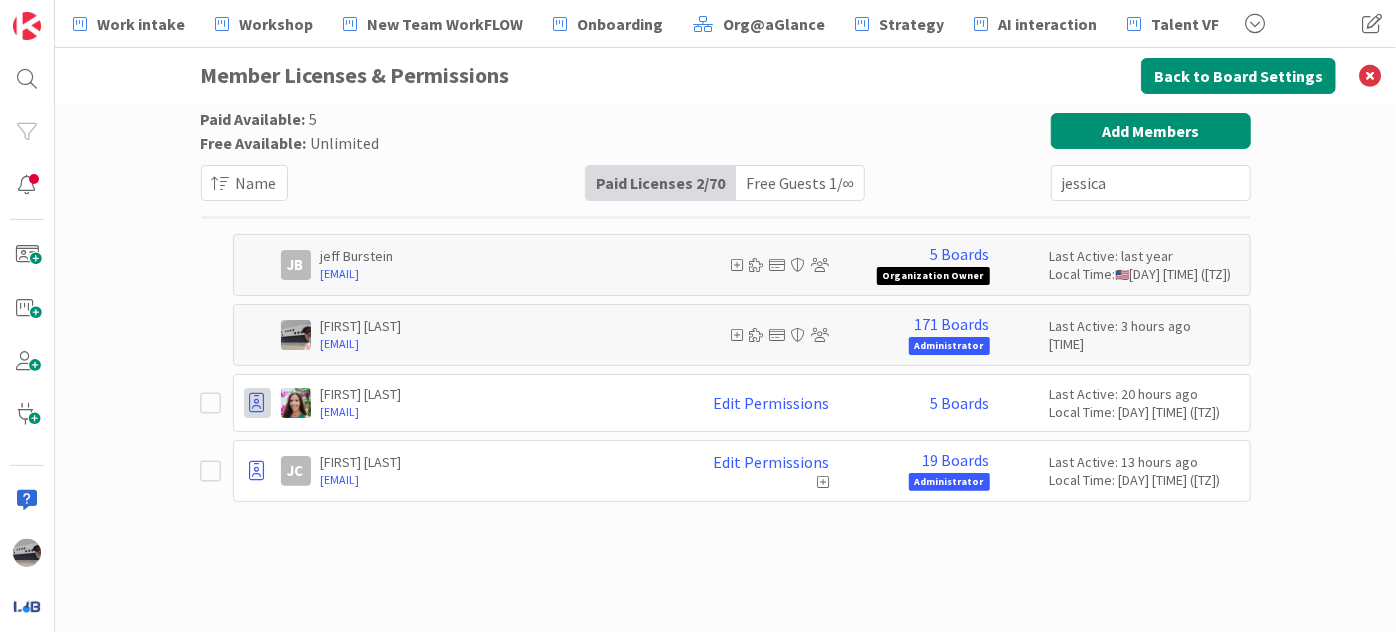 type on "jessica" 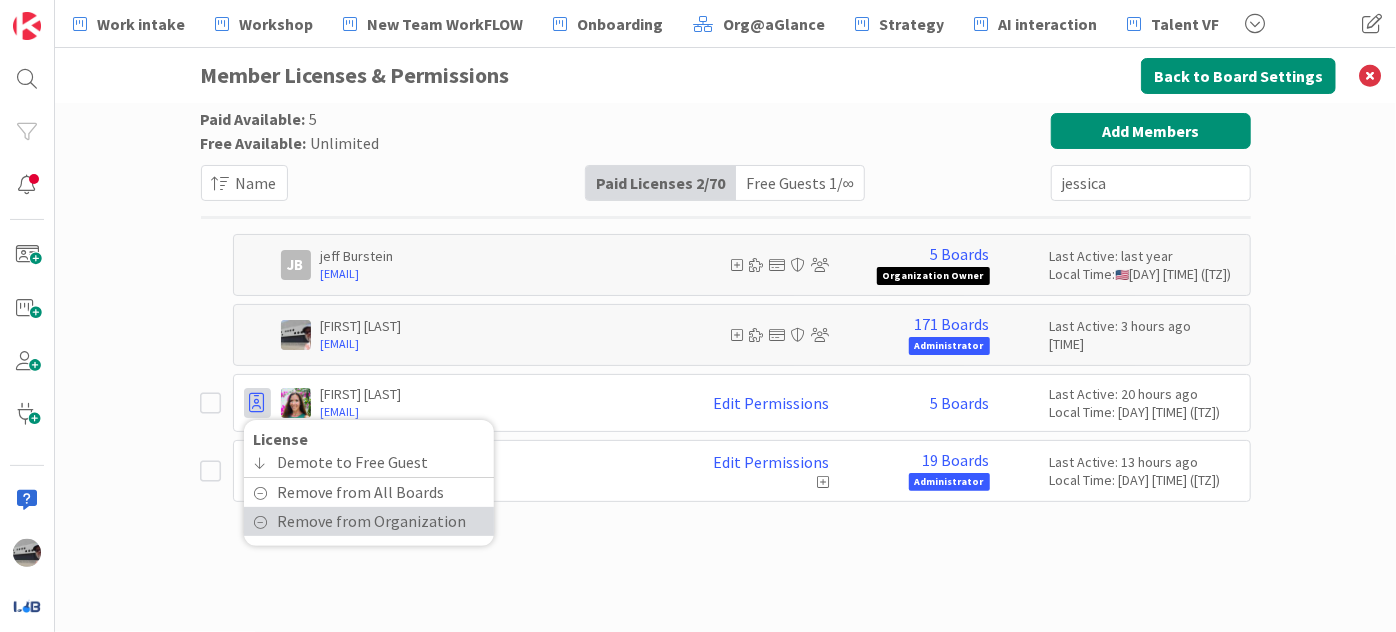 click on "Remove from Organization" at bounding box center [372, 521] 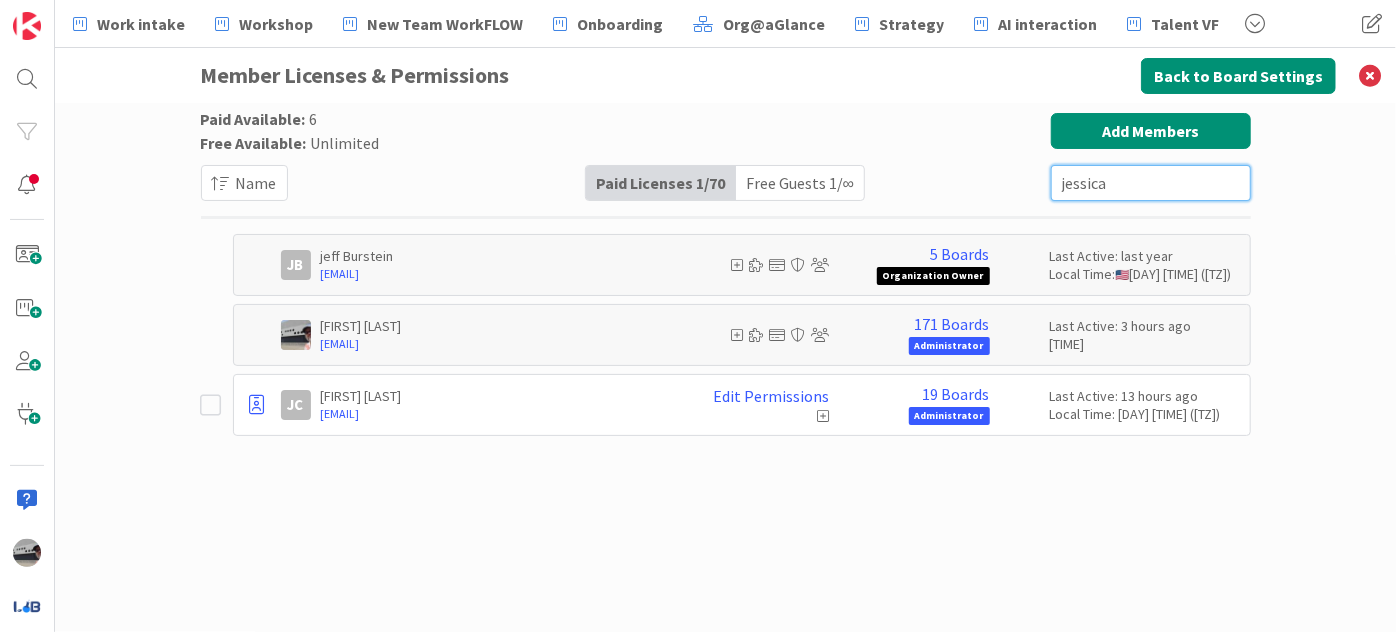 drag, startPoint x: 1151, startPoint y: 178, endPoint x: 1025, endPoint y: 147, distance: 129.75746 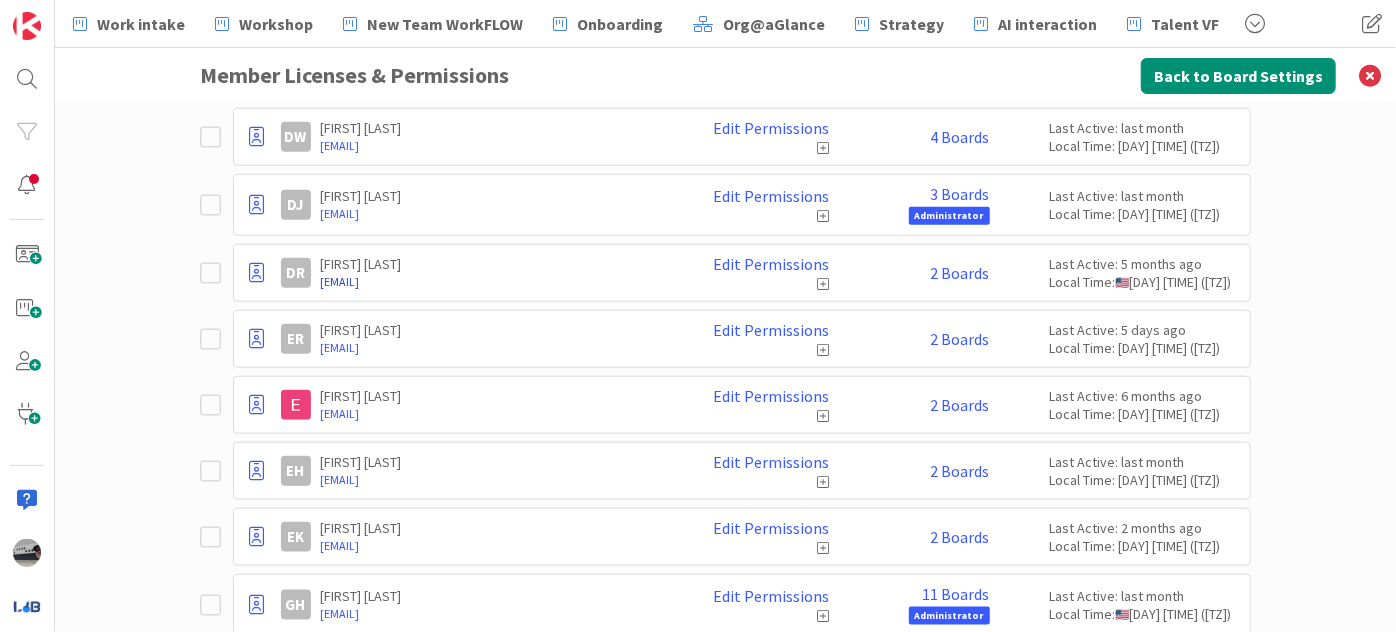 scroll, scrollTop: 1090, scrollLeft: 0, axis: vertical 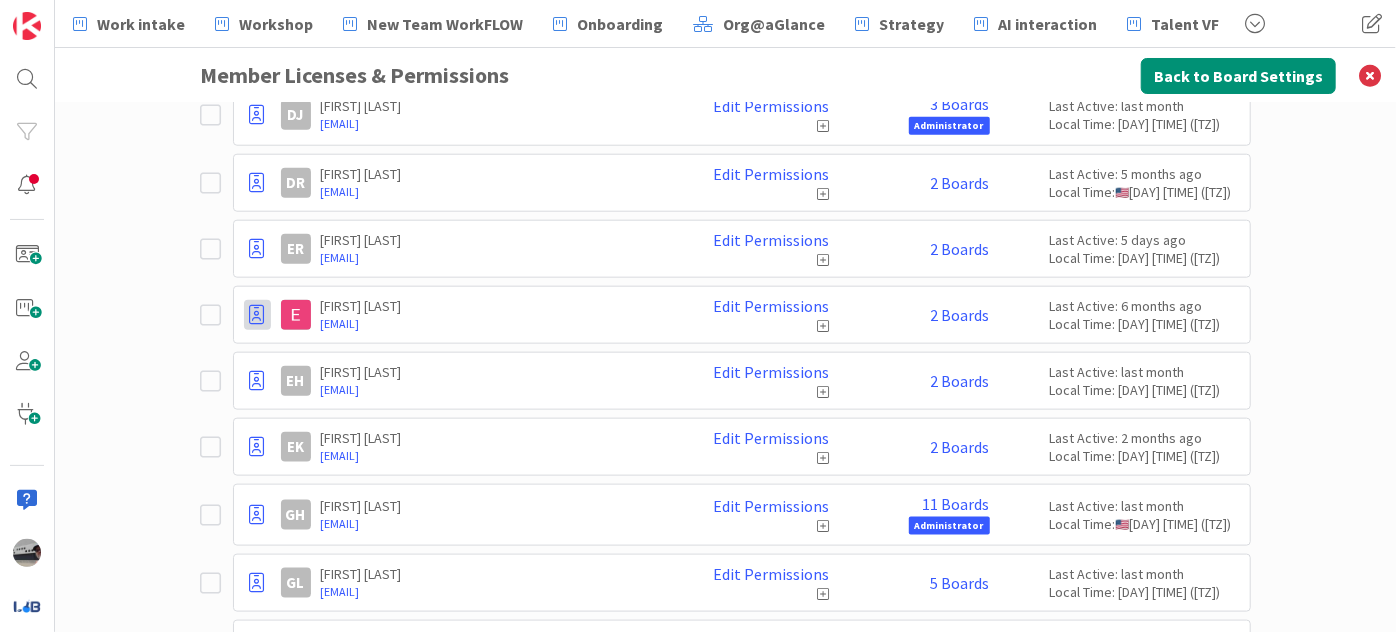 type 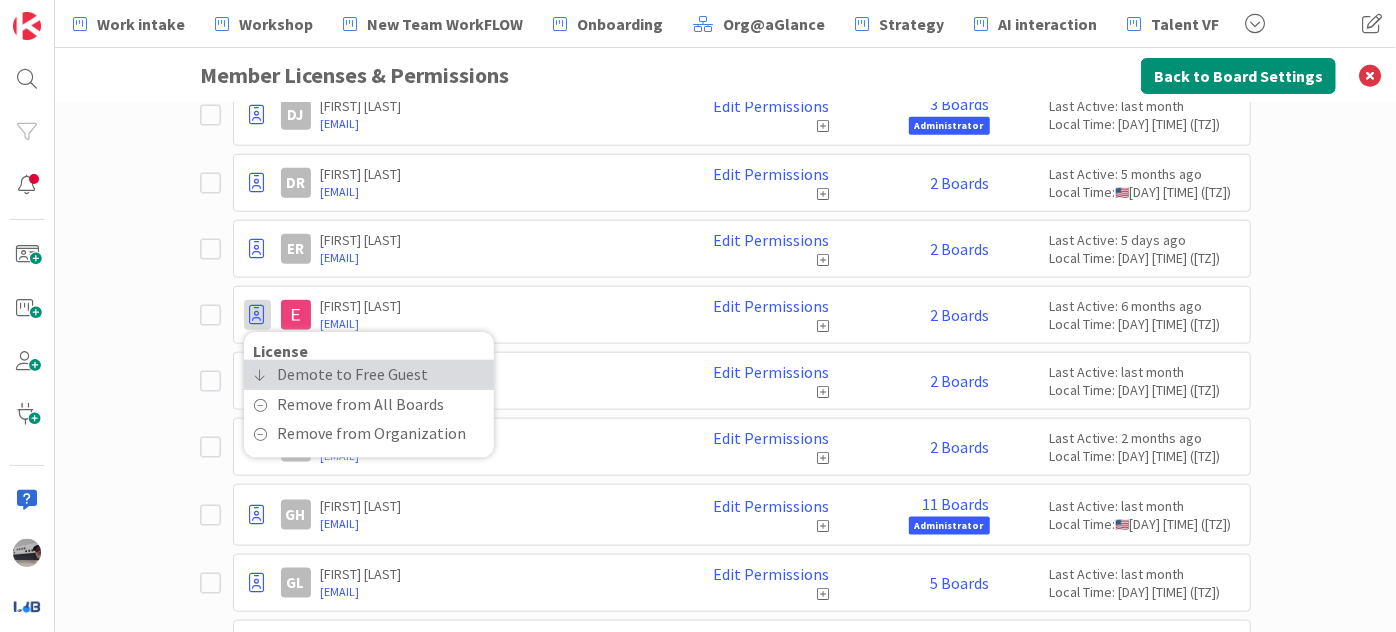 click on "Demote to Free Guest" at bounding box center [353, 374] 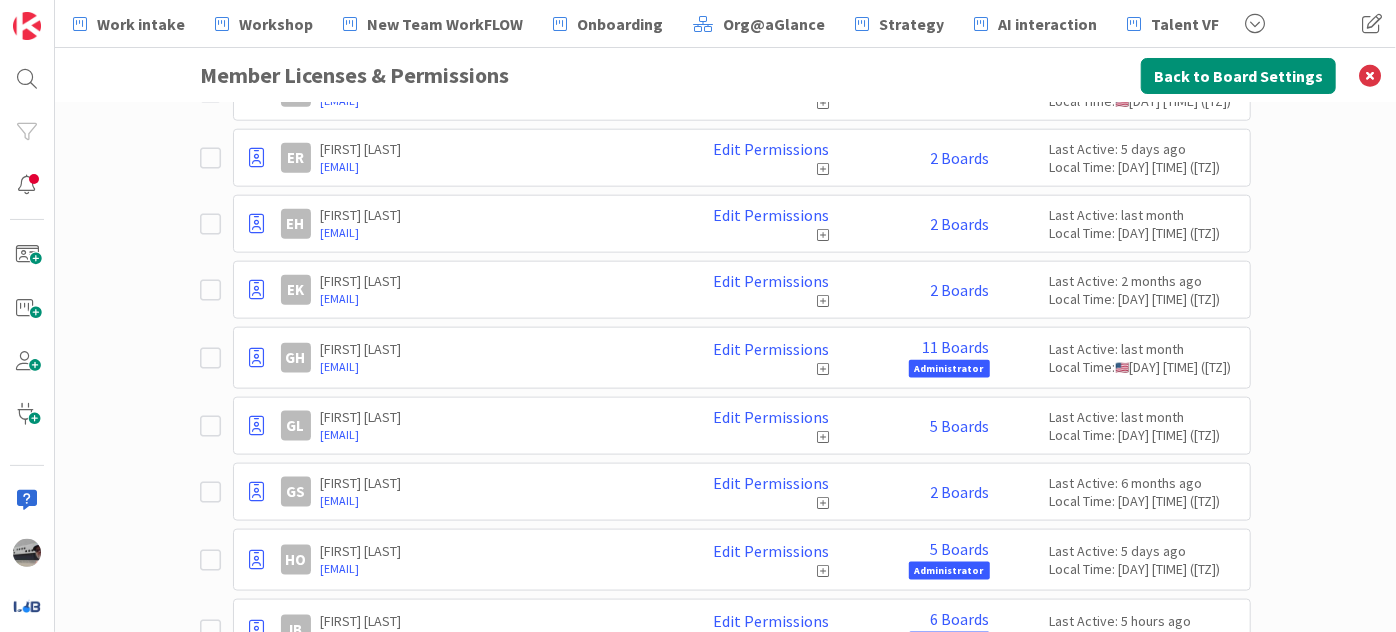 scroll, scrollTop: 1272, scrollLeft: 0, axis: vertical 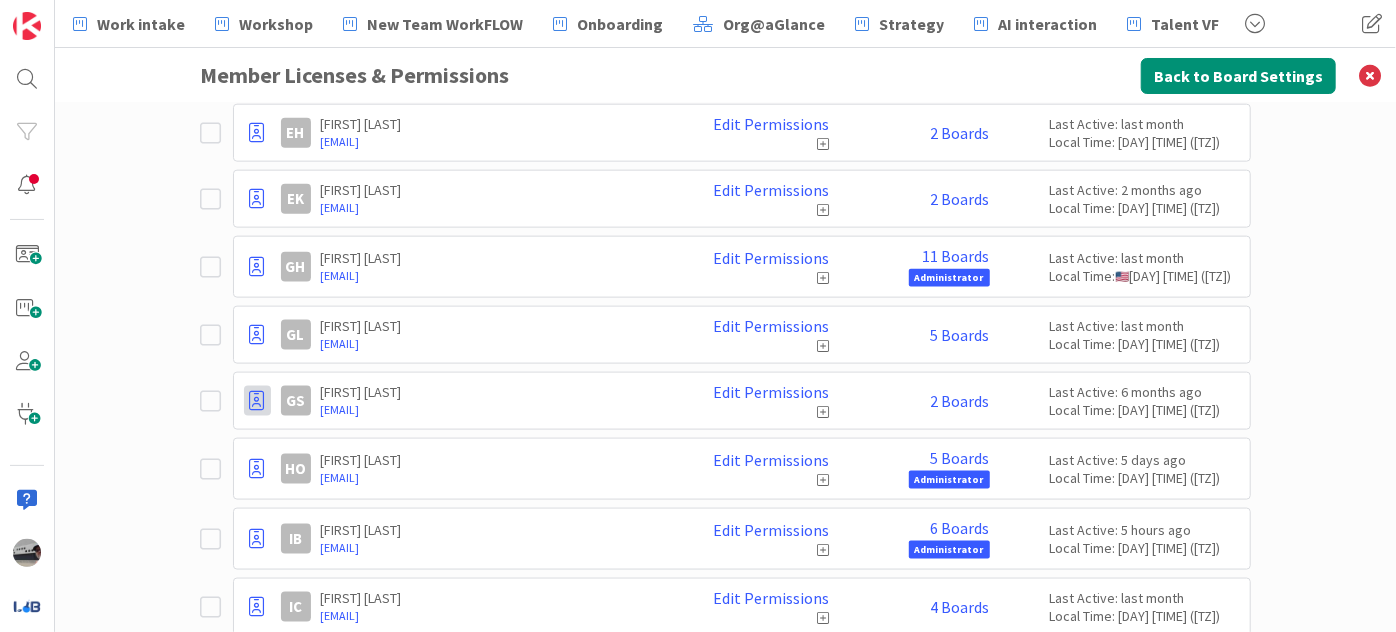 click at bounding box center (257, 401) 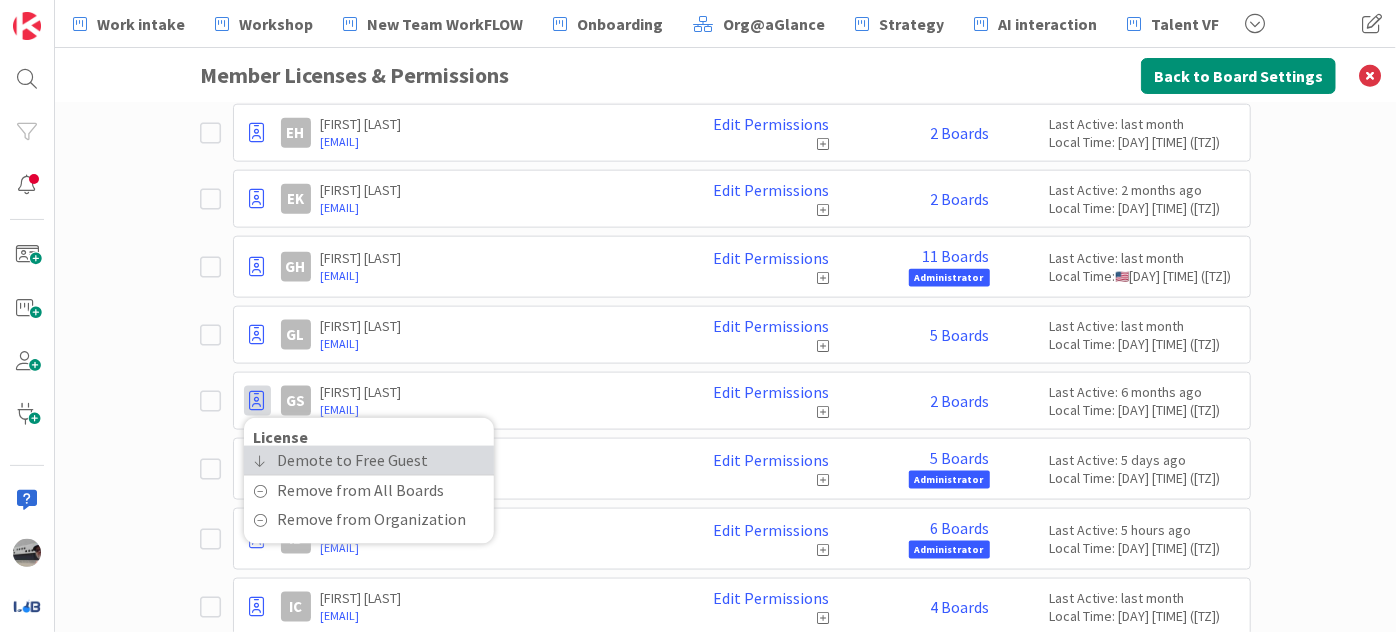click on "Demote to Free Guest" at bounding box center (353, 460) 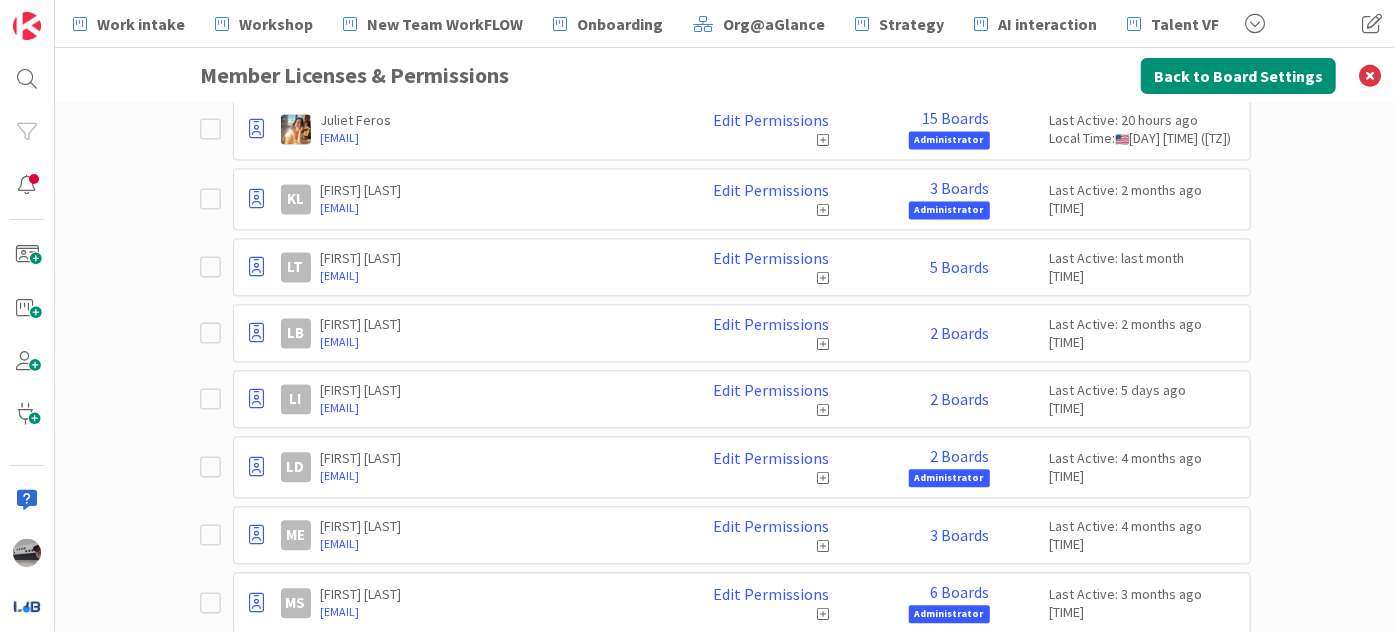 scroll, scrollTop: 2181, scrollLeft: 0, axis: vertical 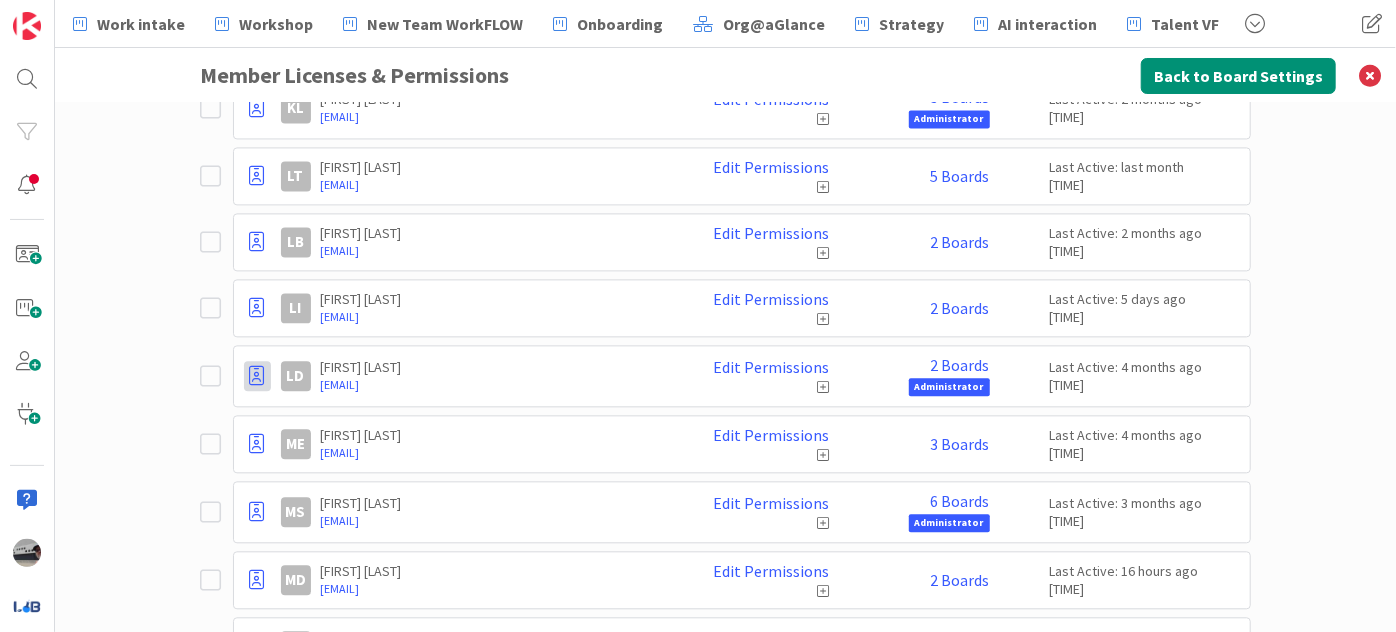 click at bounding box center (257, 376) 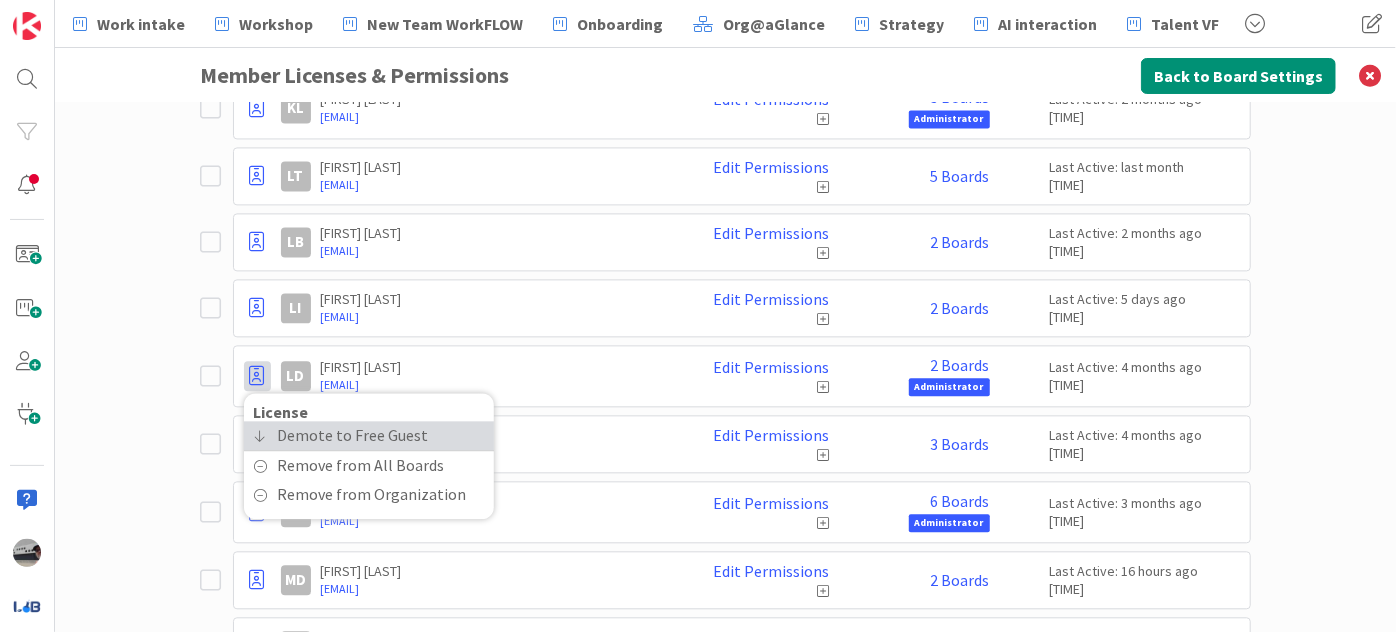 click on "Demote to Free Guest" at bounding box center (353, 435) 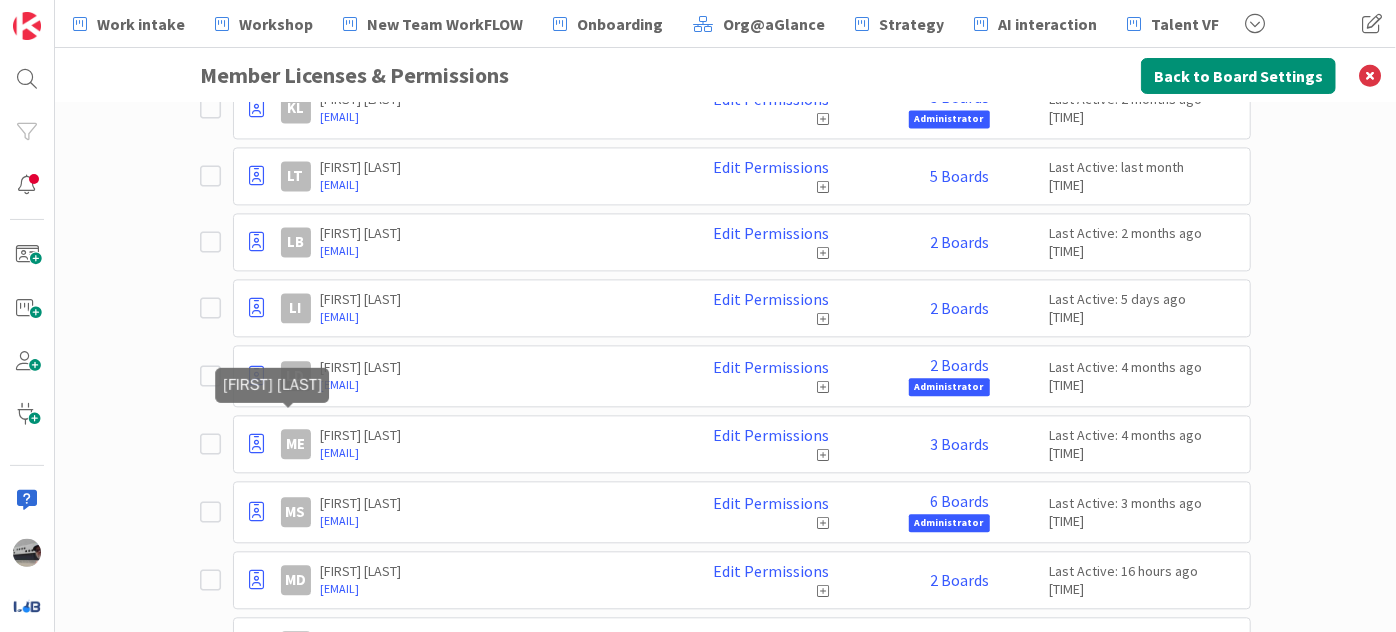 scroll, scrollTop: 2245, scrollLeft: 0, axis: vertical 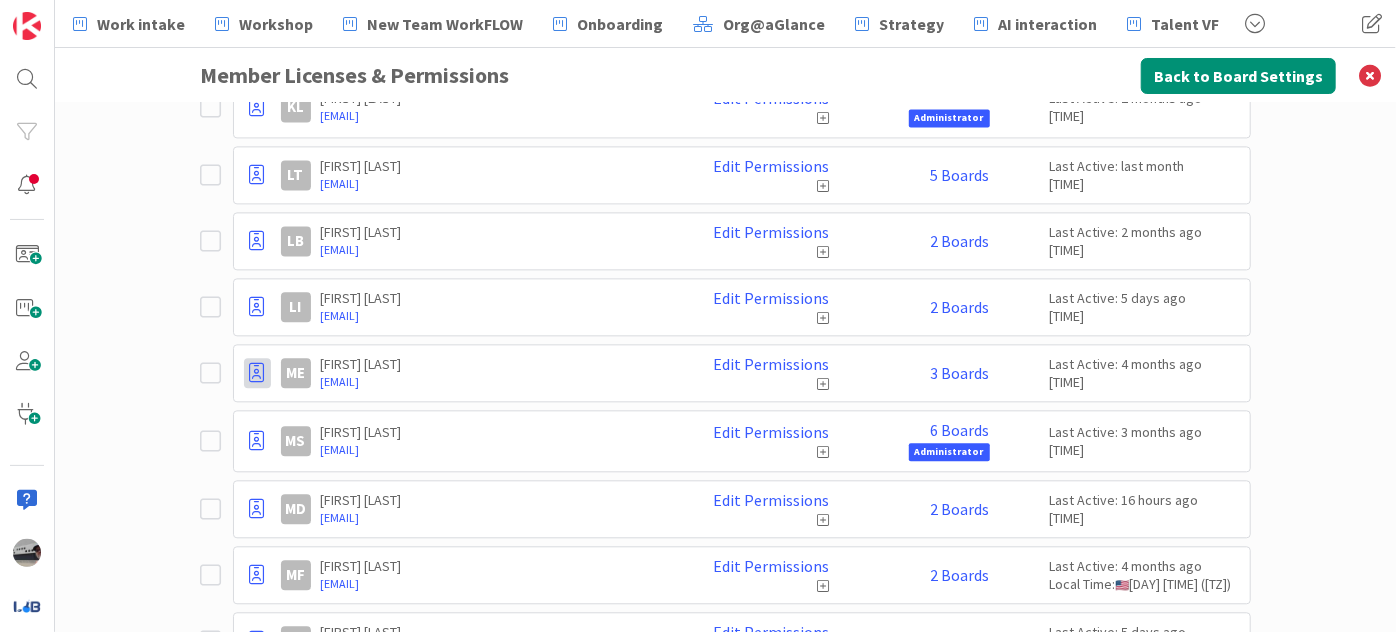 click at bounding box center [257, 373] 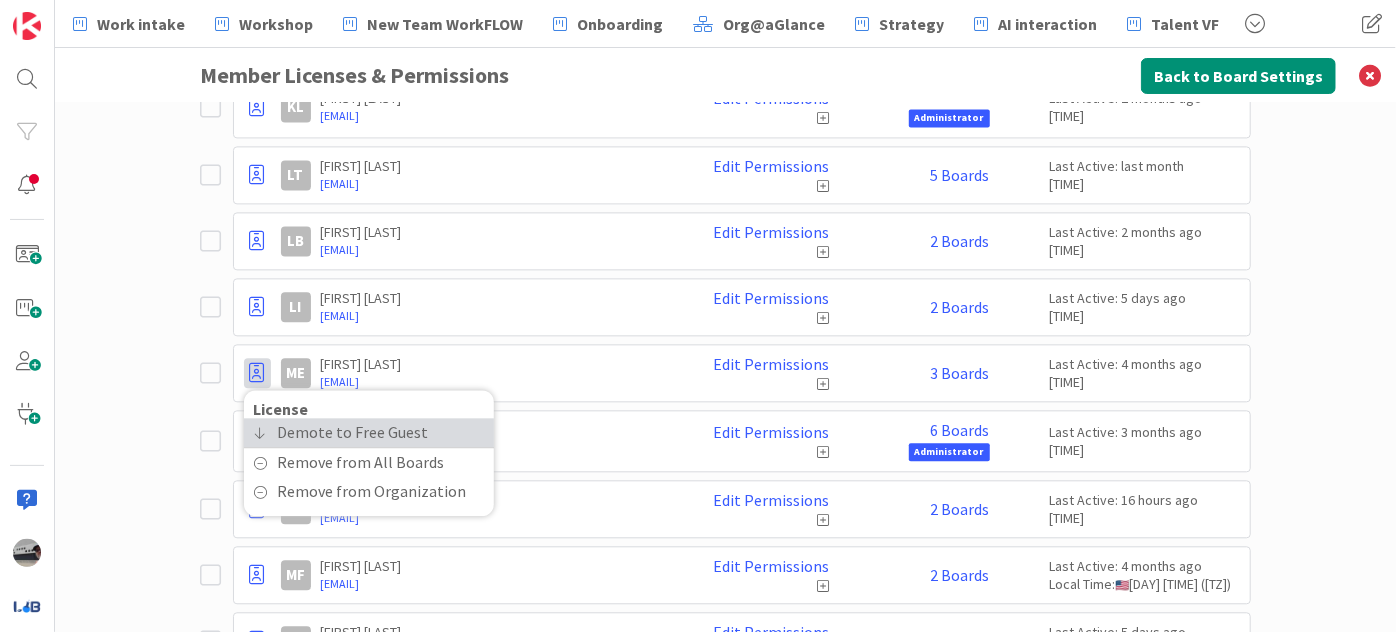 click on "Demote to Free Guest" at bounding box center (353, 432) 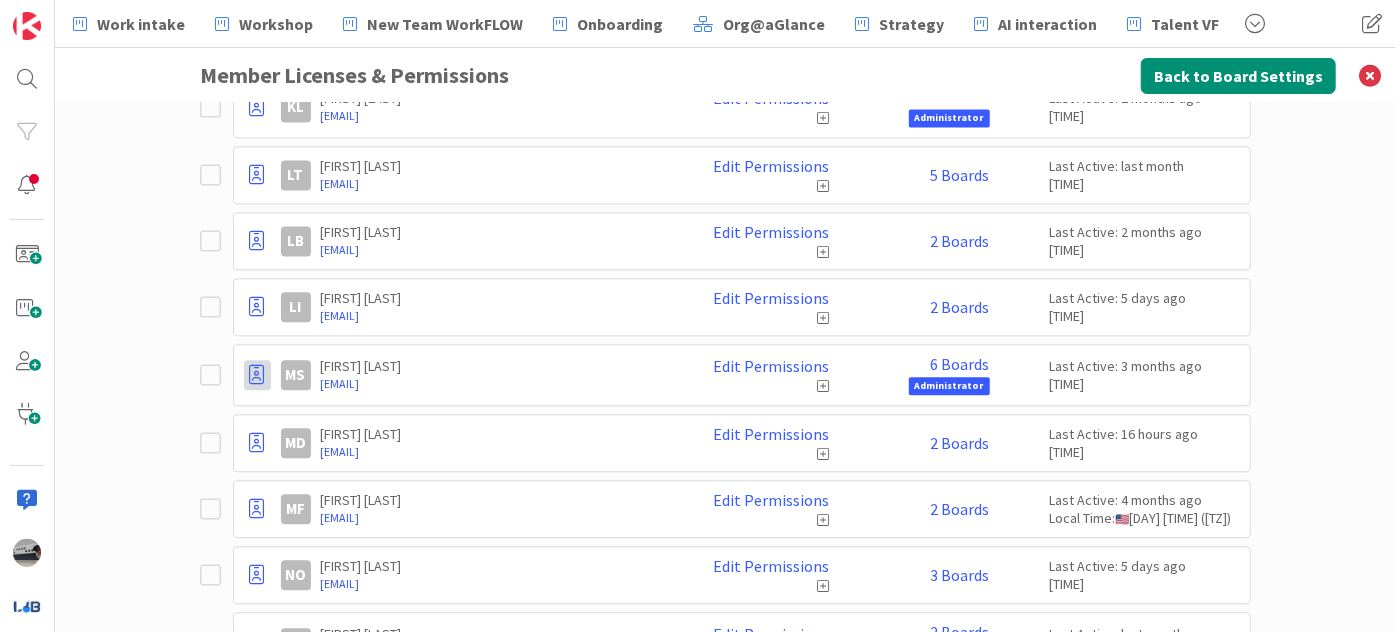 click at bounding box center [257, 375] 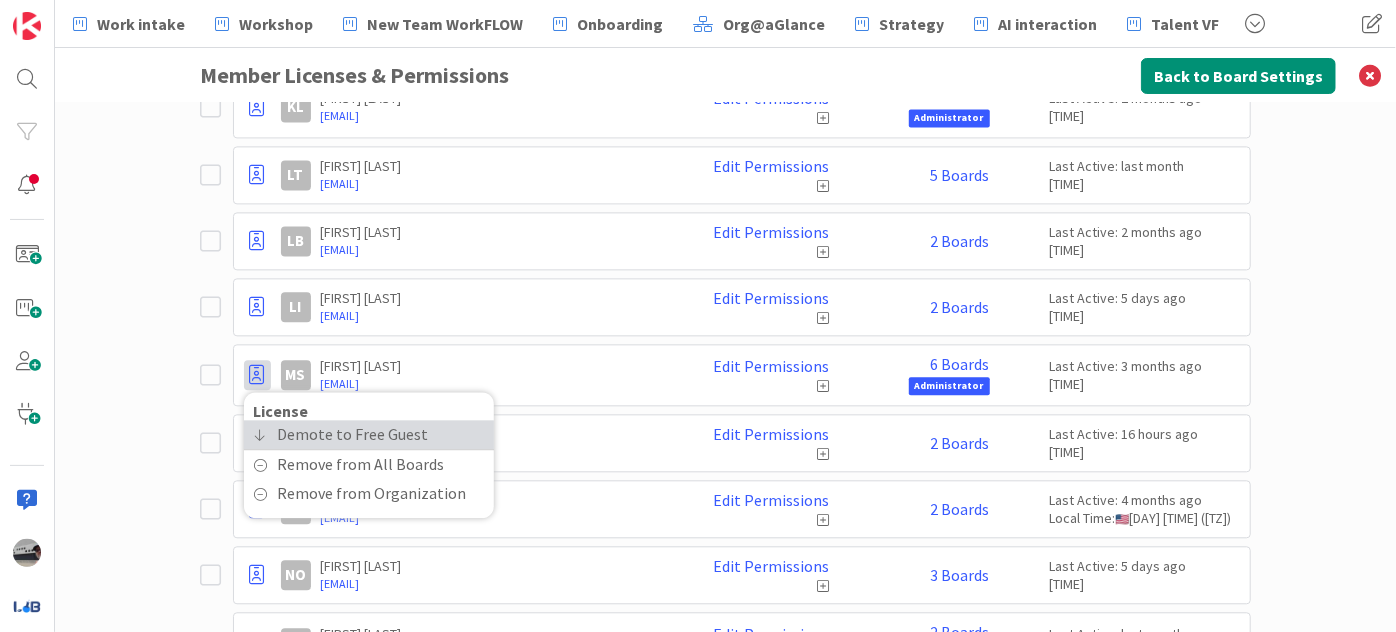 click on "Demote to Free Guest" at bounding box center (353, 434) 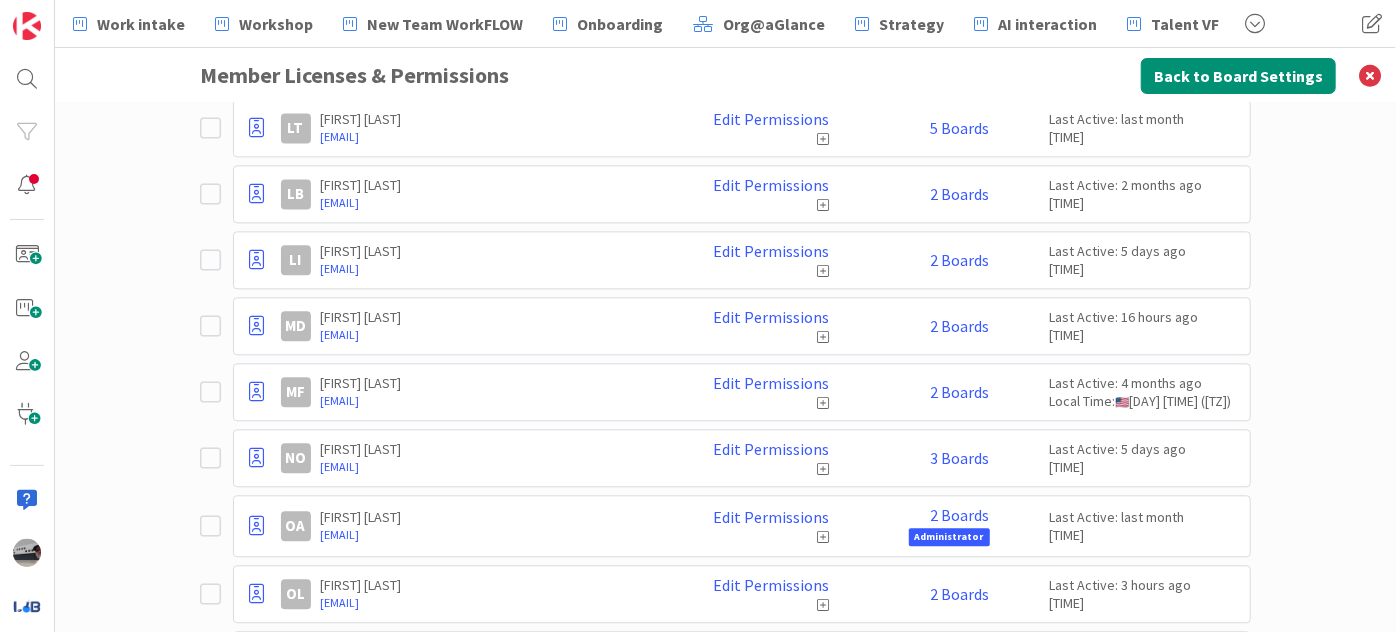 scroll, scrollTop: 2336, scrollLeft: 0, axis: vertical 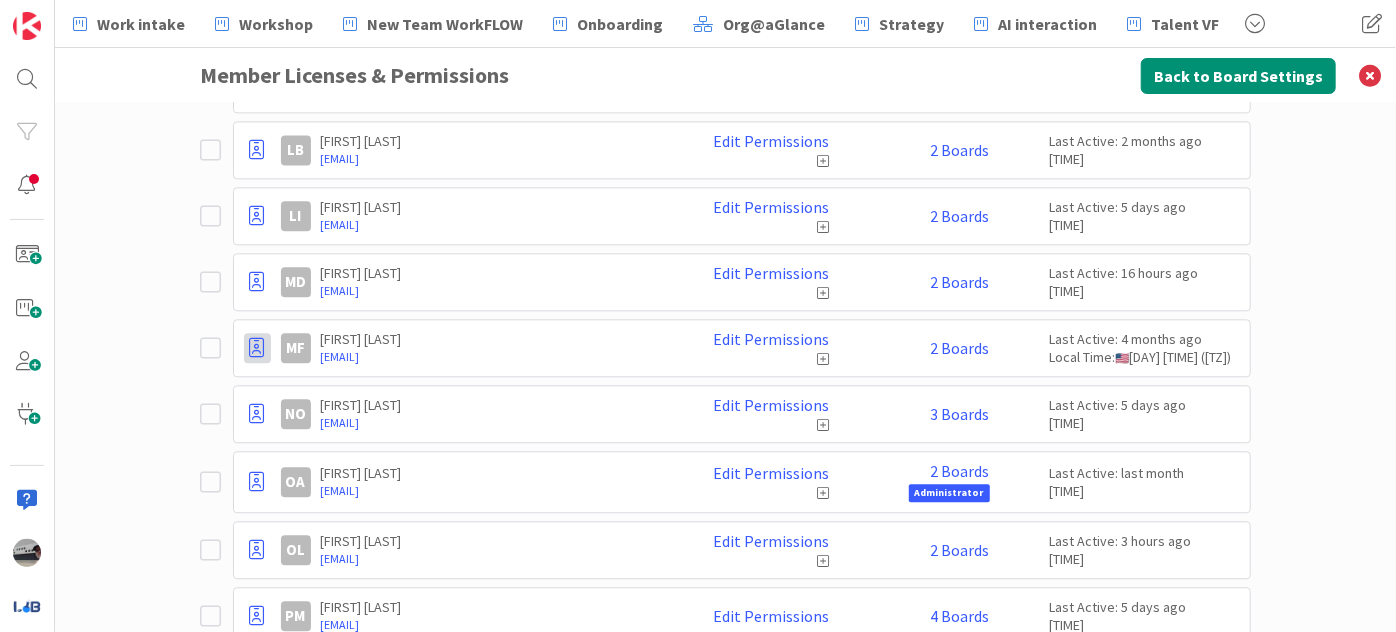 click at bounding box center (257, 348) 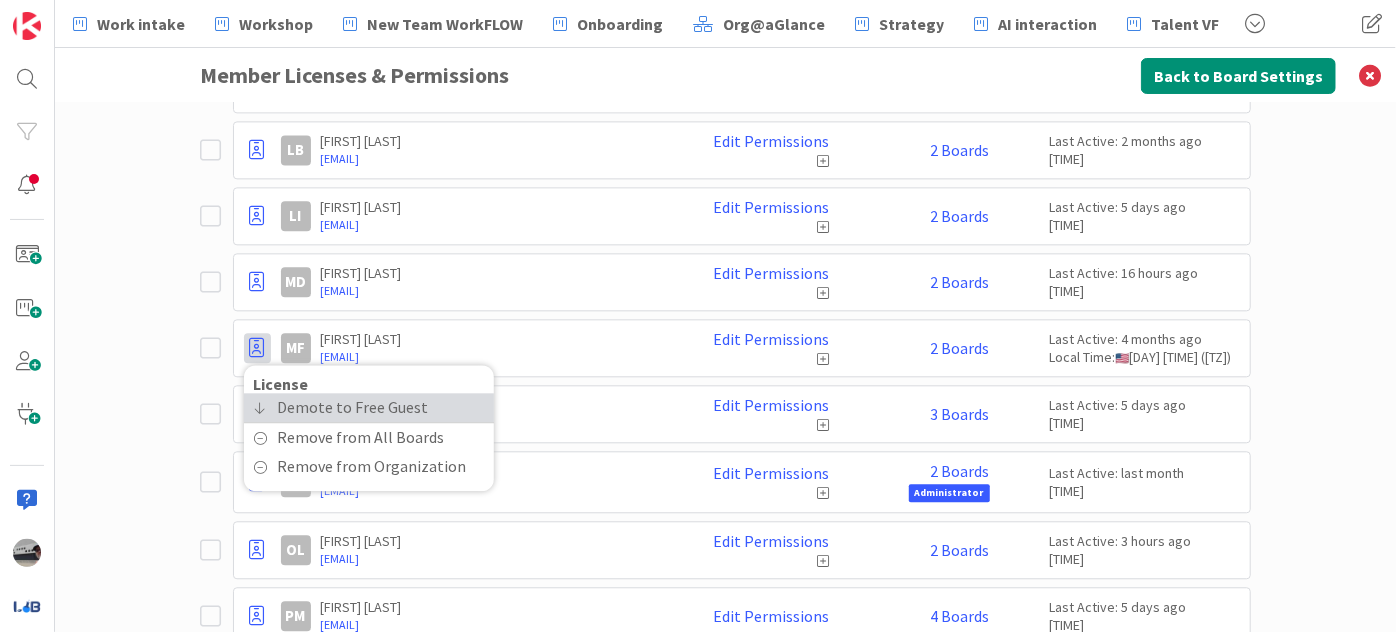 click on "Demote to Free Guest" at bounding box center (353, 407) 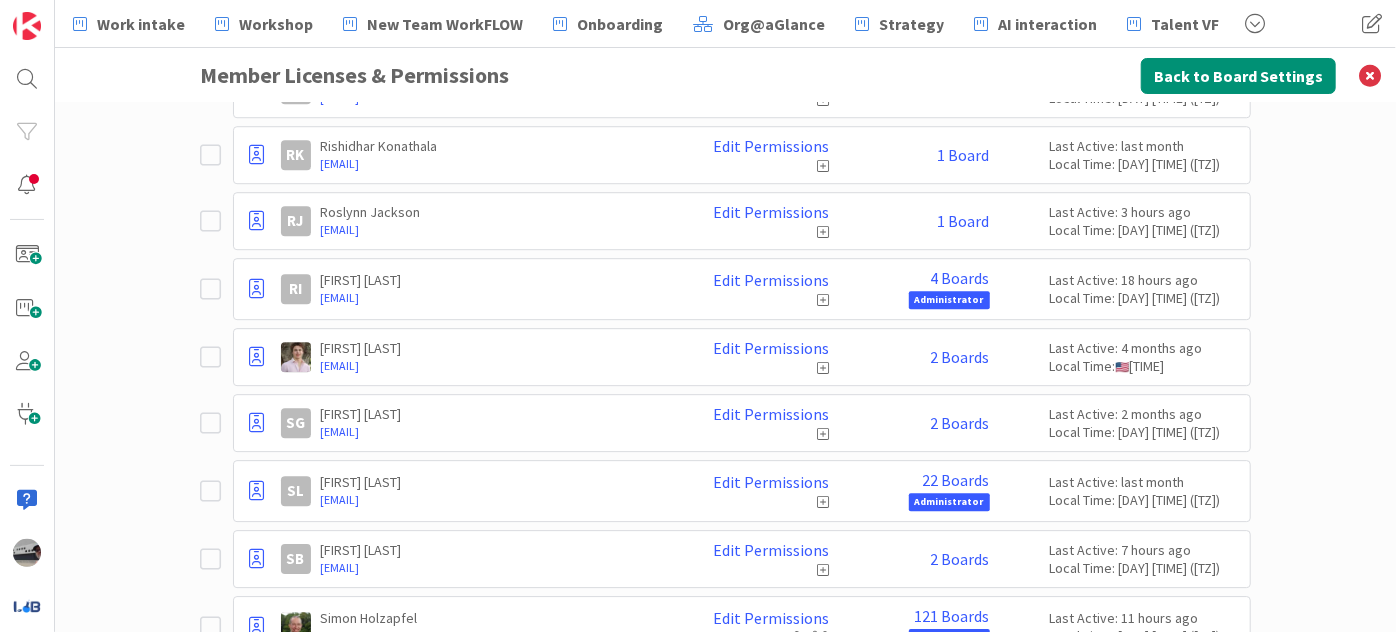scroll, scrollTop: 2972, scrollLeft: 0, axis: vertical 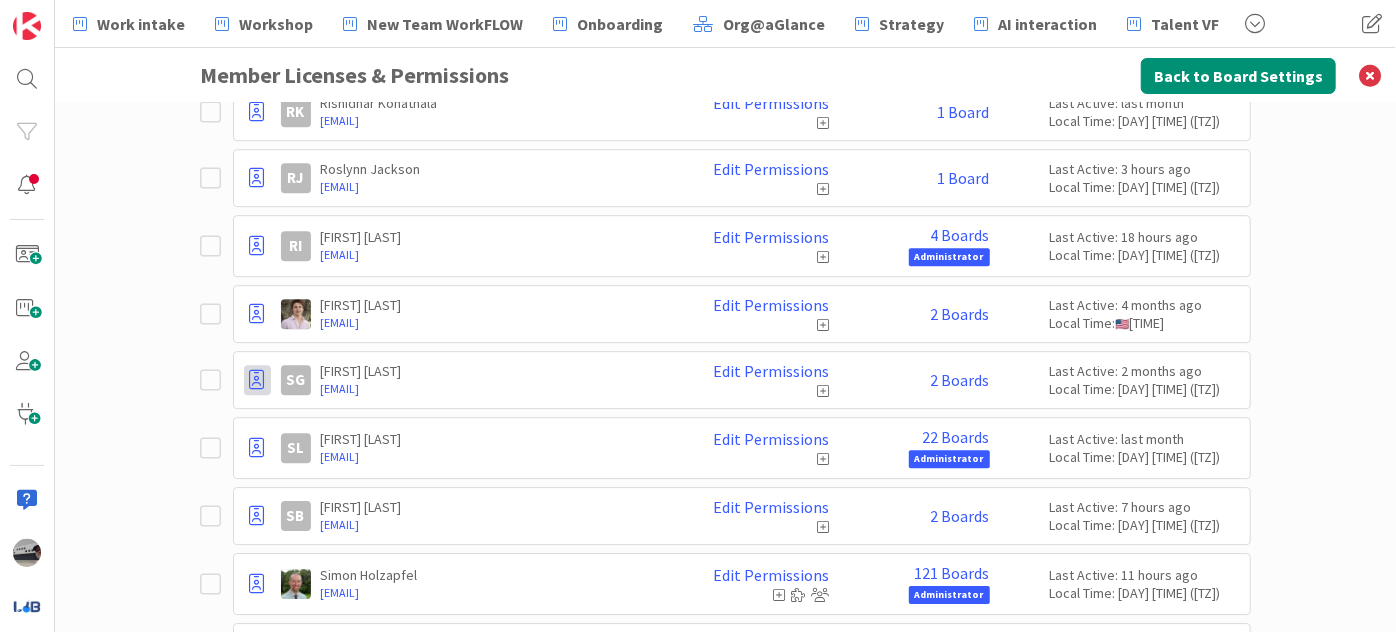 click at bounding box center (257, 380) 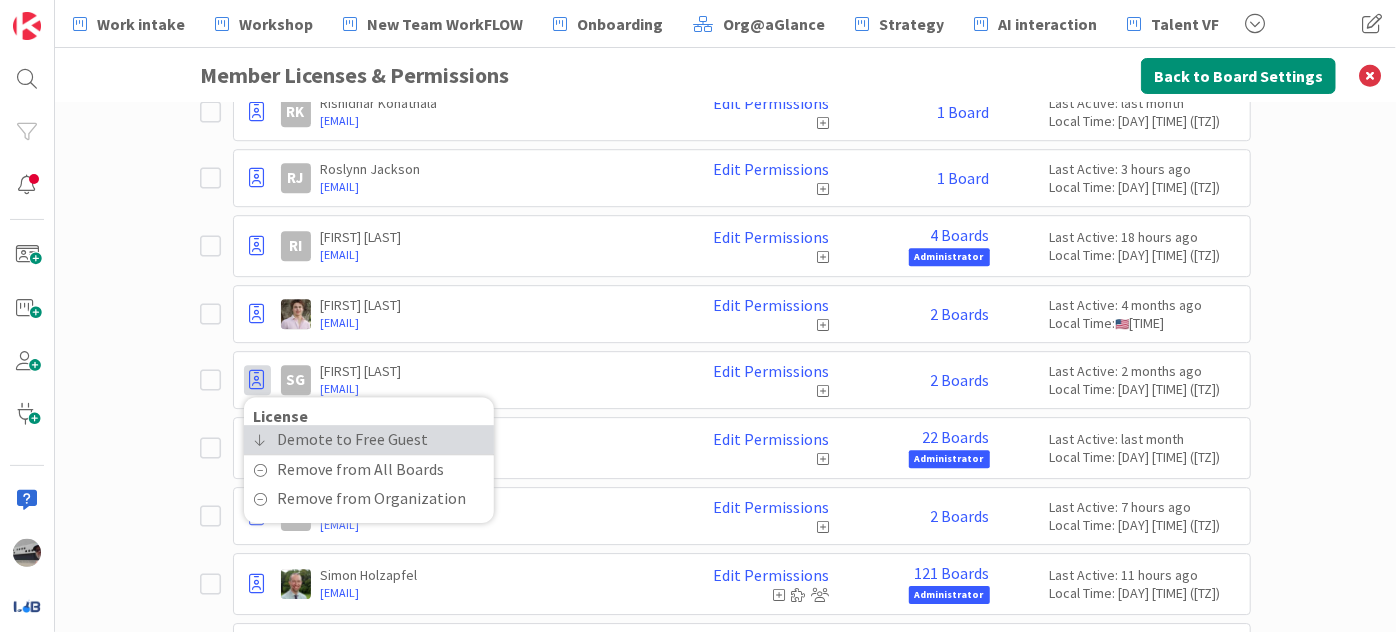 click on "Demote to Free Guest" at bounding box center (353, 439) 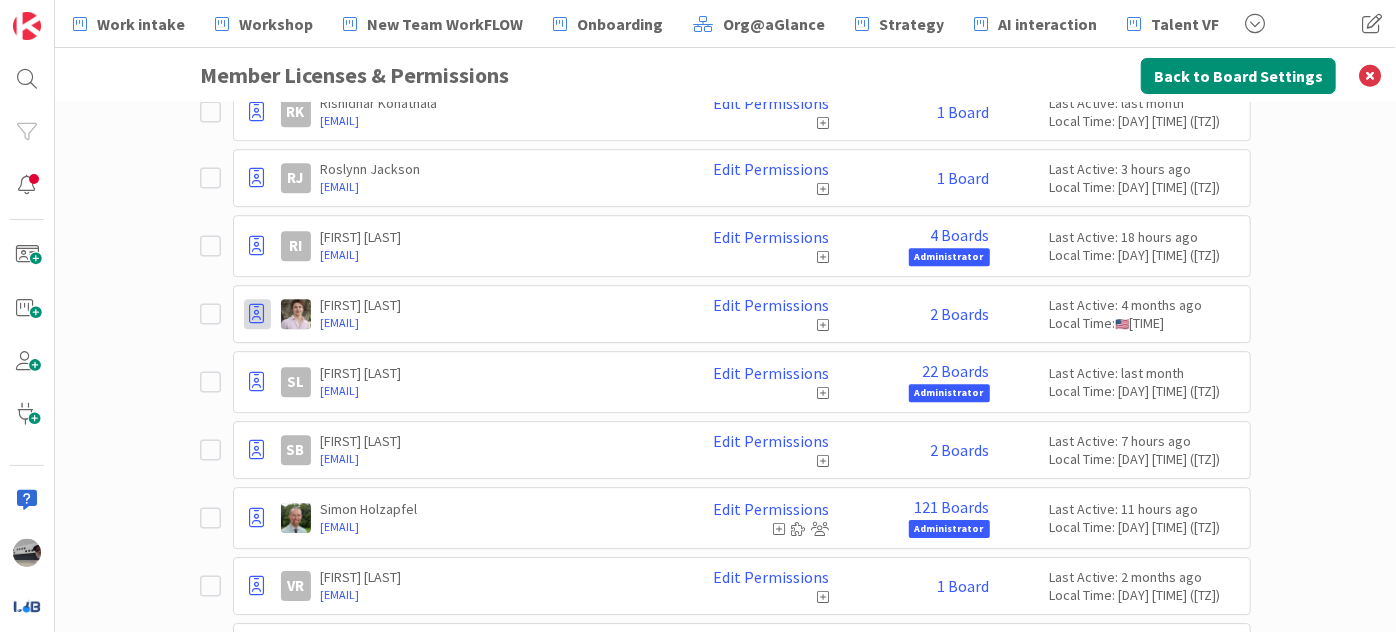 click at bounding box center (257, 314) 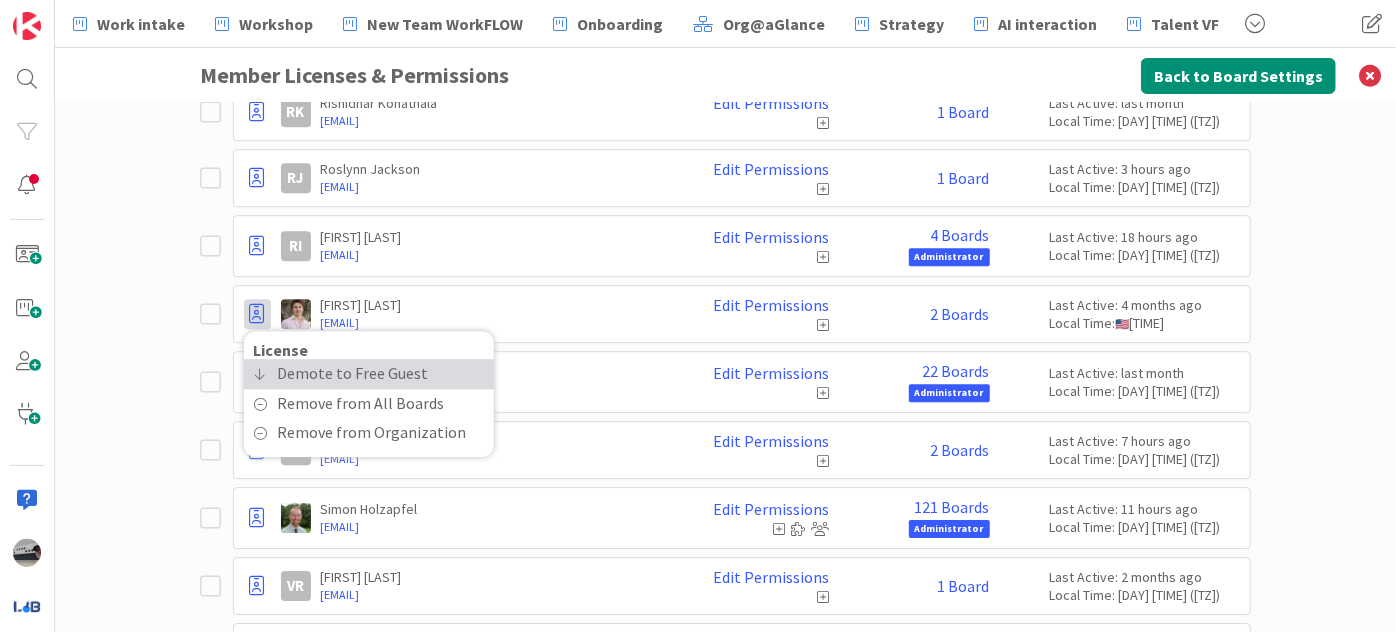 click on "Demote to Free Guest" at bounding box center (353, 373) 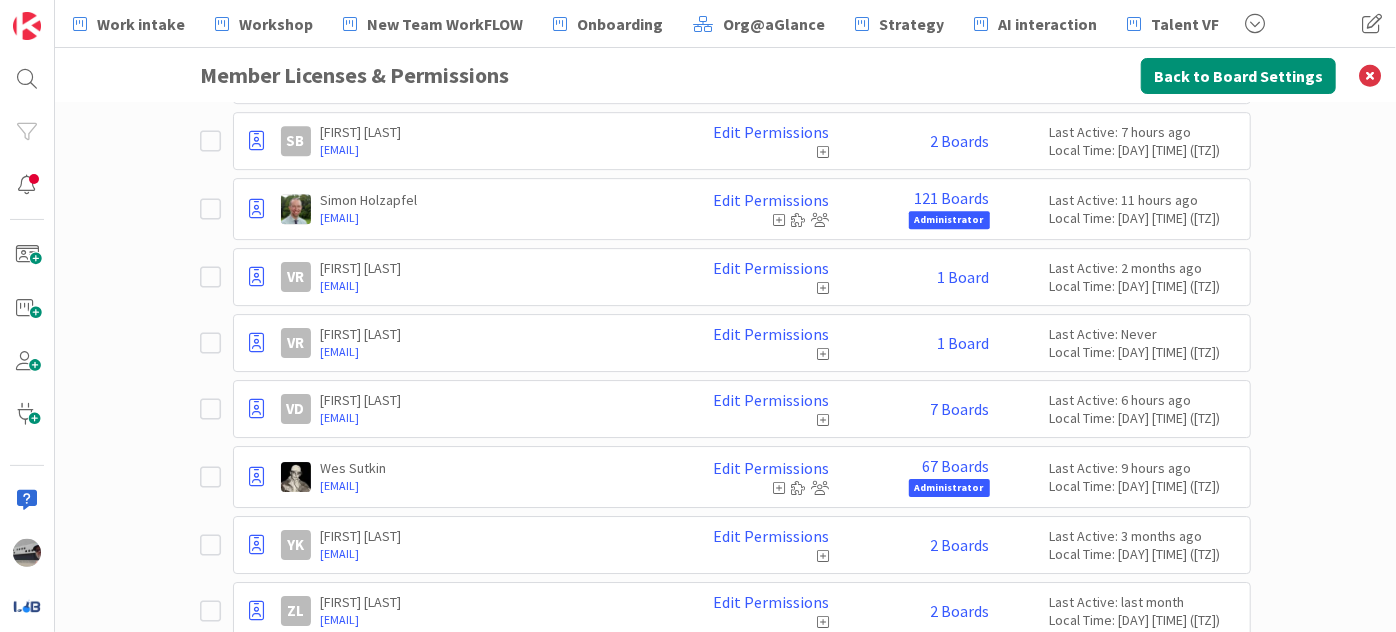 scroll, scrollTop: 3245, scrollLeft: 0, axis: vertical 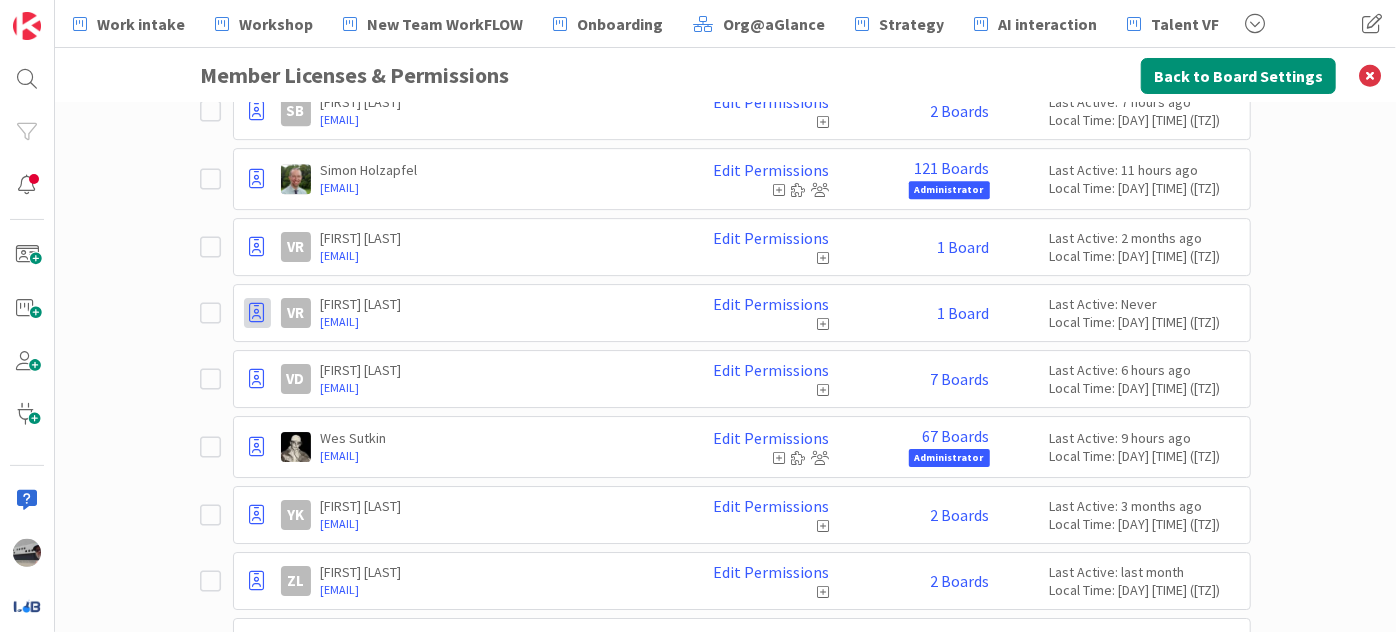 click at bounding box center (257, 313) 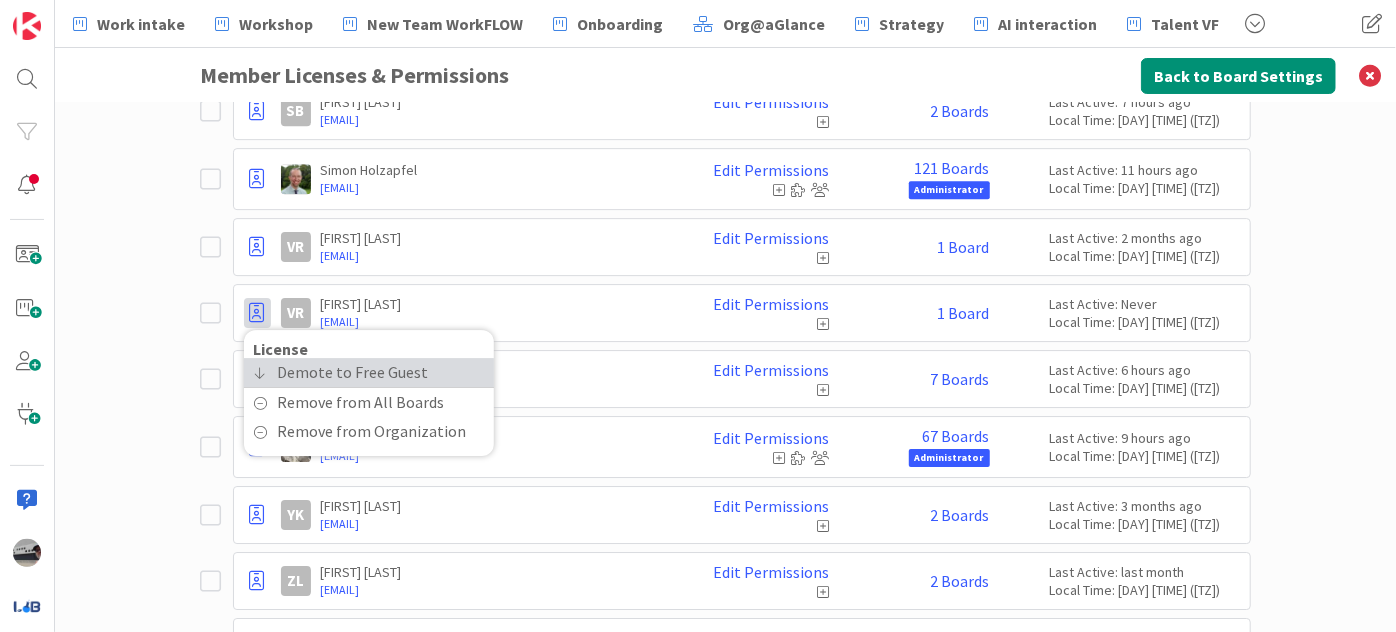 click on "Demote to Free Guest" at bounding box center (353, 372) 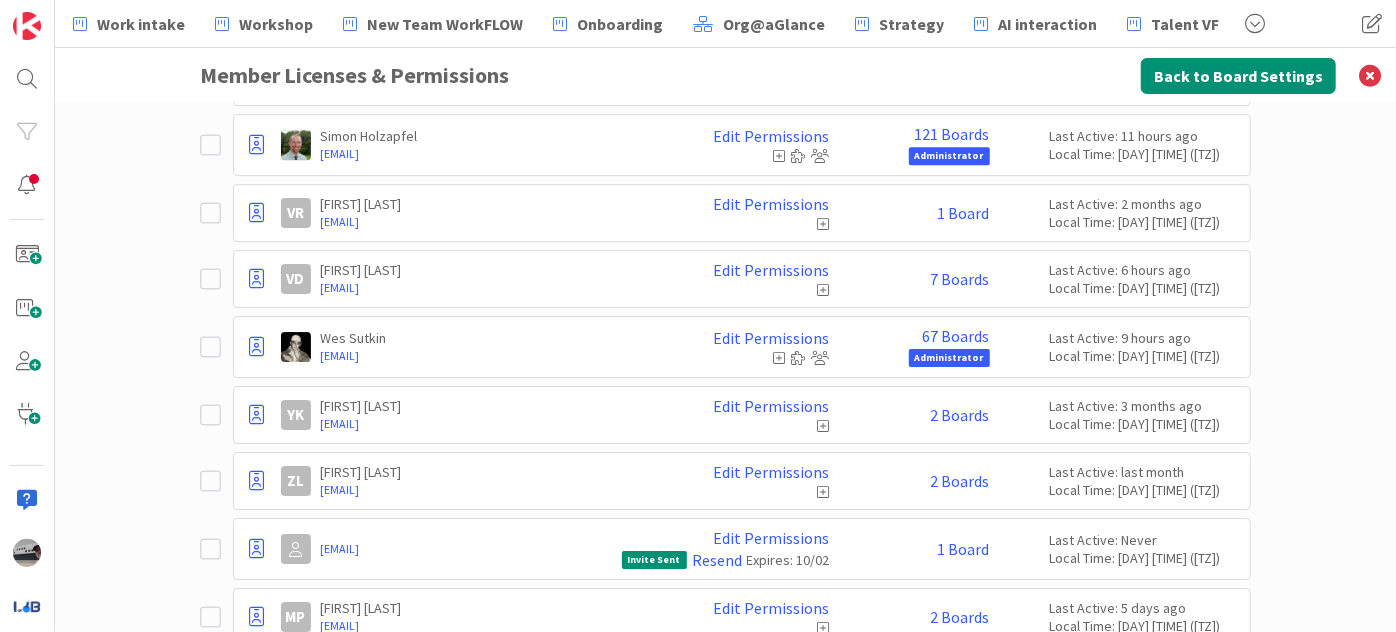 scroll, scrollTop: 3336, scrollLeft: 0, axis: vertical 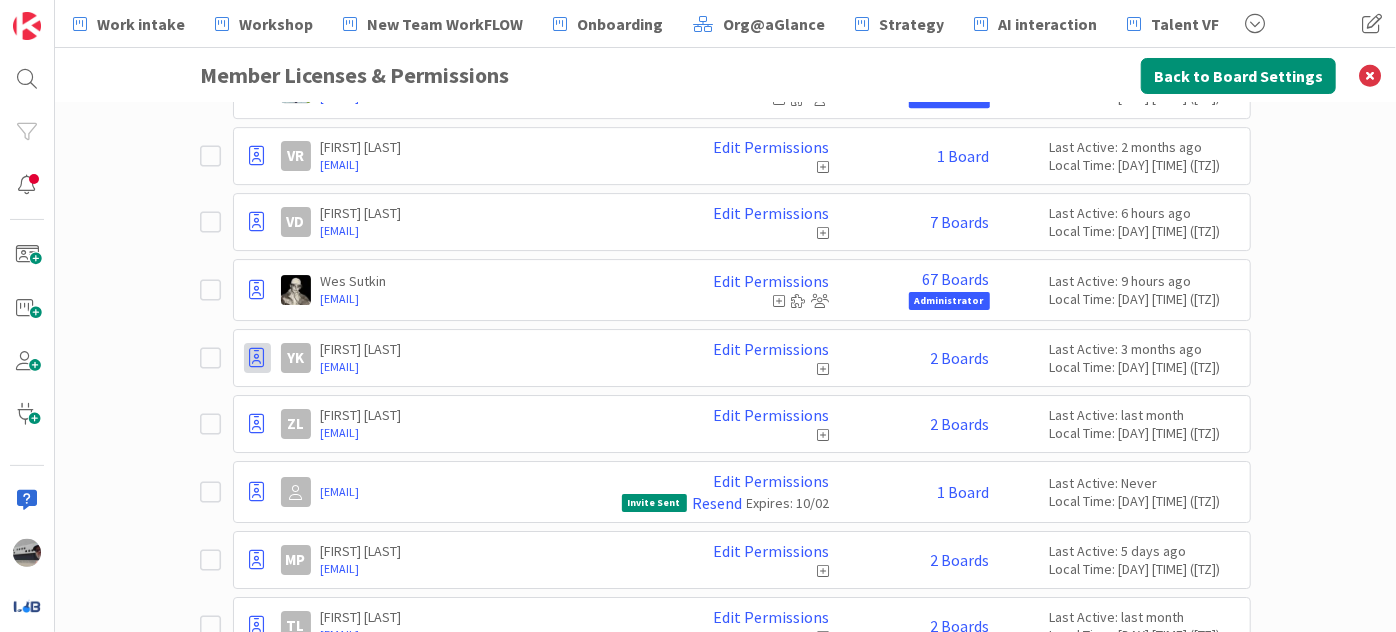 click at bounding box center [257, 358] 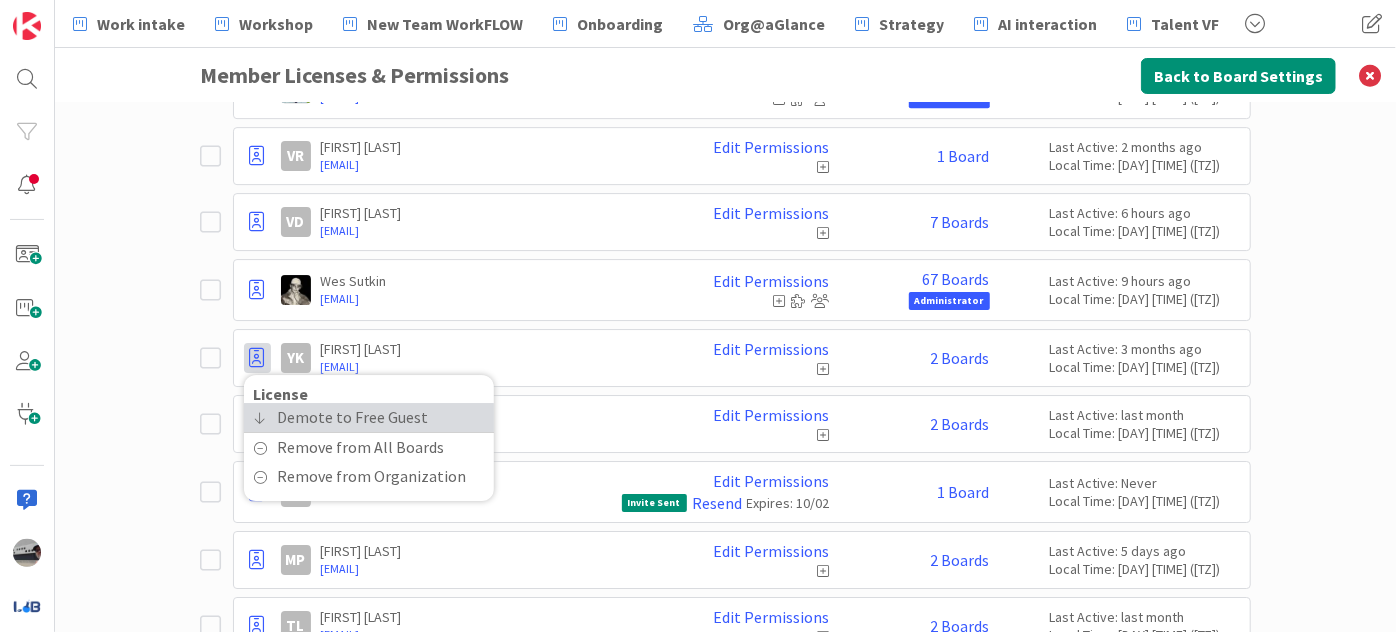 click on "Demote to Free Guest" at bounding box center (353, 417) 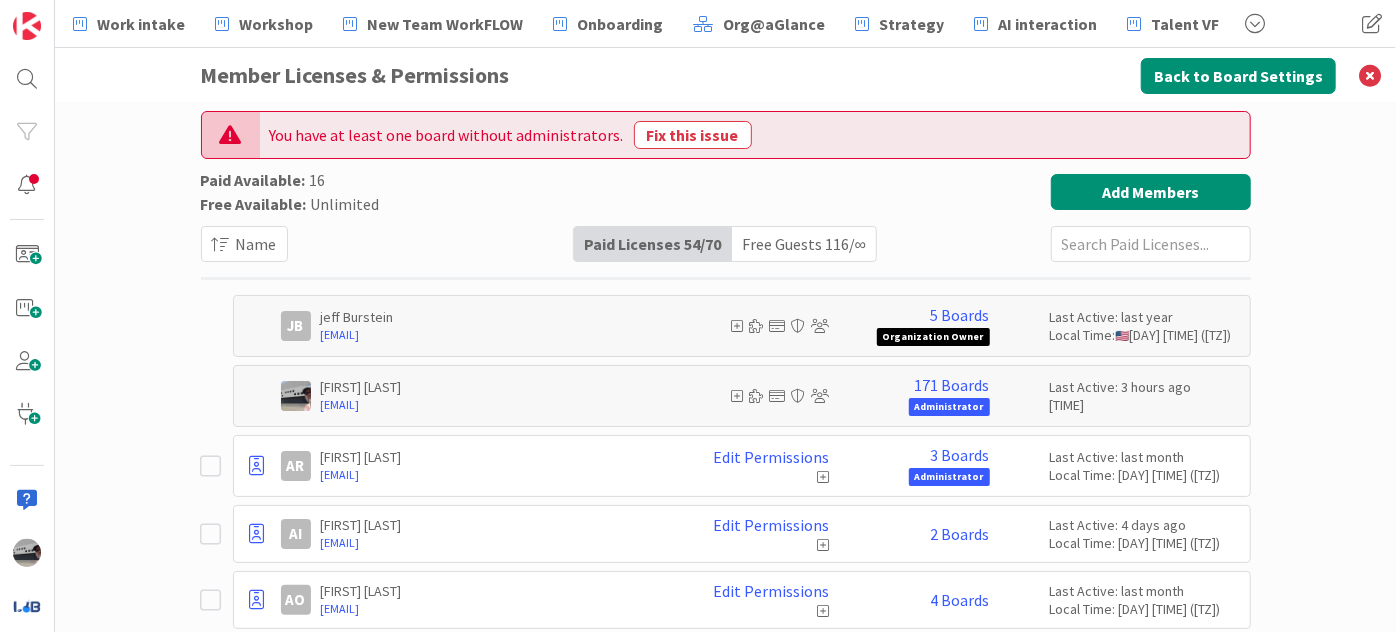 scroll, scrollTop: 0, scrollLeft: 0, axis: both 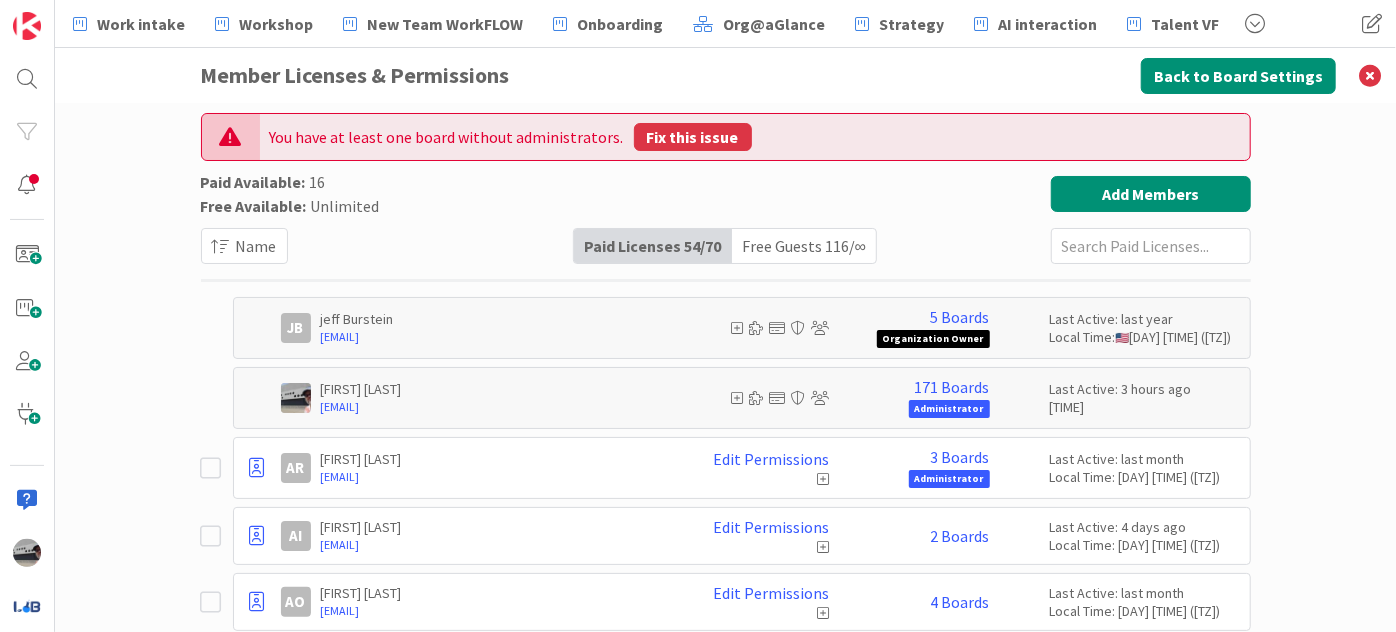 click on "Fix this issue" at bounding box center [693, 137] 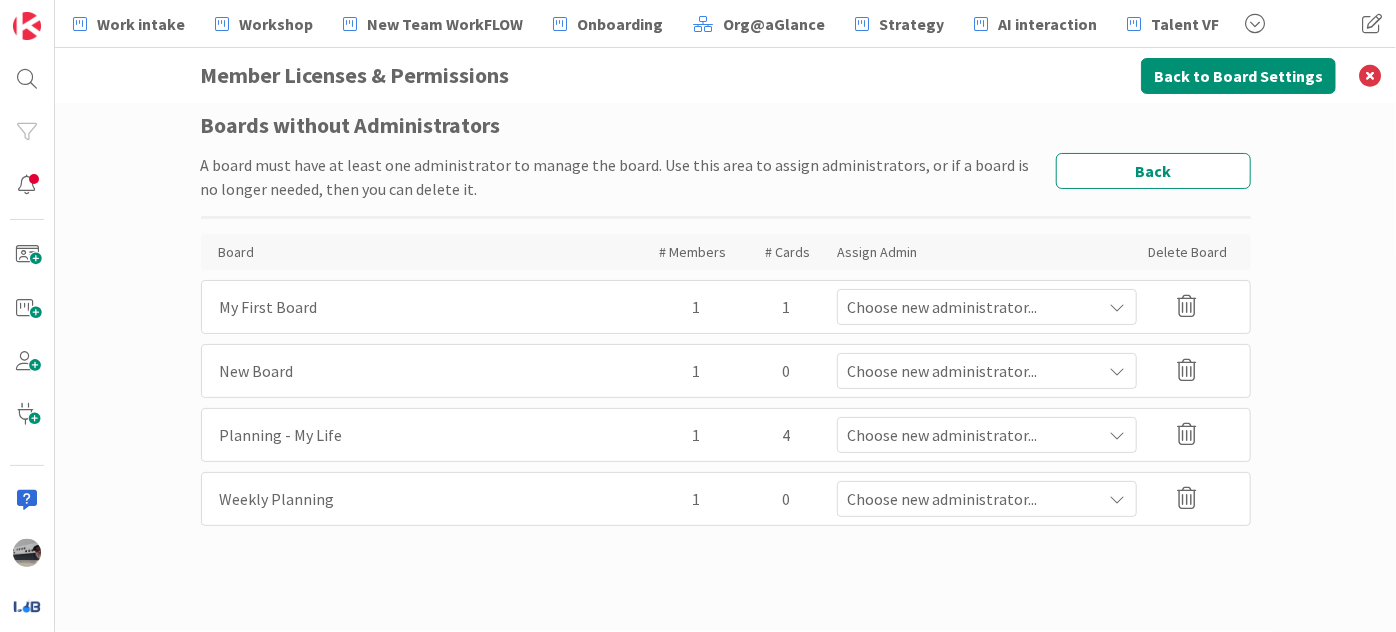 click at bounding box center (1118, 307) 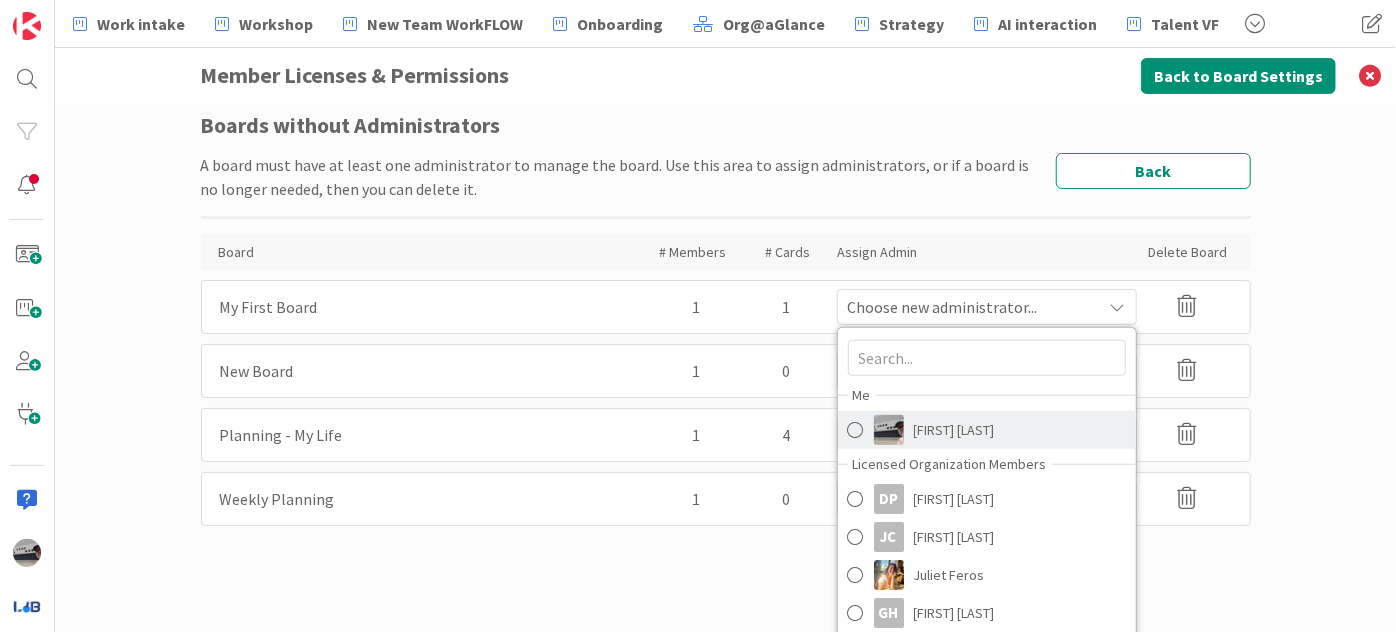 click on "[FIRSTNAME] [LASTNAME]" at bounding box center (954, 430) 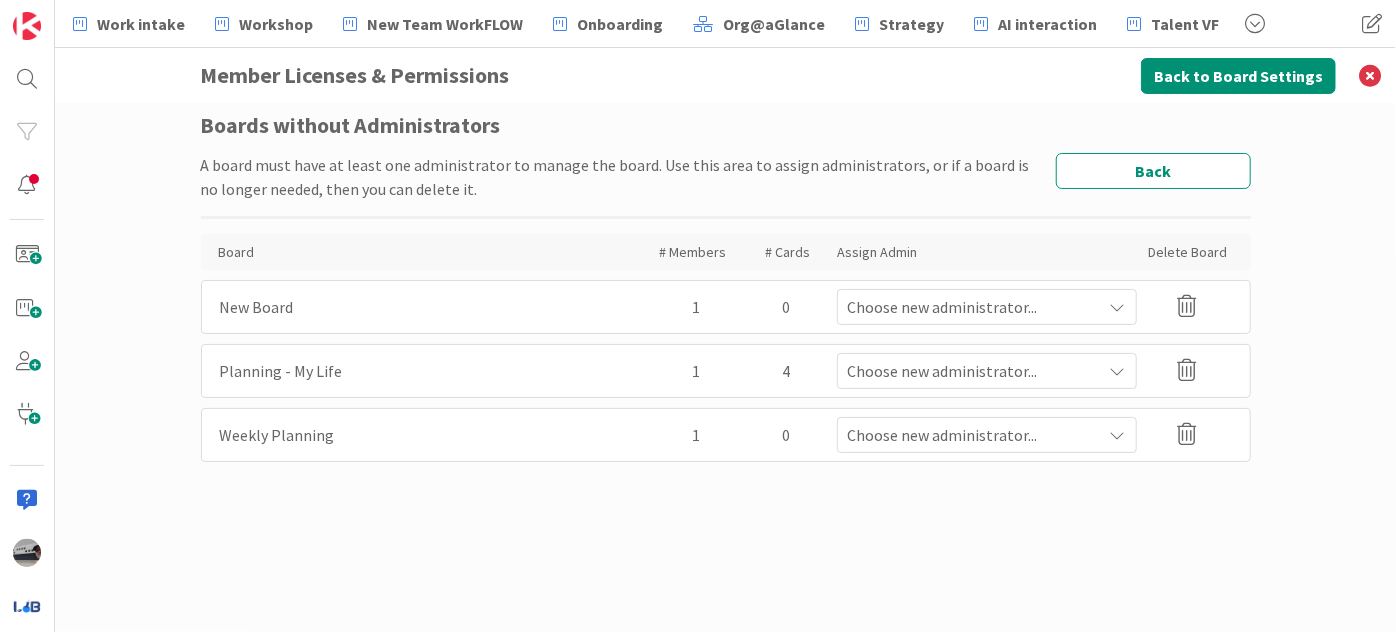 click on "Choose new administrator..." at bounding box center [987, 307] 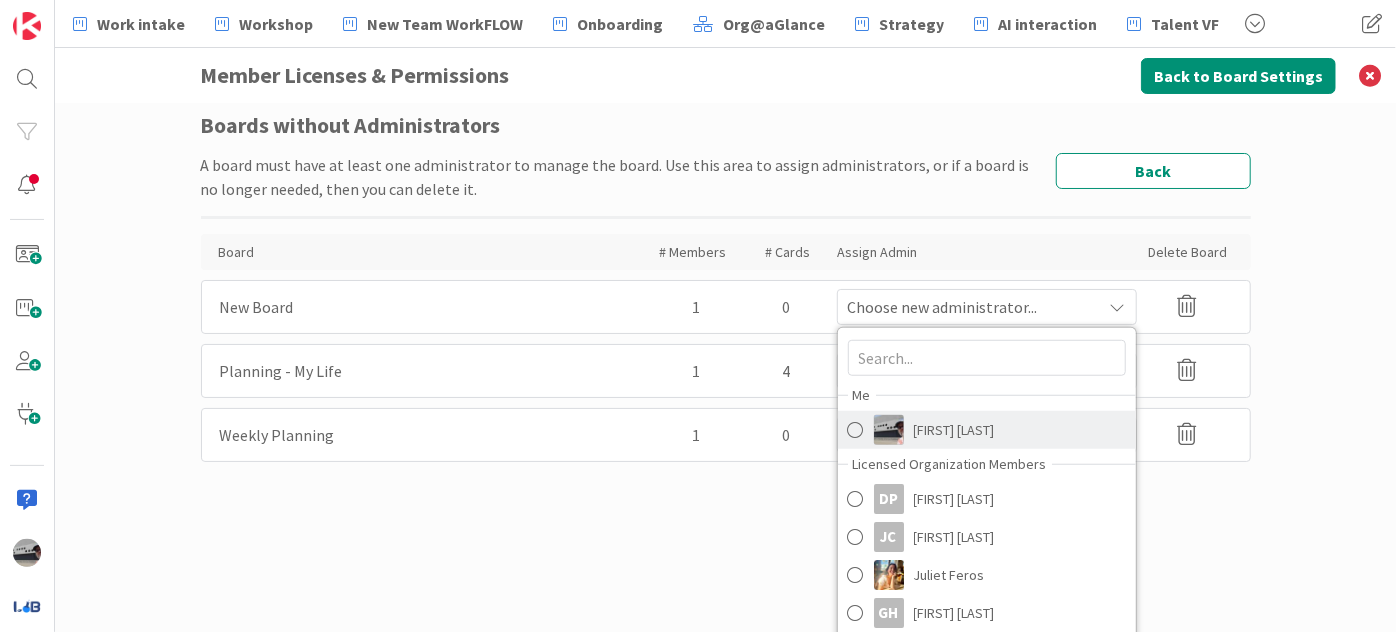 click on "[FIRSTNAME] [LASTNAME]" at bounding box center (954, 430) 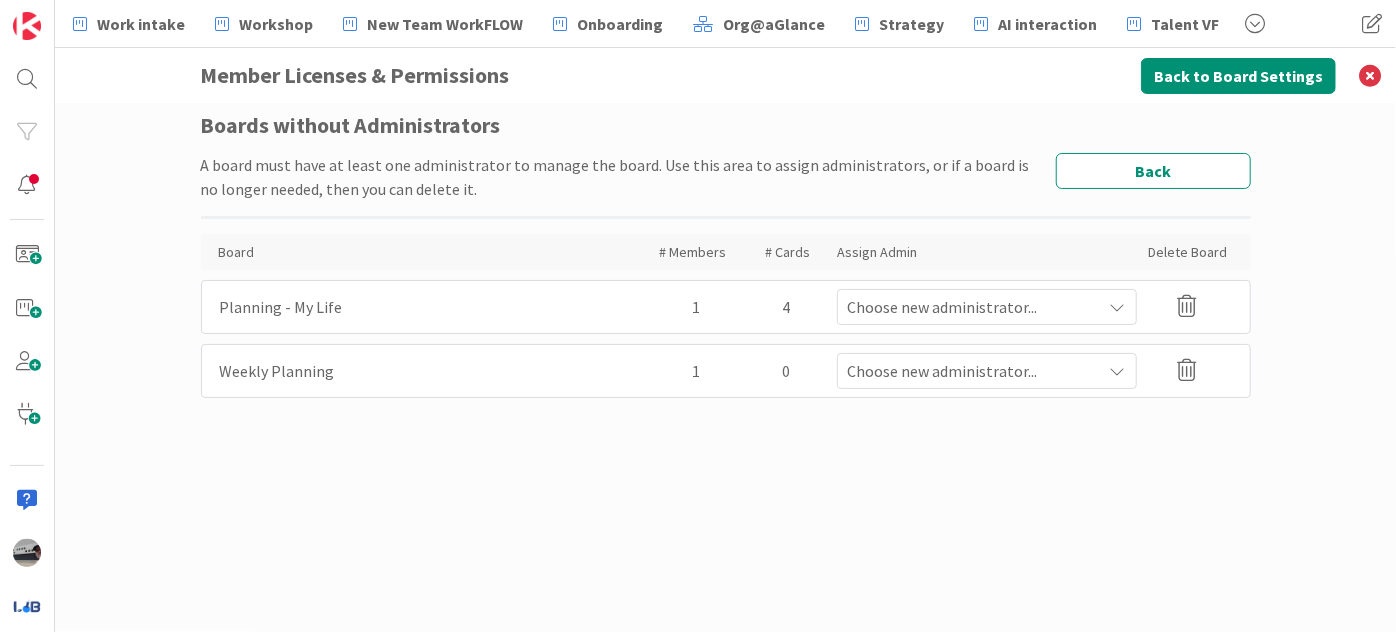 click on "Choose new administrator..." at bounding box center [987, 307] 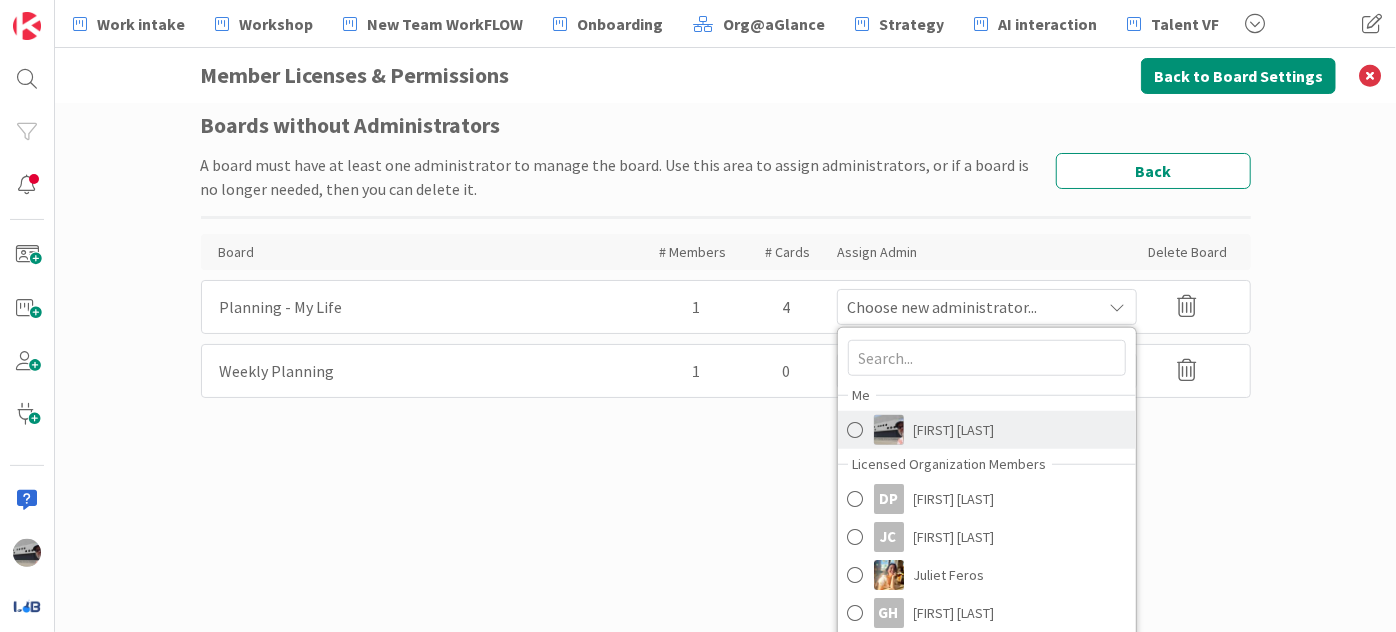 click on "[FIRSTNAME] [LASTNAME]" at bounding box center [954, 430] 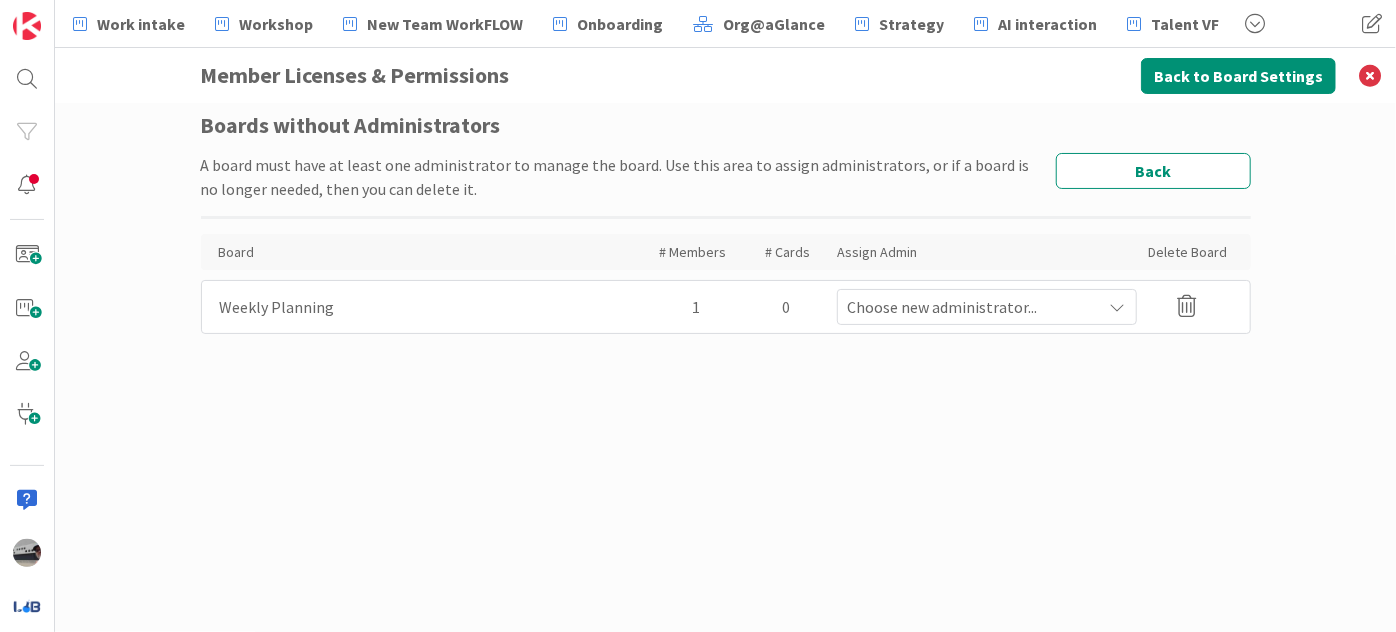 click on "Choose new administrator..." at bounding box center [975, 307] 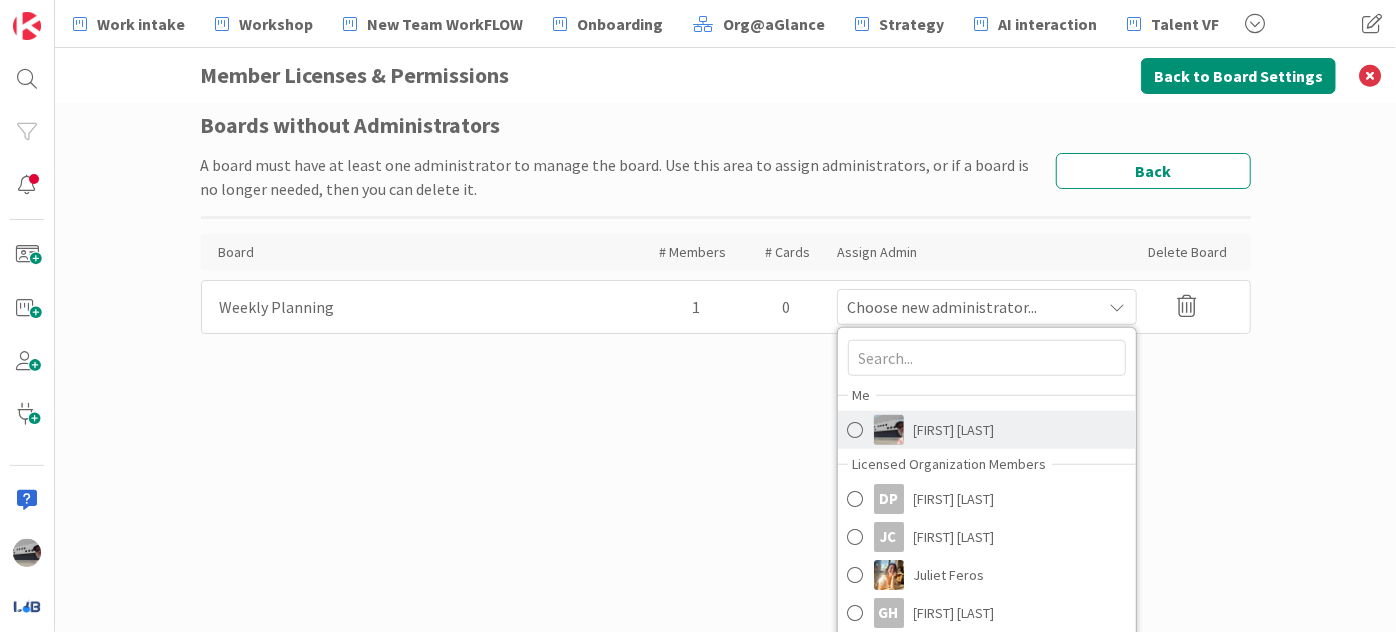 click on "[FIRSTNAME] [LASTNAME]" at bounding box center (954, 430) 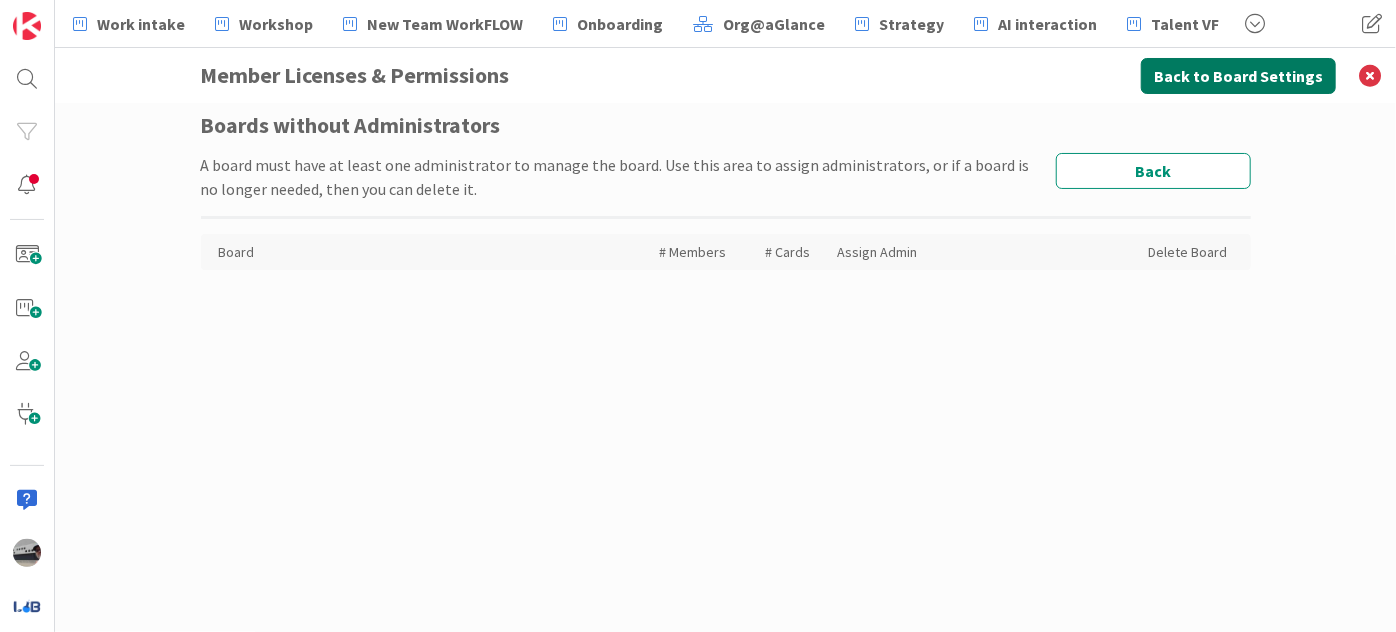 click on "Back to Board Settings" at bounding box center [1238, 76] 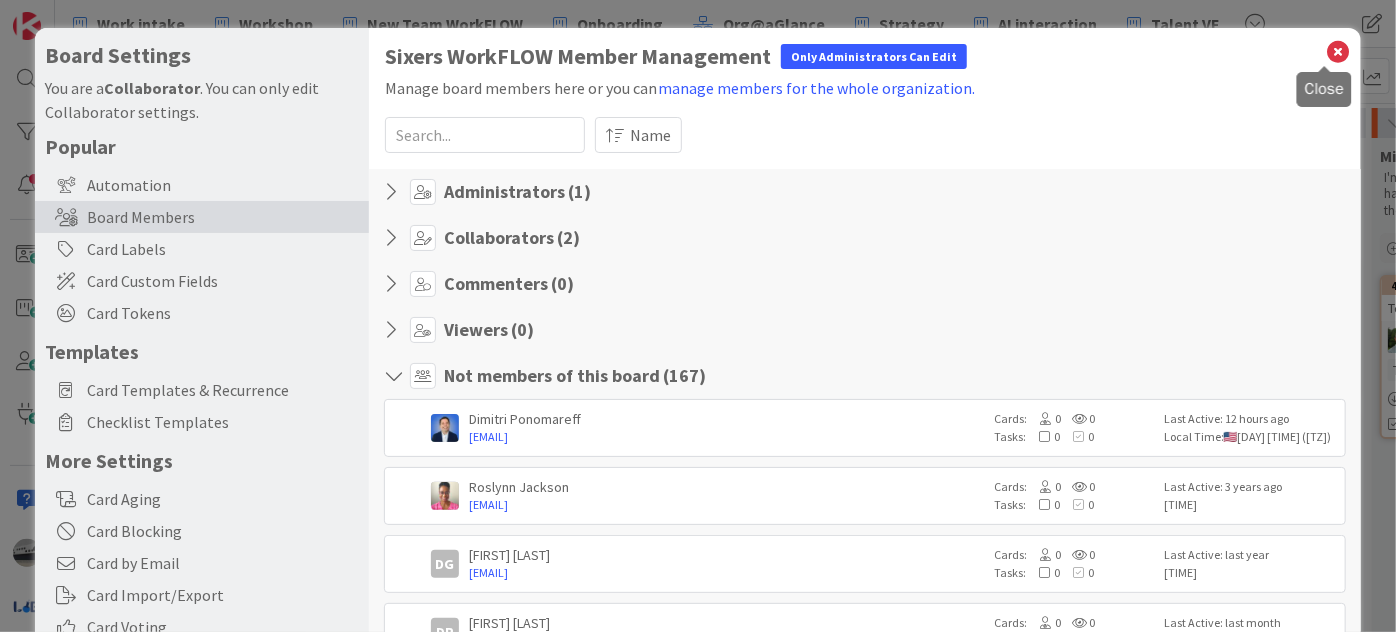 click at bounding box center [1338, 52] 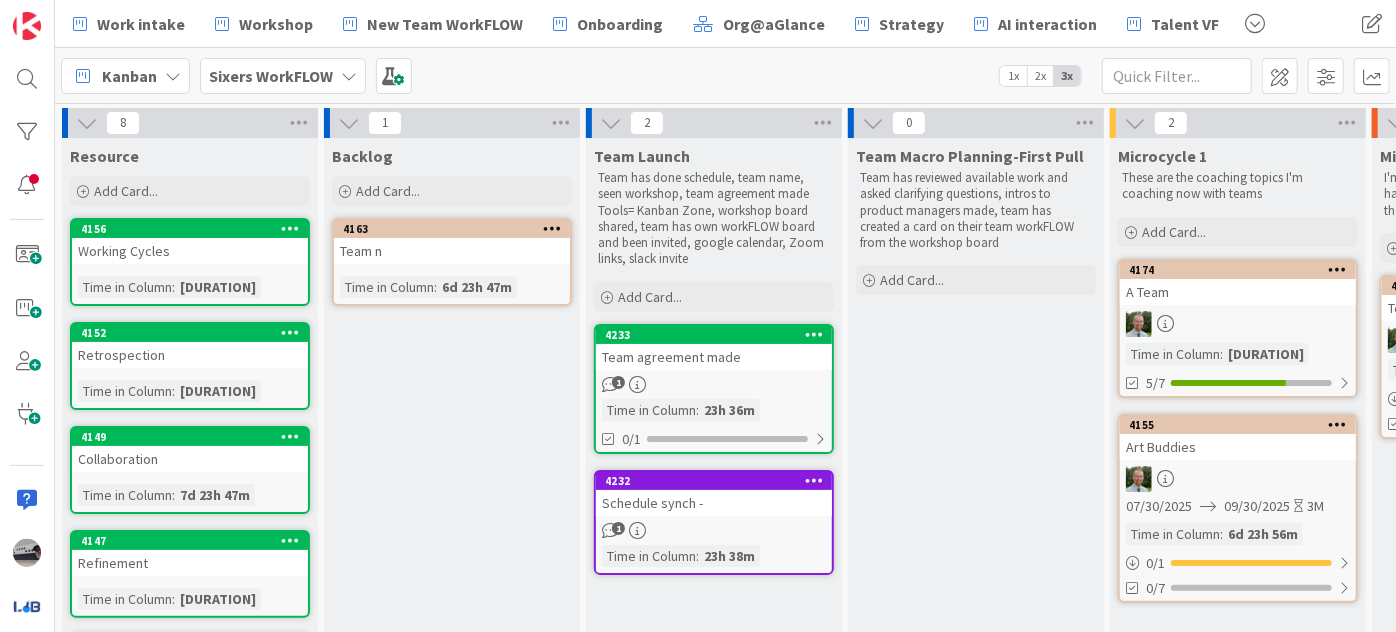 click on "Sixers WorkFLOW" at bounding box center (271, 76) 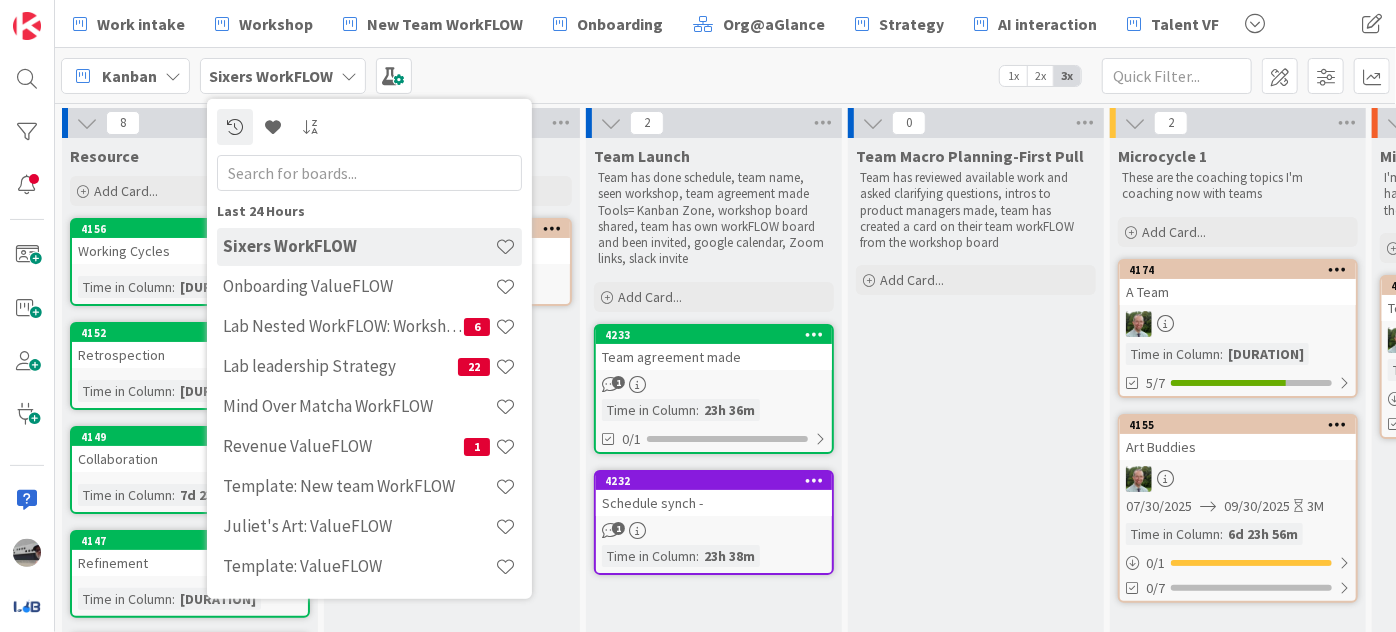 click at bounding box center (369, 172) 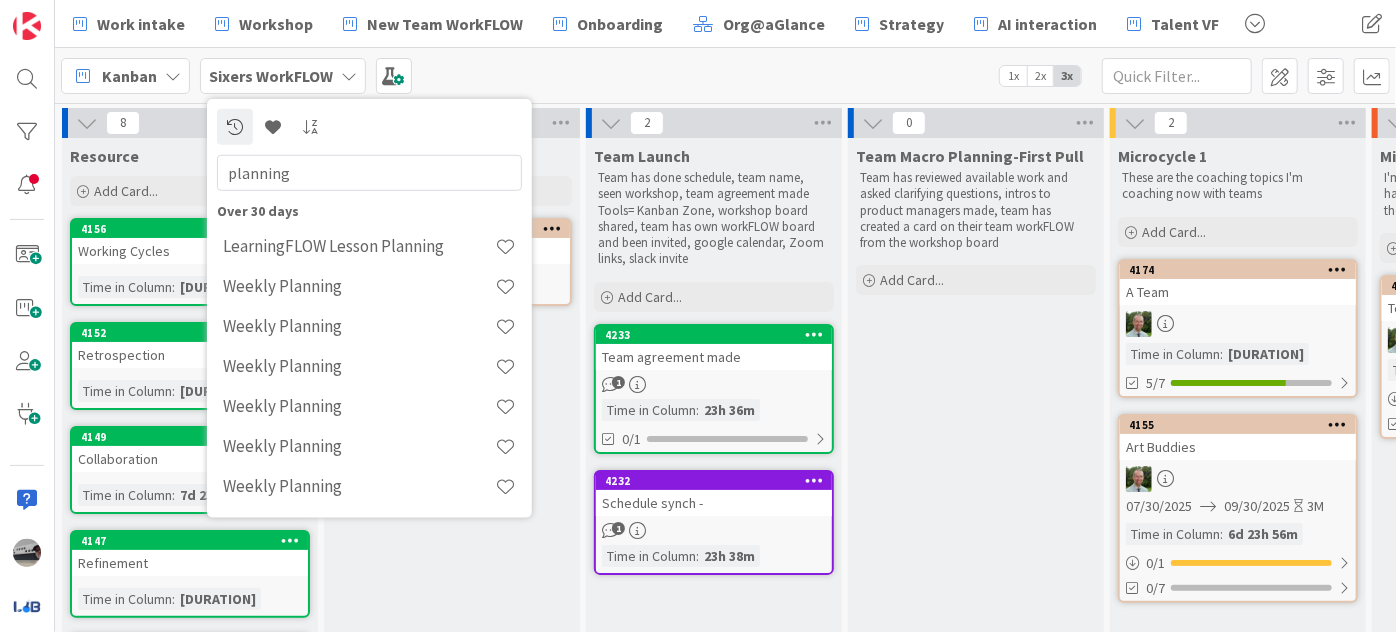 drag, startPoint x: 293, startPoint y: 169, endPoint x: 186, endPoint y: 167, distance: 107.01869 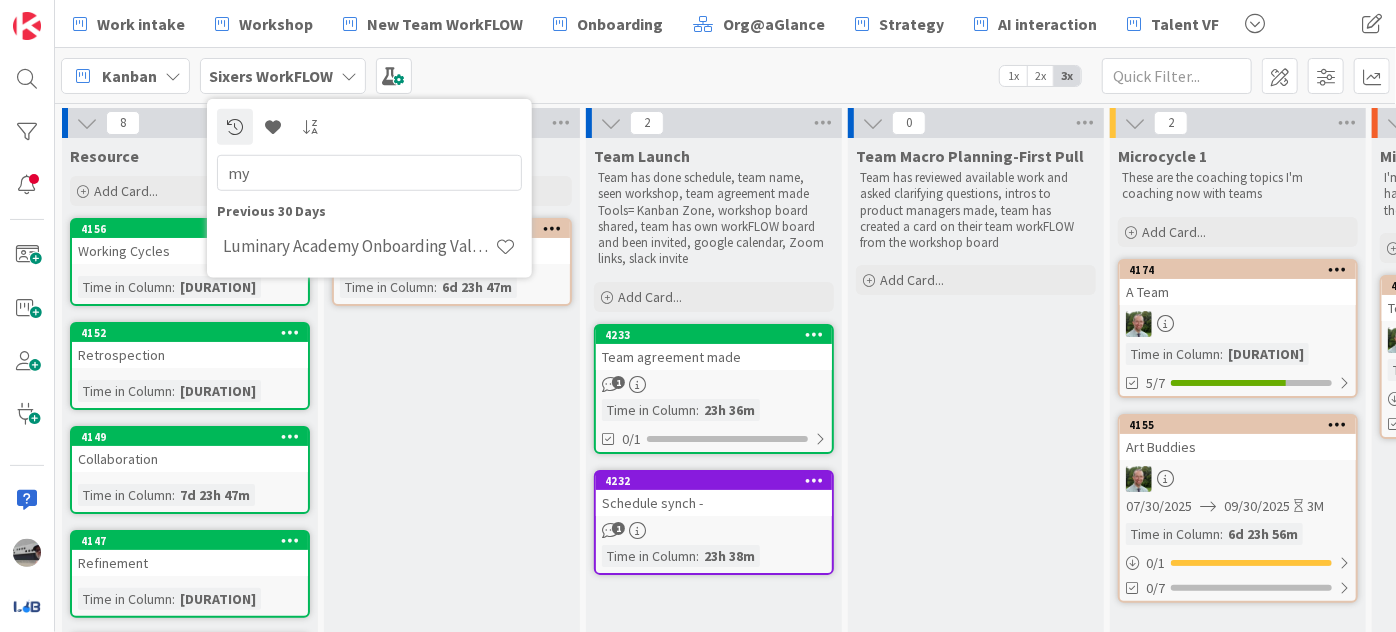 type on "m" 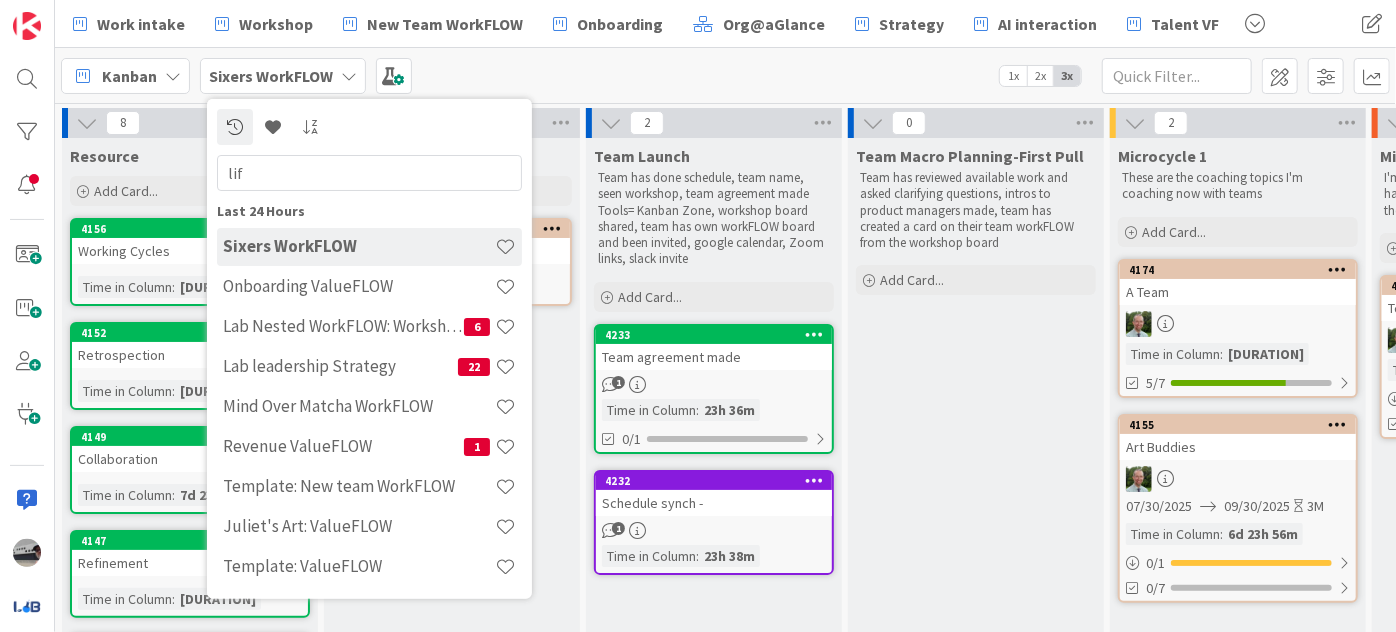 type on "life" 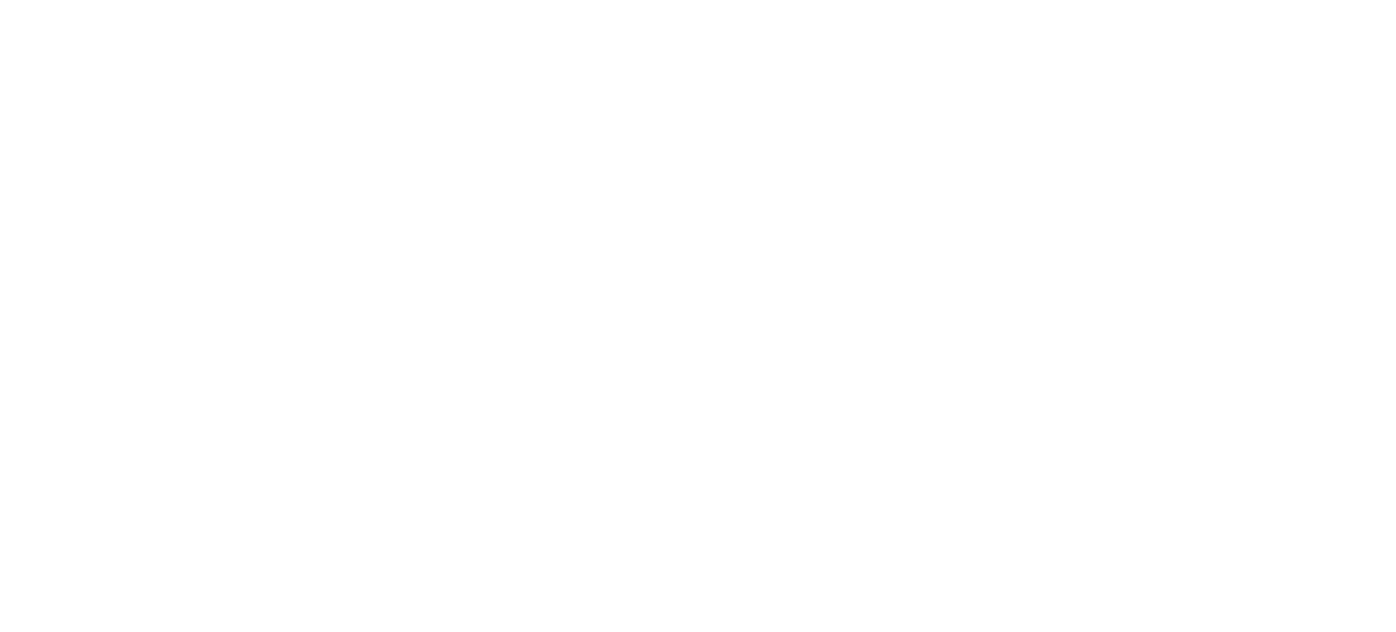 scroll, scrollTop: 0, scrollLeft: 0, axis: both 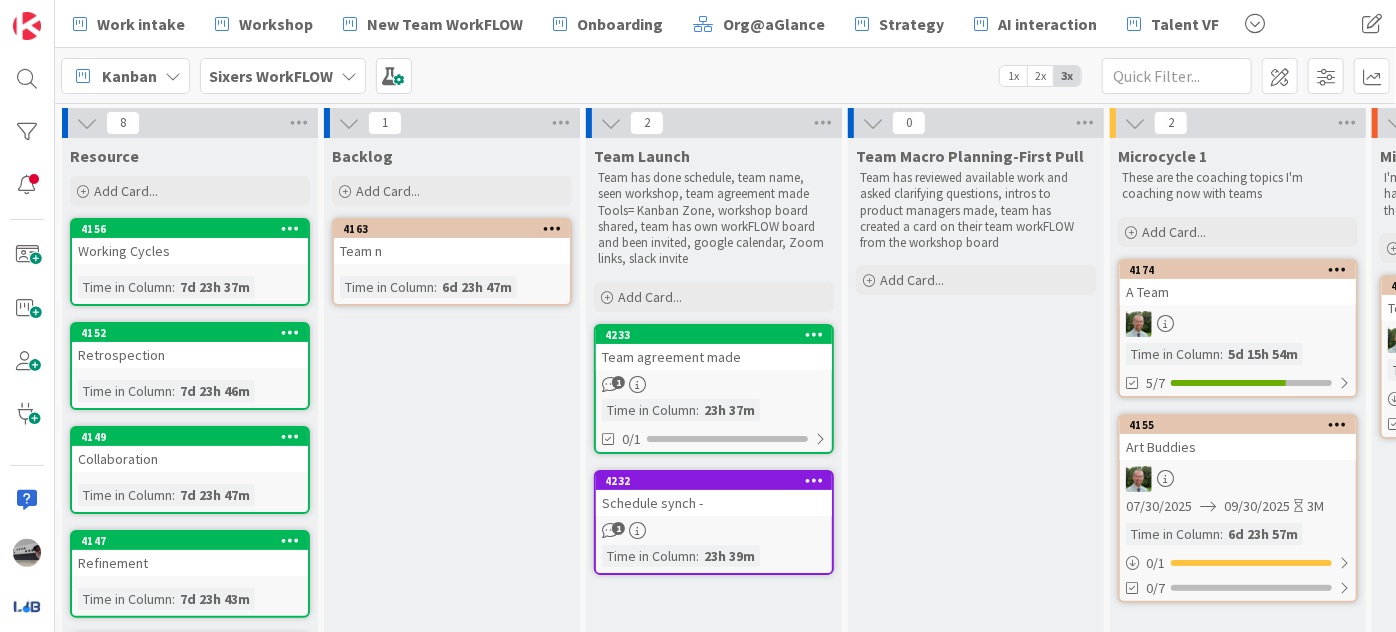 click on "Sixers WorkFLOW" at bounding box center [271, 76] 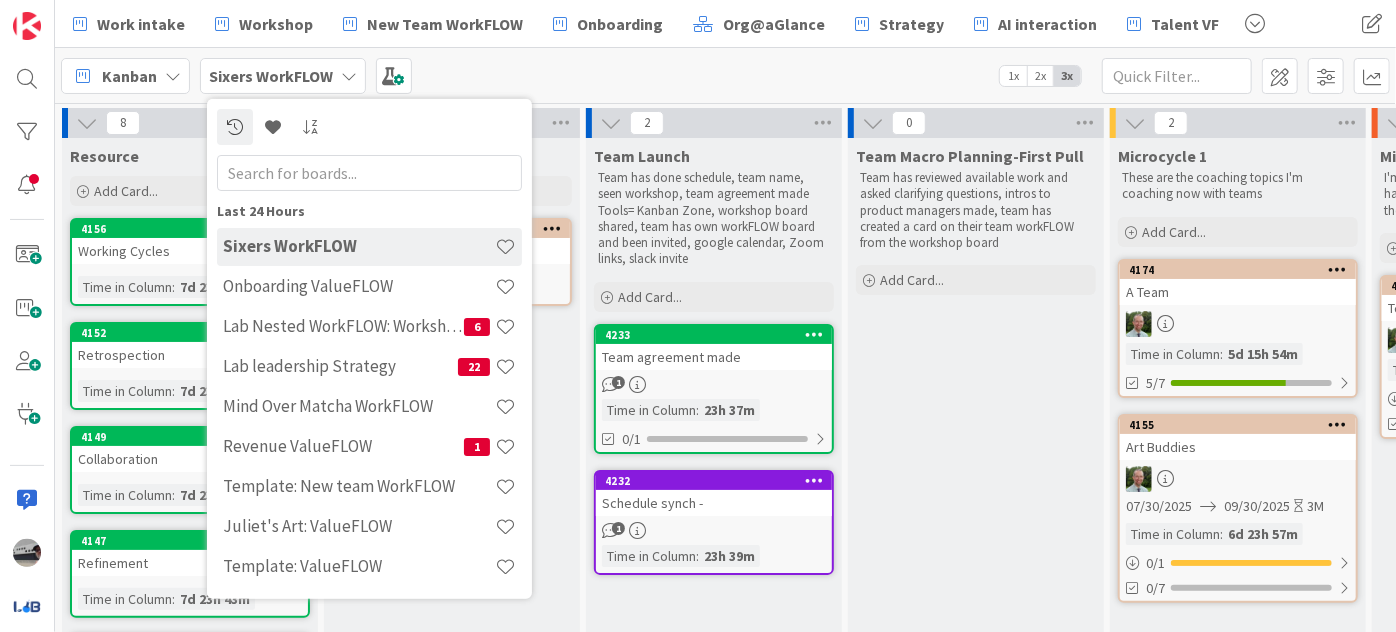 click at bounding box center [369, 172] 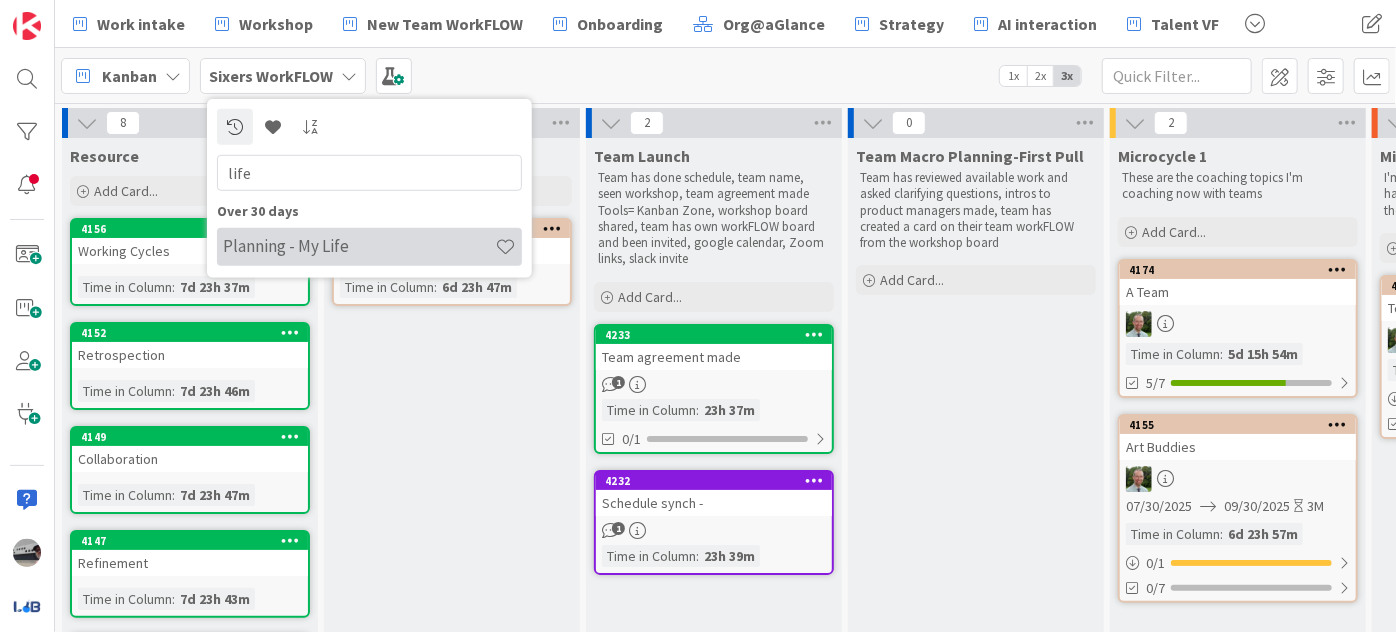 type on "life" 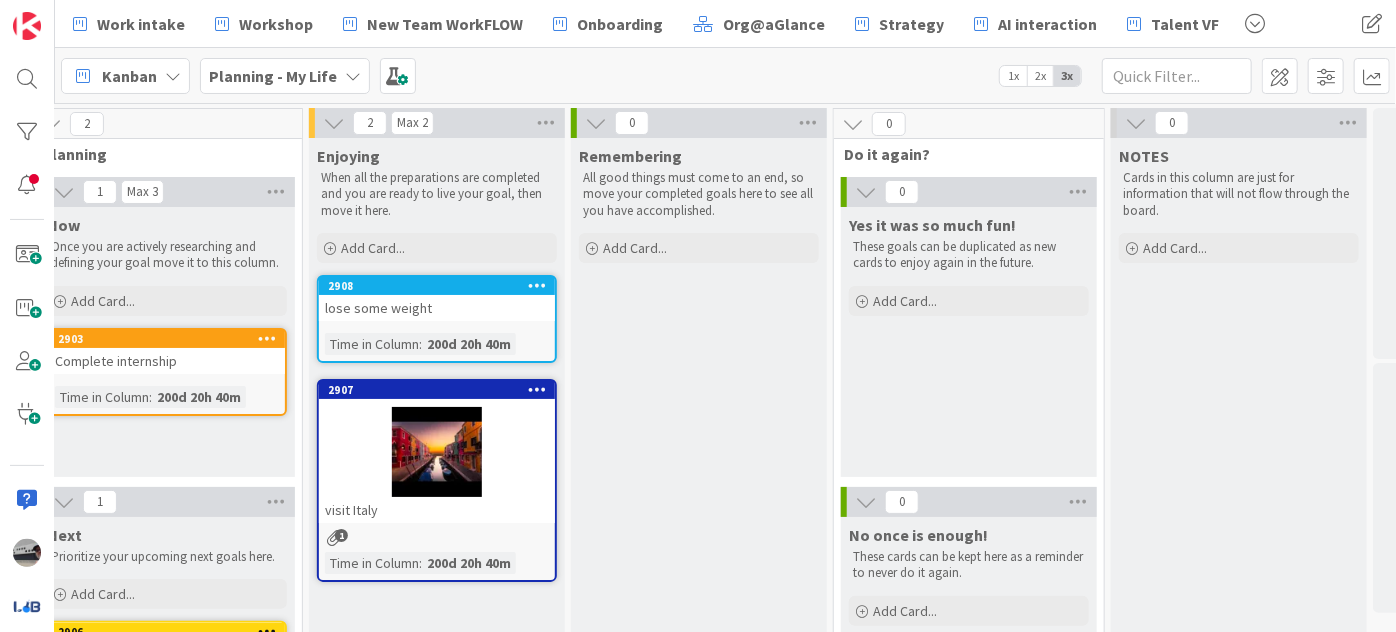 scroll, scrollTop: 0, scrollLeft: 389, axis: horizontal 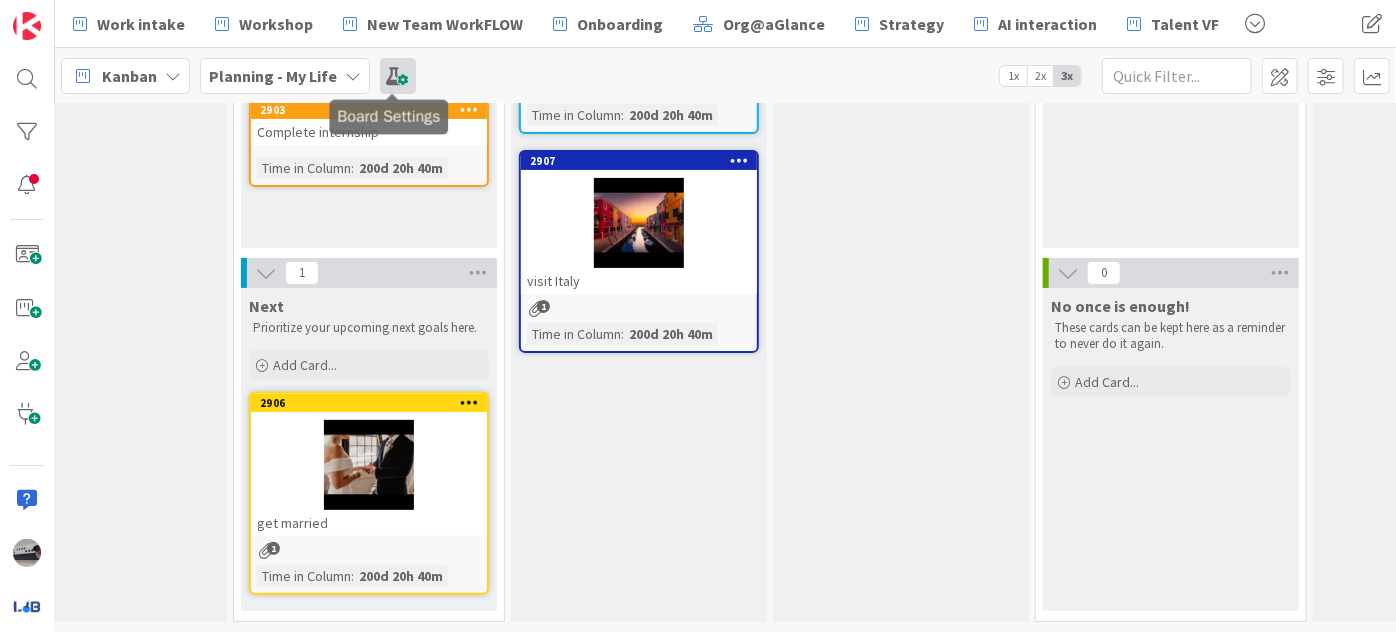click at bounding box center (398, 76) 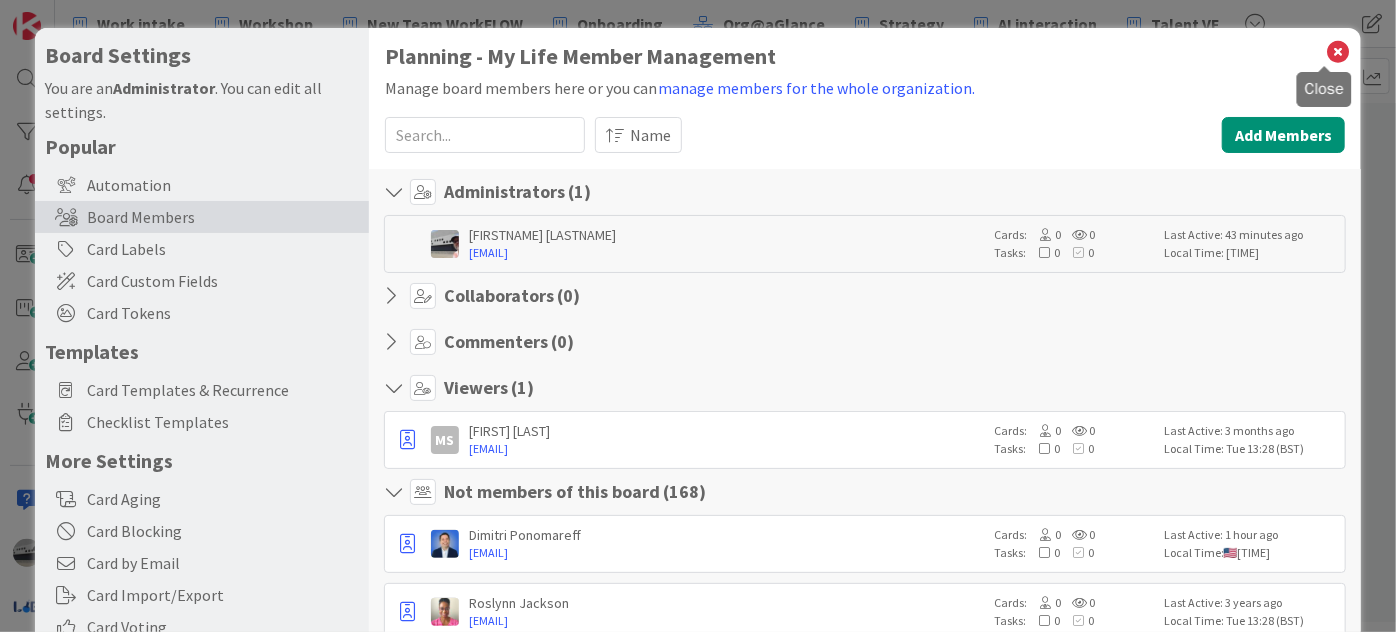 click at bounding box center (1338, 52) 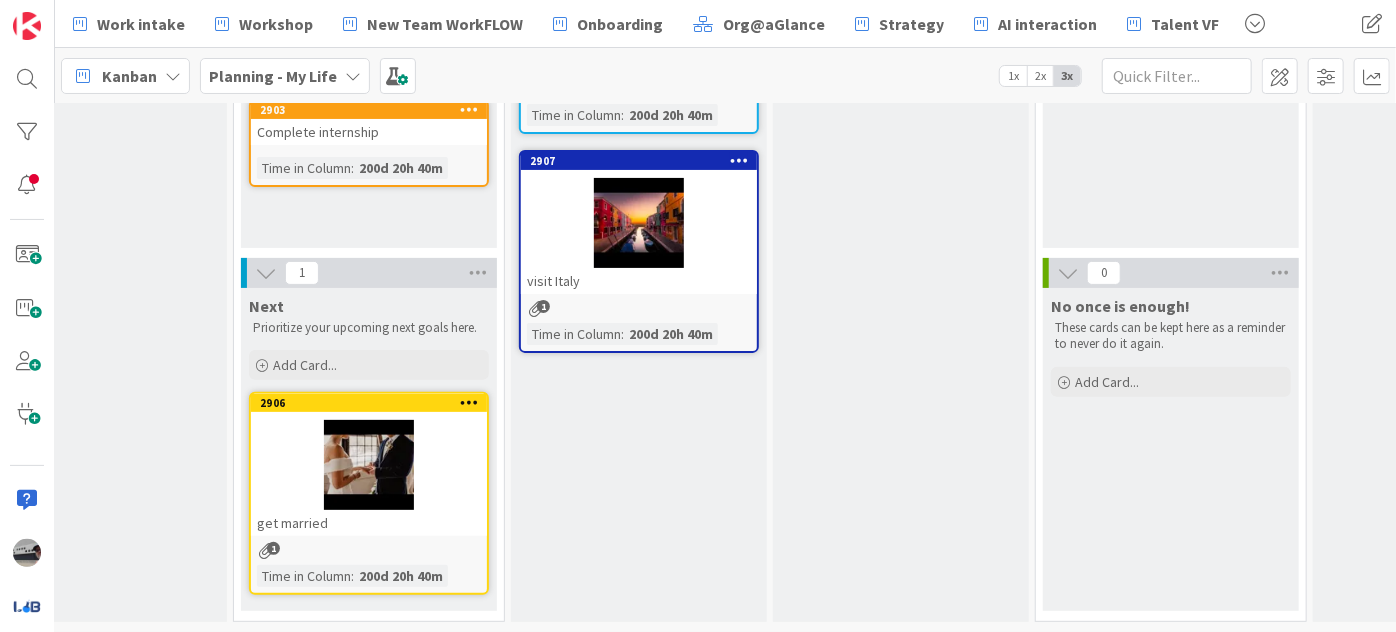 scroll, scrollTop: 241, scrollLeft: 91, axis: both 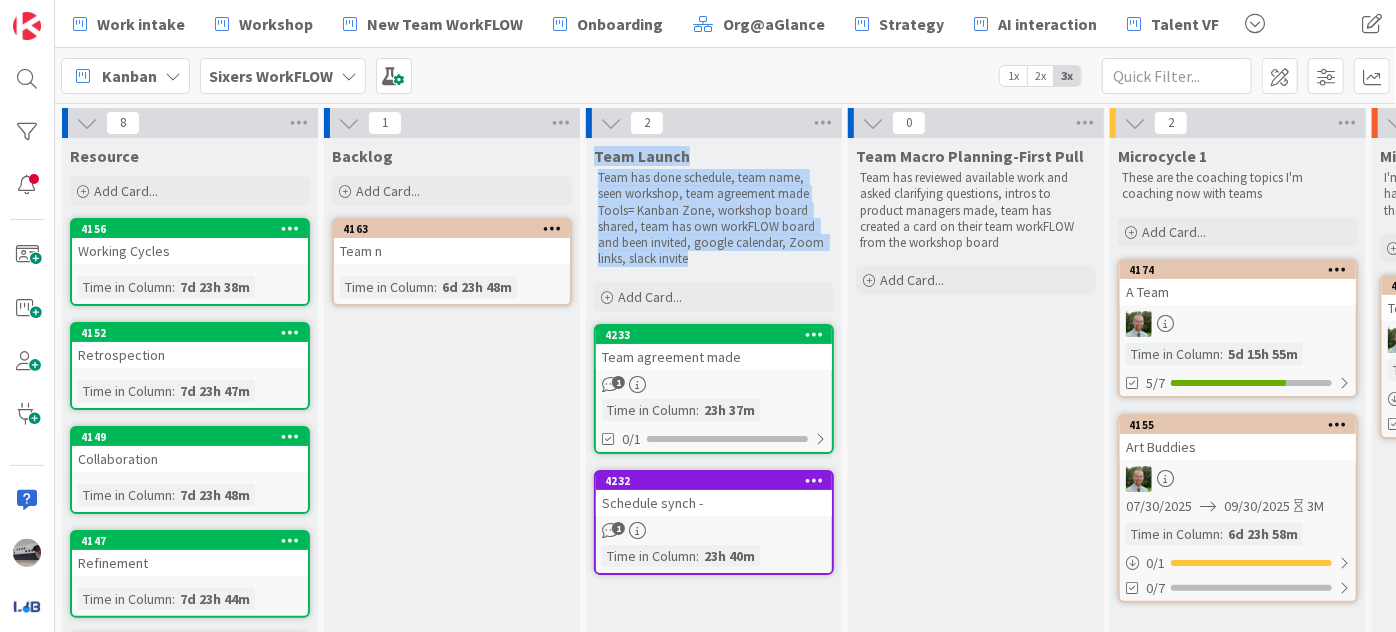 drag, startPoint x: 710, startPoint y: 261, endPoint x: 593, endPoint y: 154, distance: 158.54968 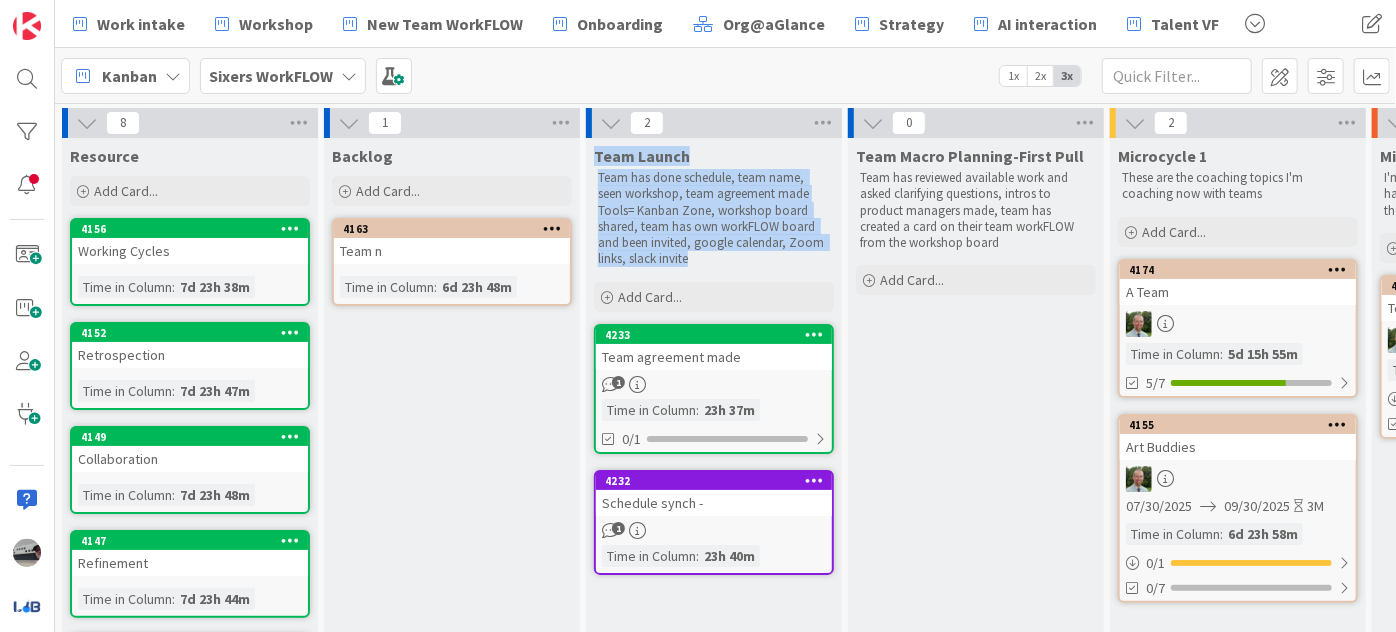 click on "Team Launch Team has done schedule, team name, seen workshop, team agreement made Tools= Kanban Zone, workshop board shared, team has own workFLOW board and been invited, google calendar, Zoom links, slack invite" at bounding box center (714, 205) 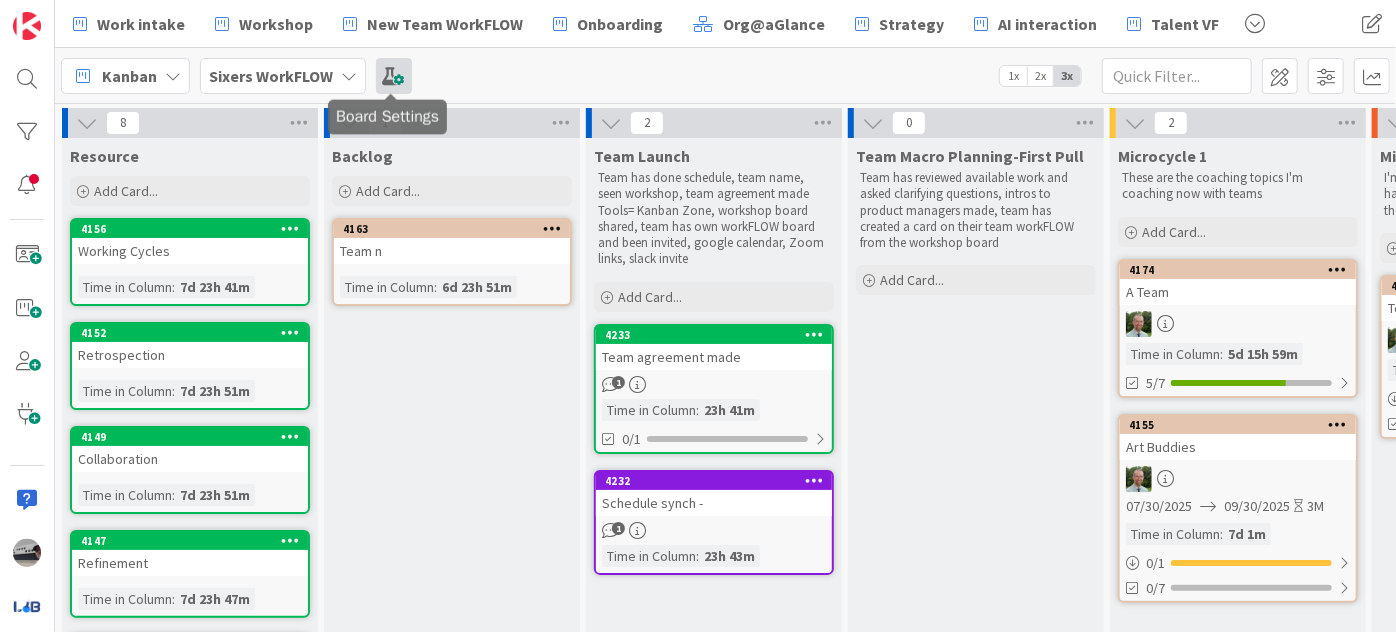 click at bounding box center [394, 76] 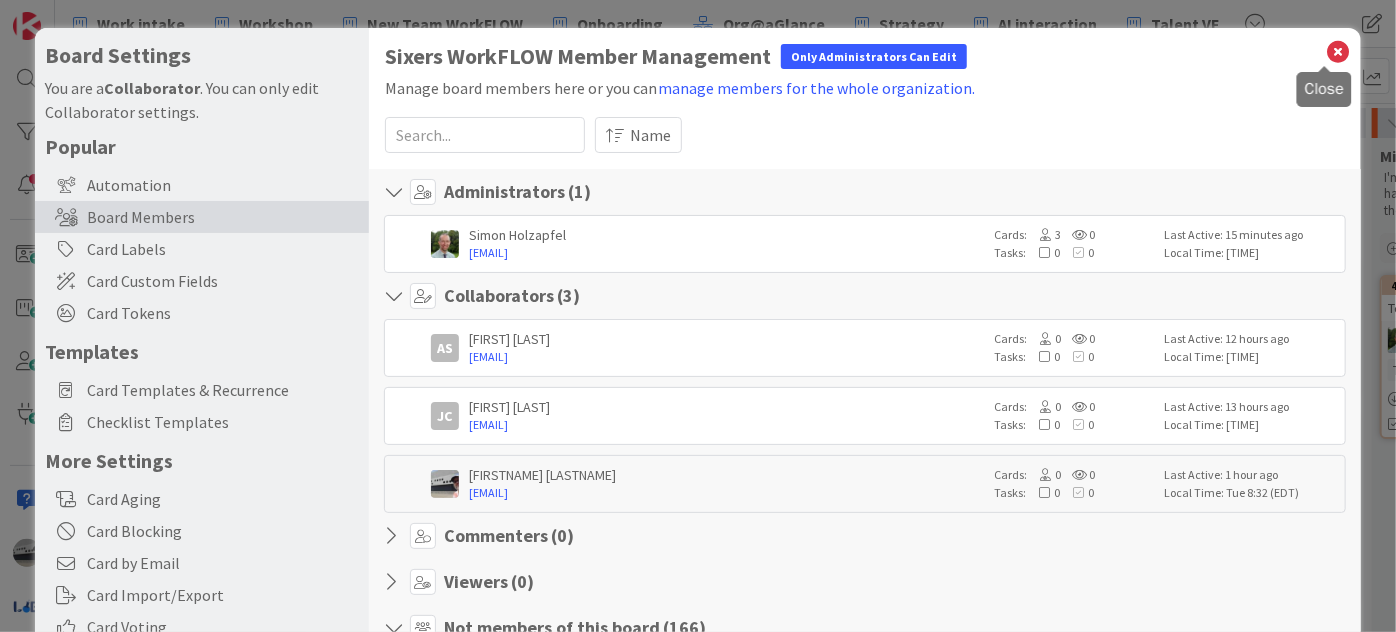 click at bounding box center (1338, 52) 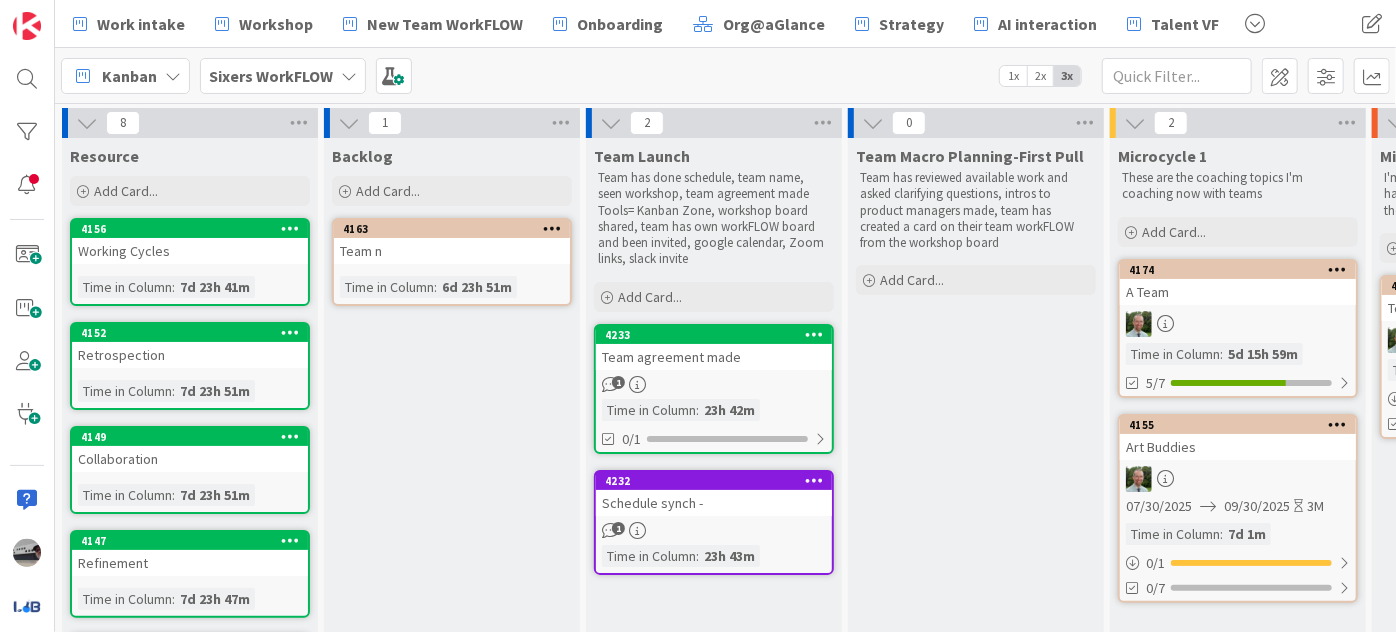 click on "Team agreement made" at bounding box center [714, 357] 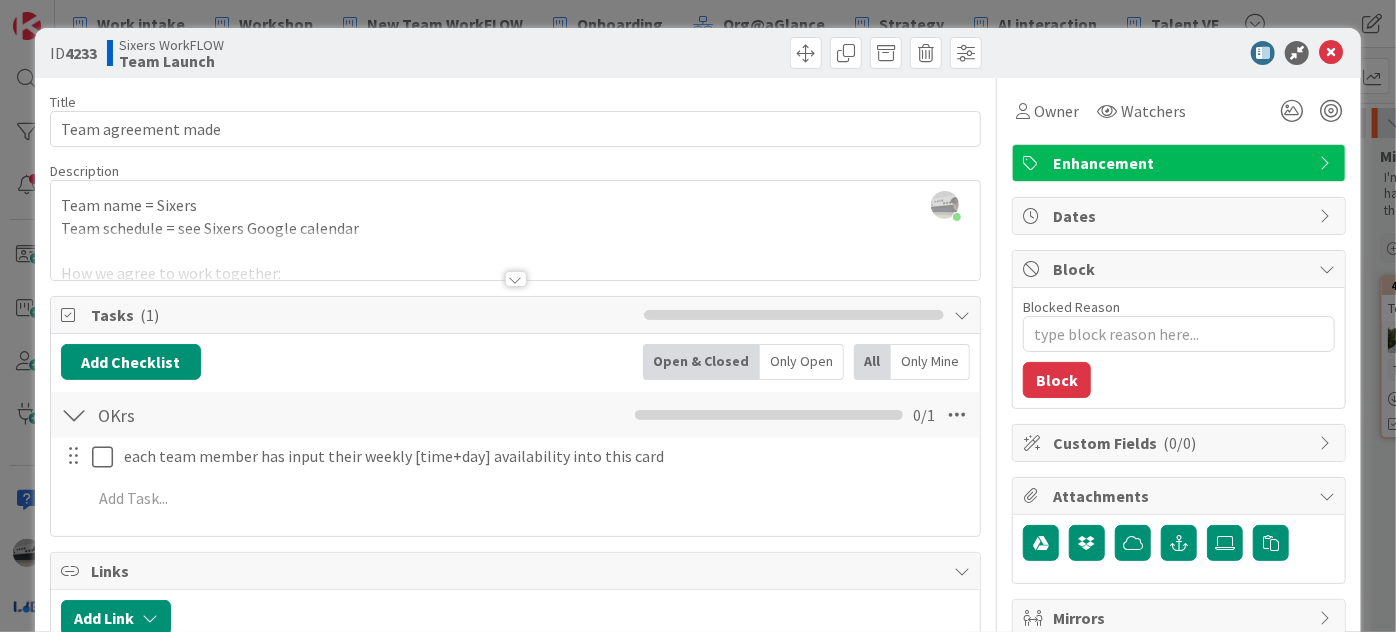 click at bounding box center [516, 279] 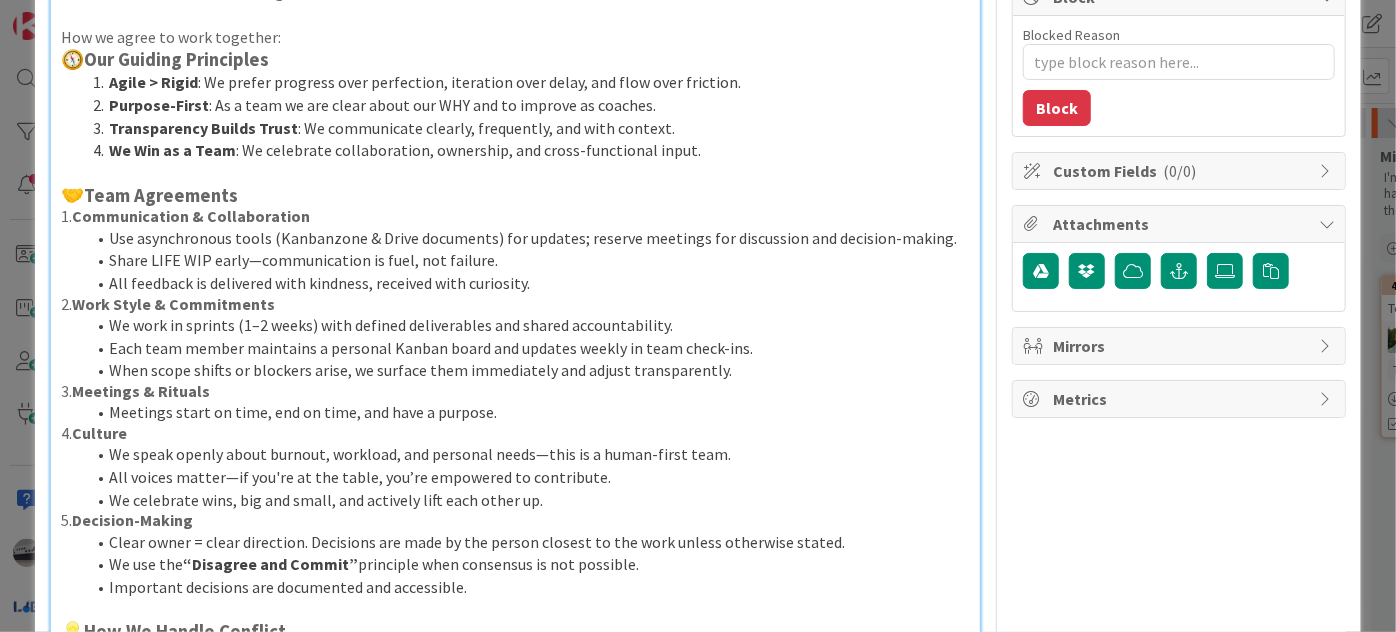 scroll, scrollTop: 0, scrollLeft: 0, axis: both 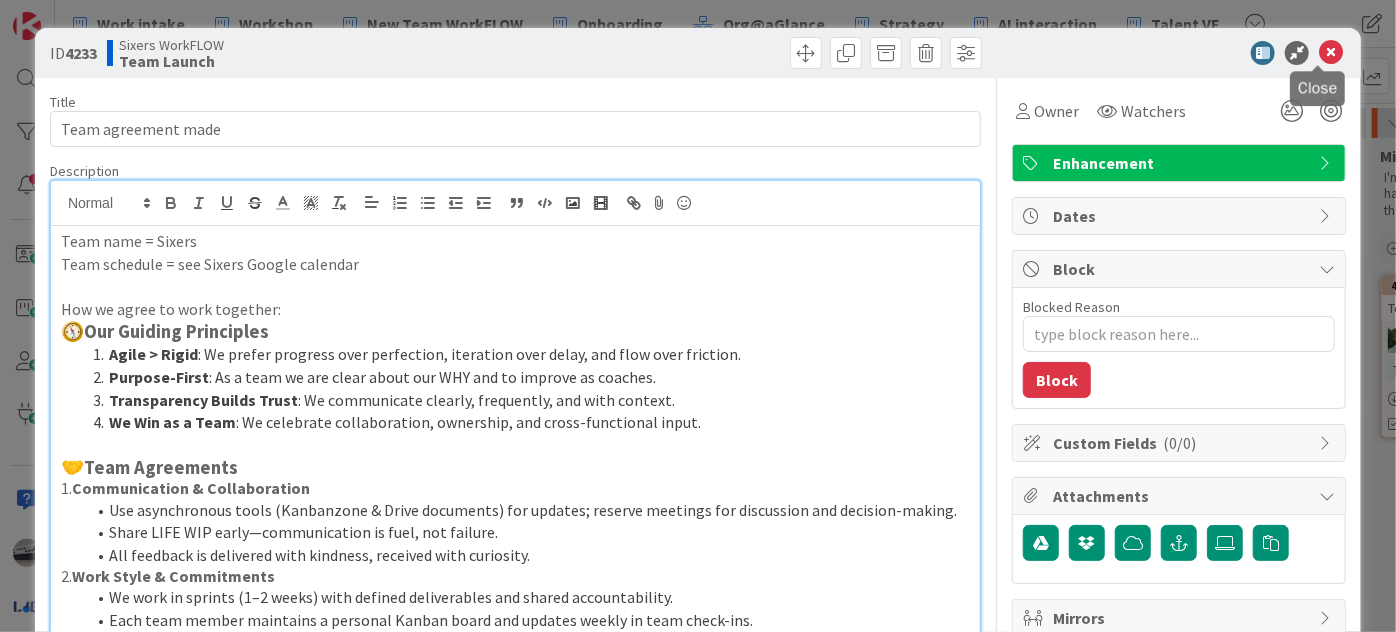 click at bounding box center [1331, 53] 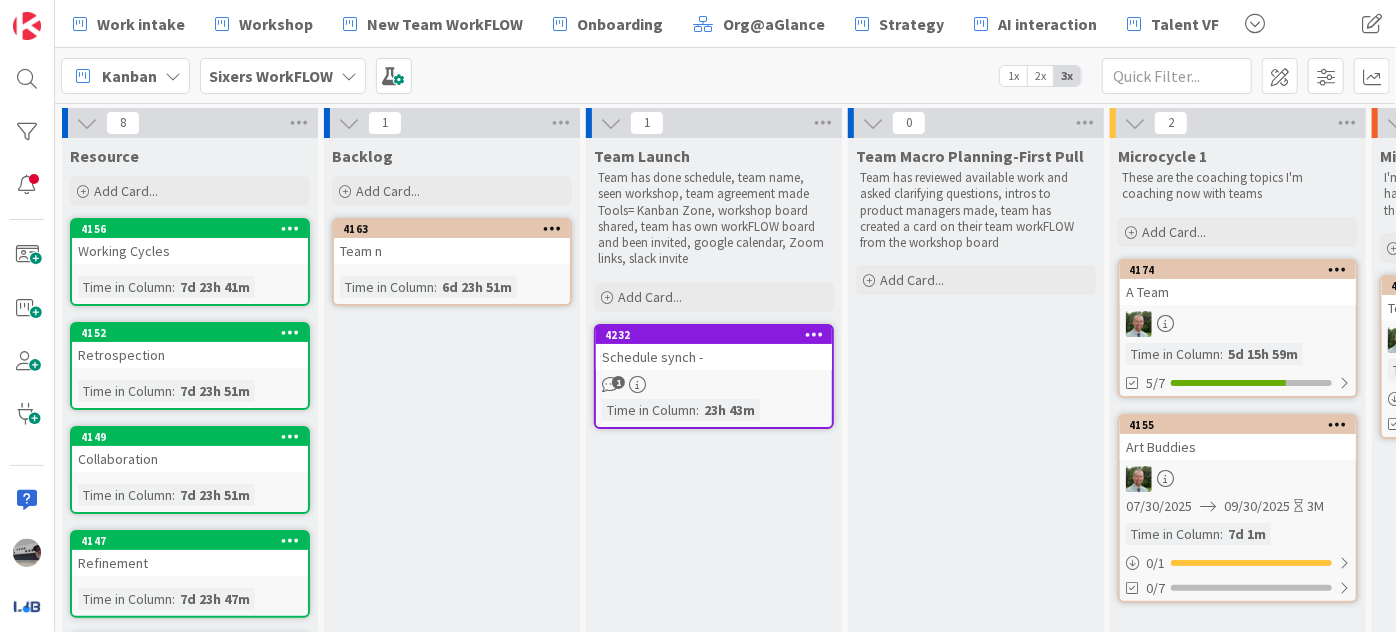 click on "Schedule synch -" at bounding box center [714, 357] 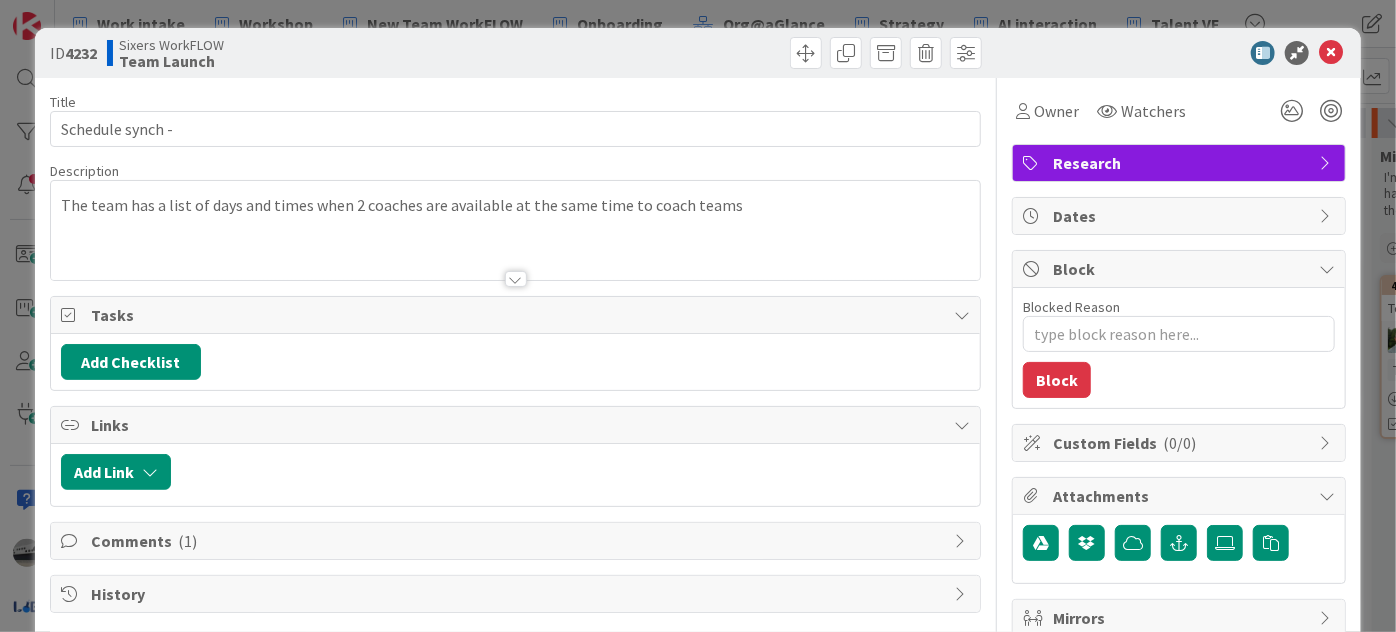 click at bounding box center [516, 279] 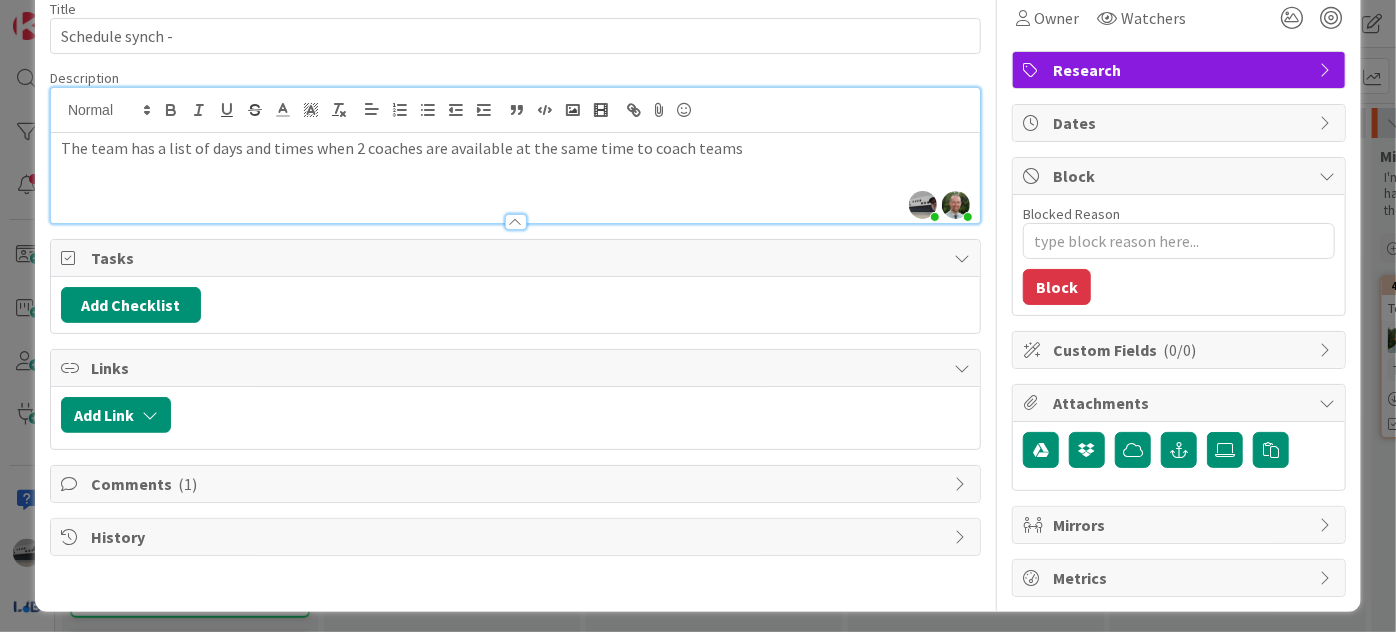 scroll, scrollTop: 96, scrollLeft: 0, axis: vertical 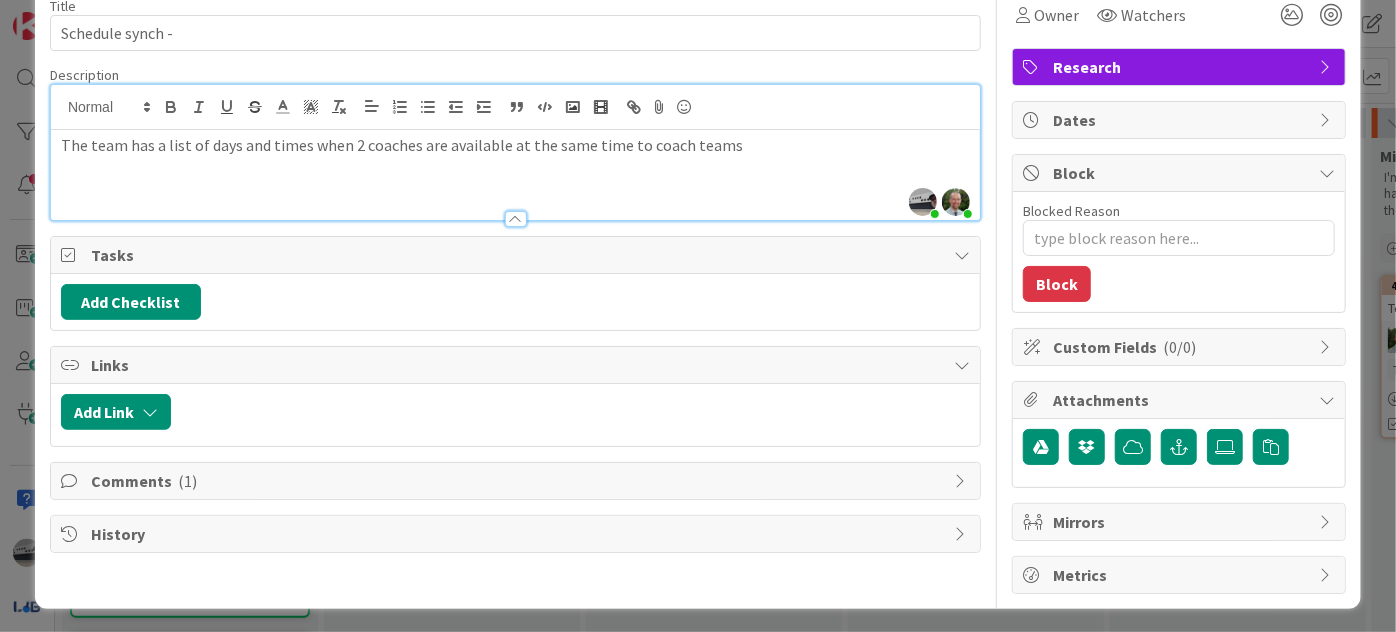 click at bounding box center [516, 219] 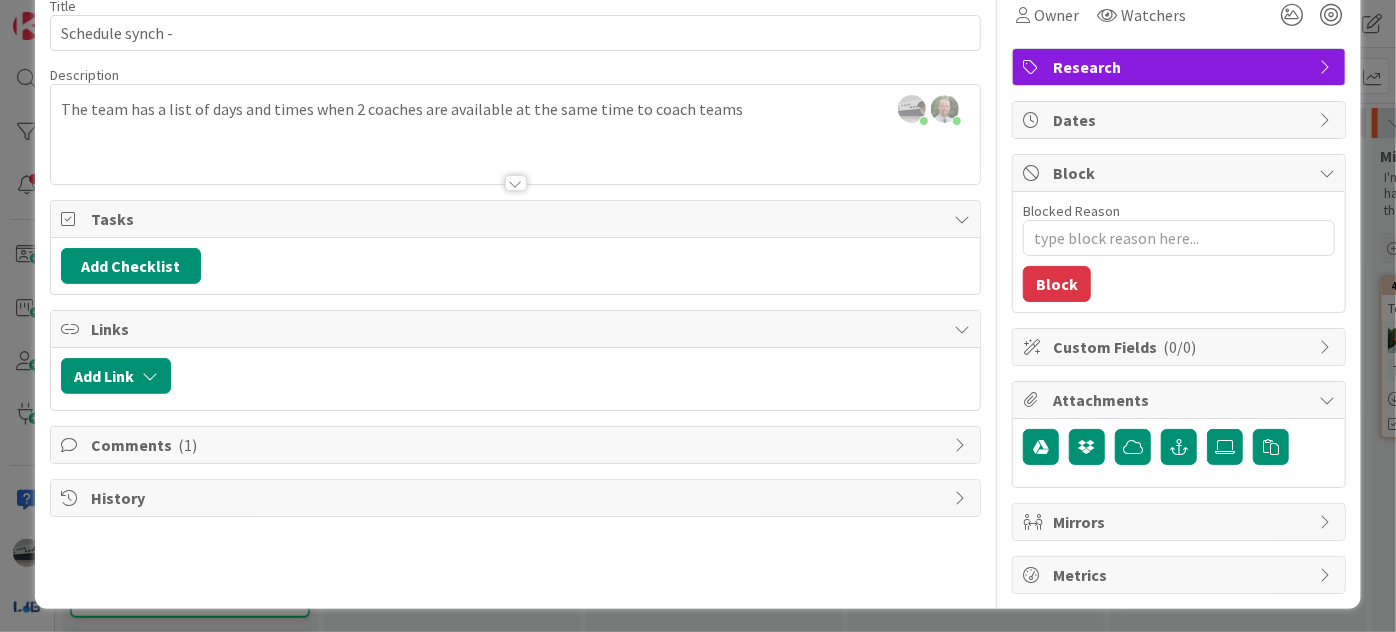 click at bounding box center (516, 183) 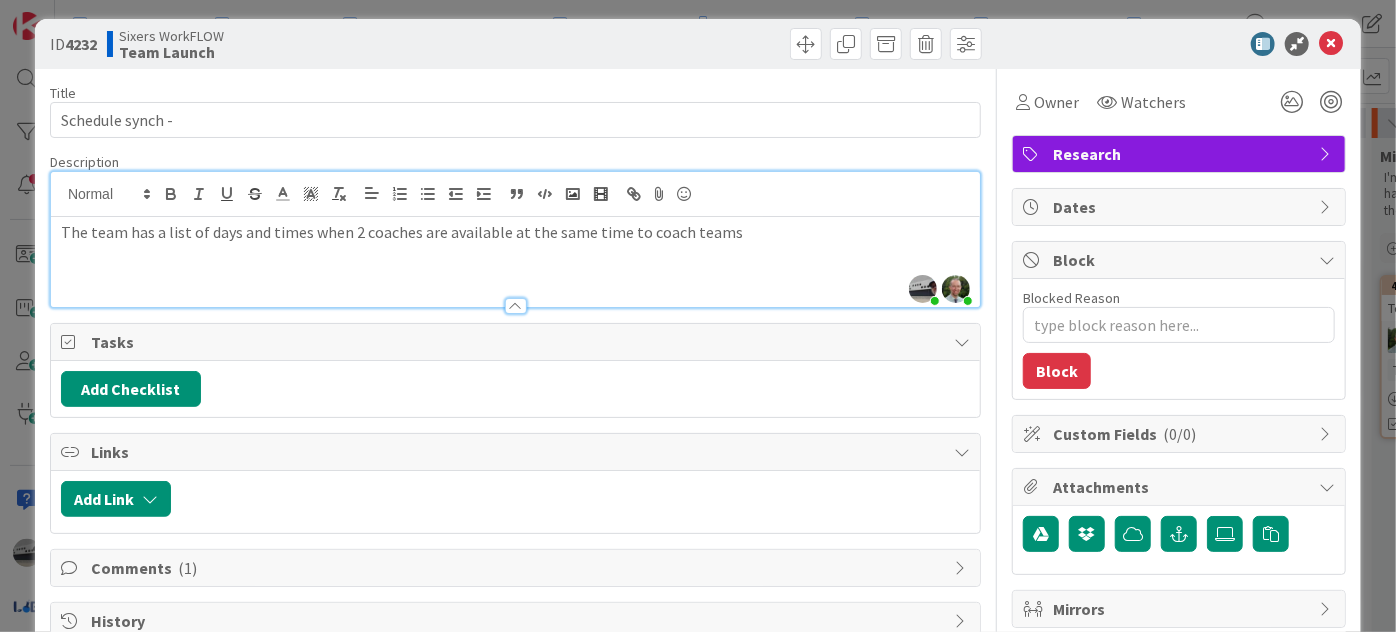 scroll, scrollTop: 0, scrollLeft: 0, axis: both 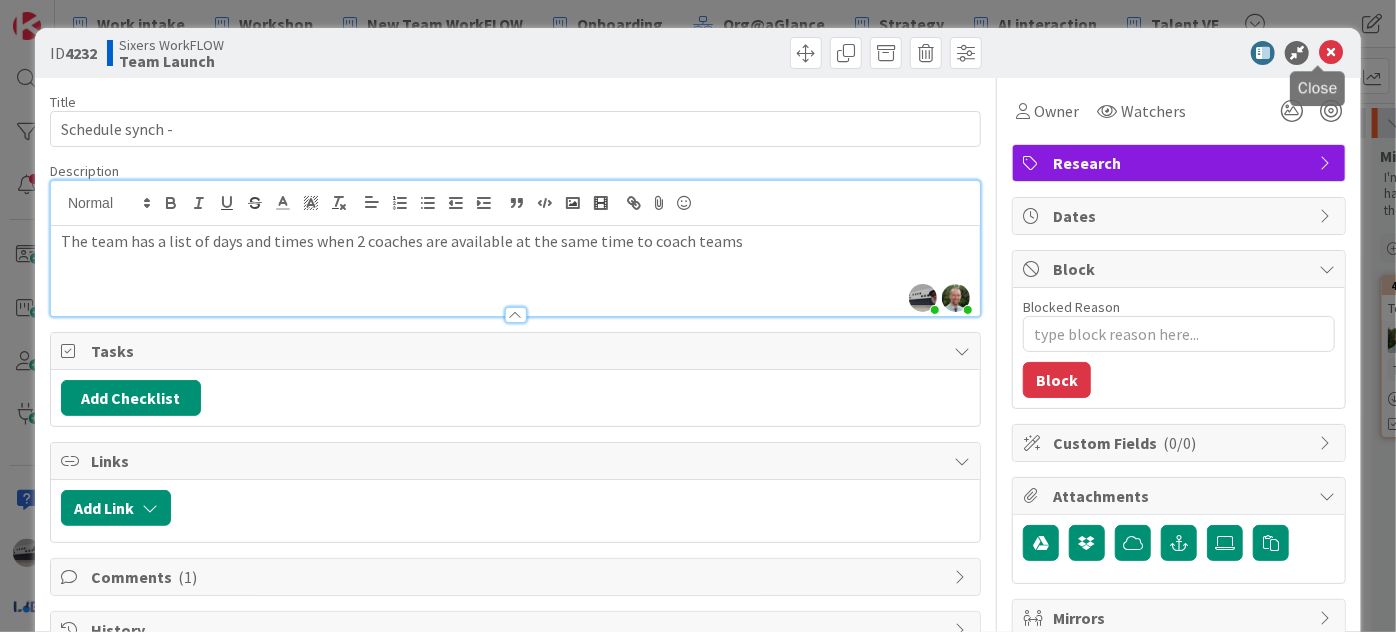 click at bounding box center [1331, 53] 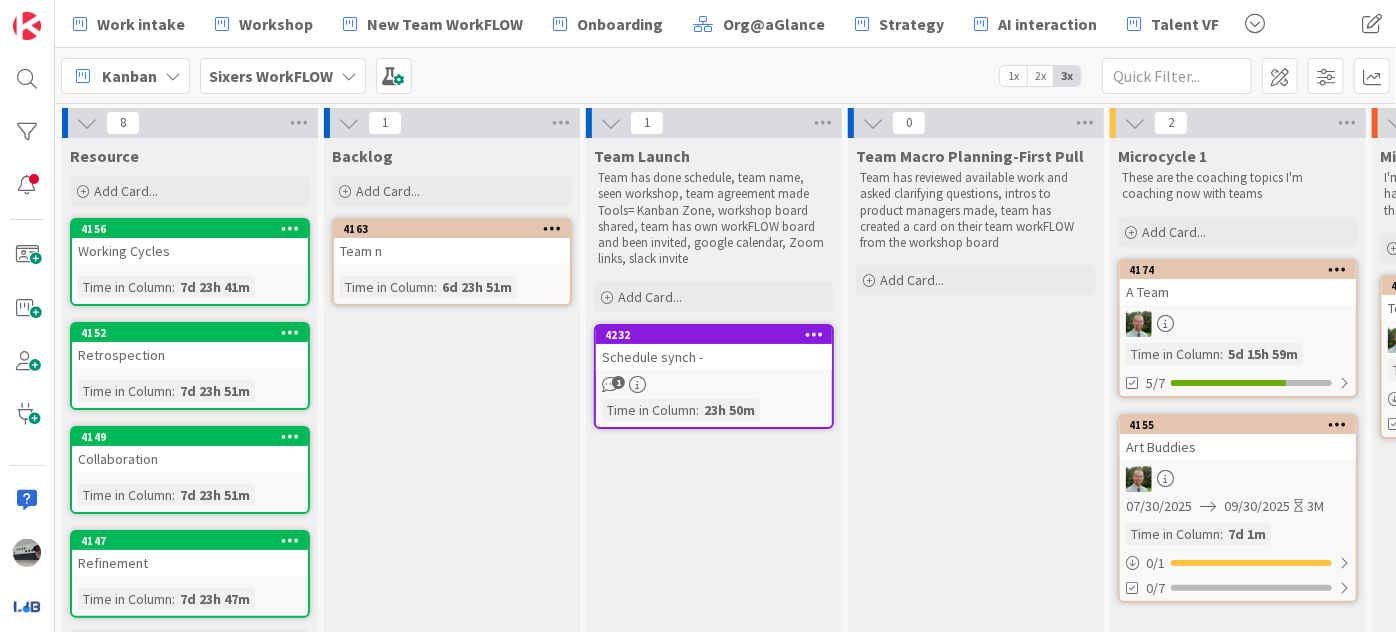 click on "Schedule synch -" at bounding box center [714, 357] 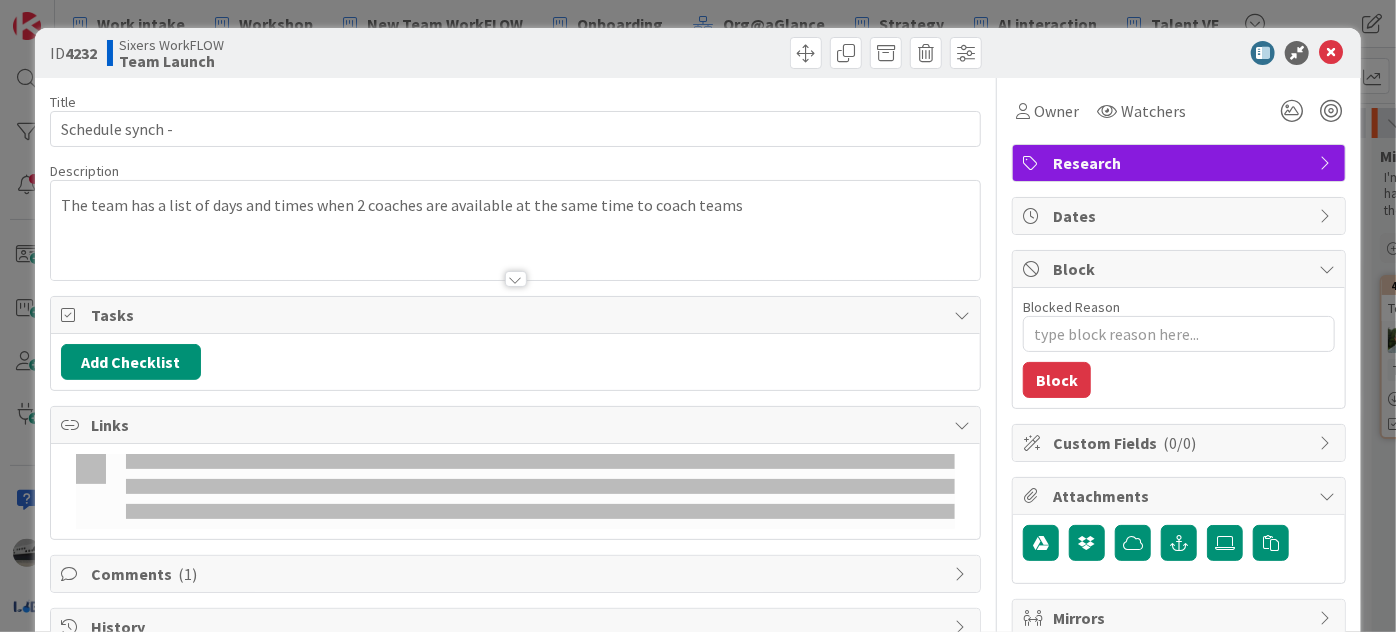 type on "x" 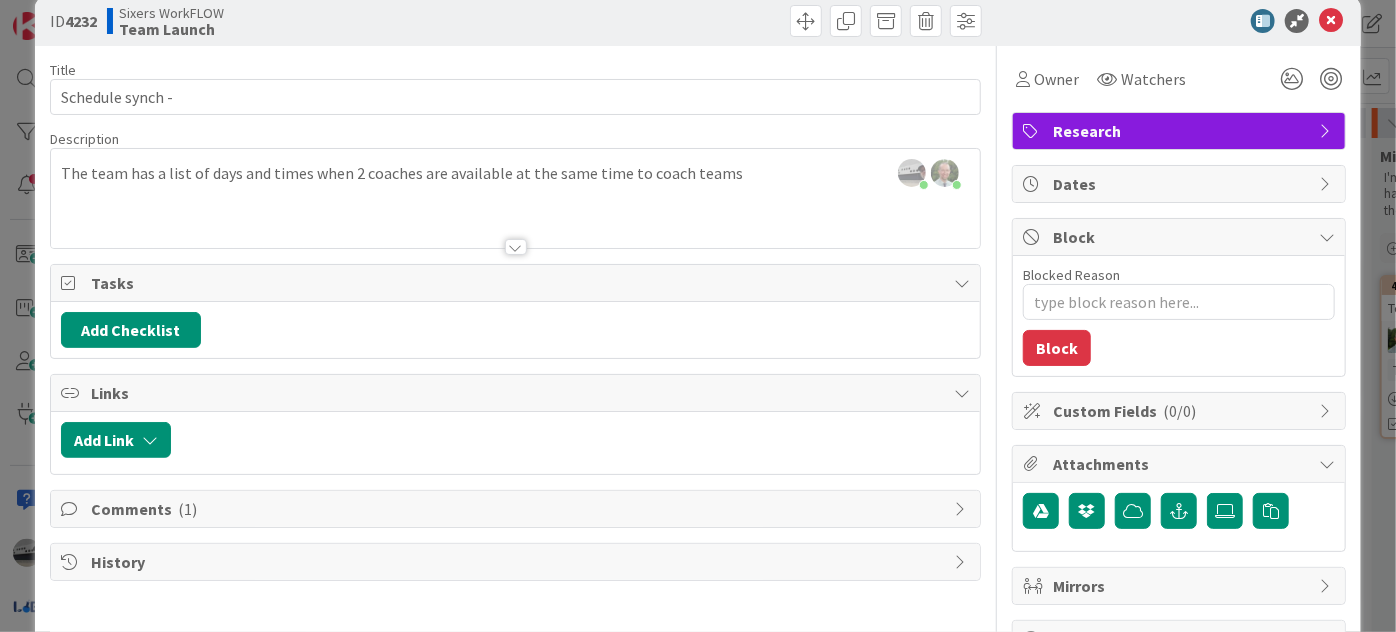 scroll, scrollTop: 0, scrollLeft: 0, axis: both 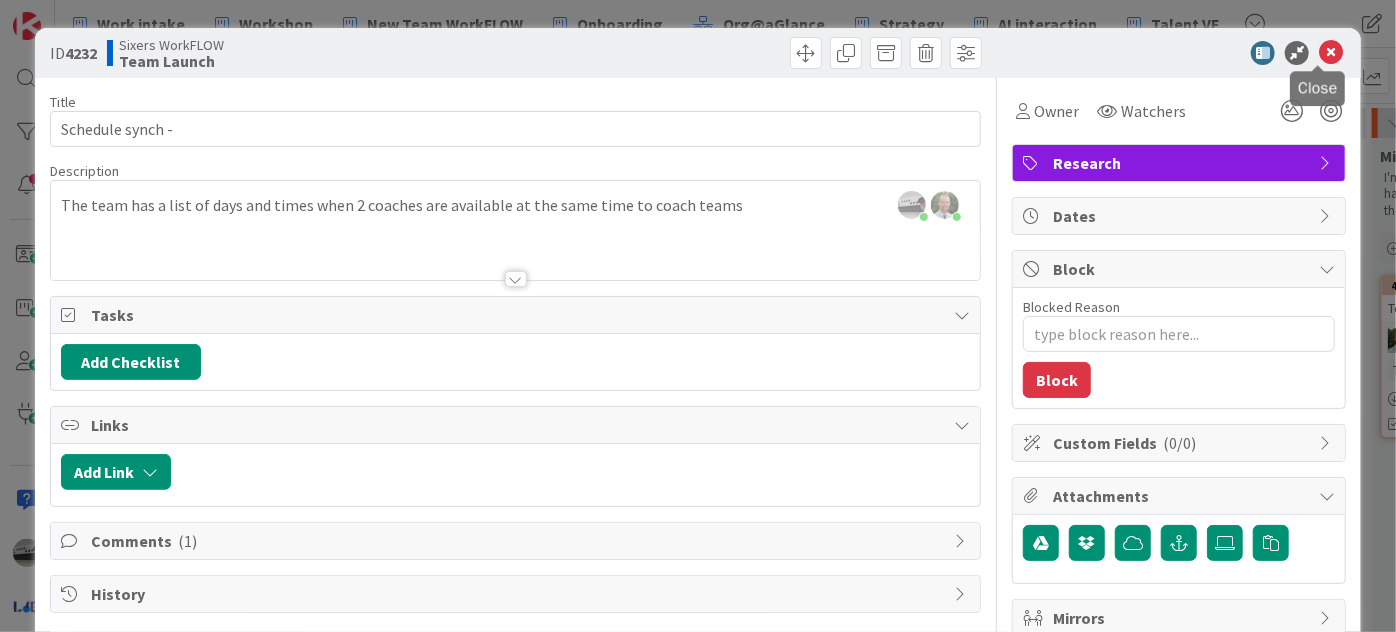 click at bounding box center (1331, 53) 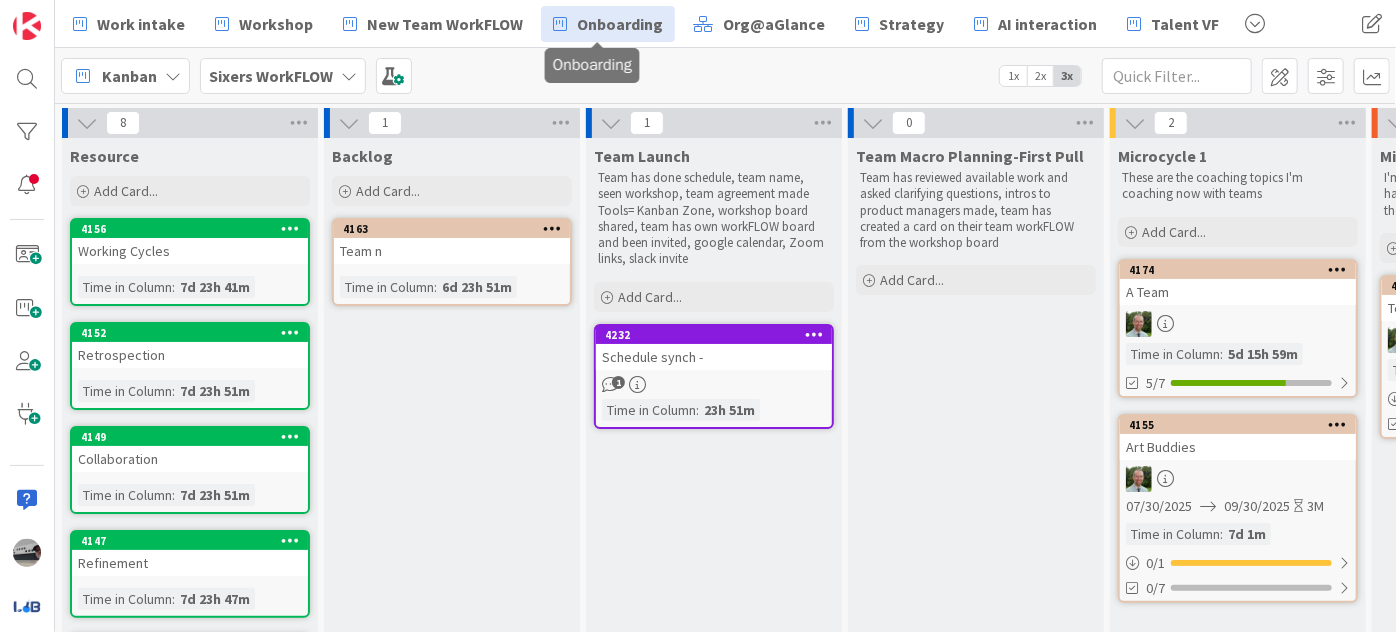 click on "Onboarding" at bounding box center [620, 24] 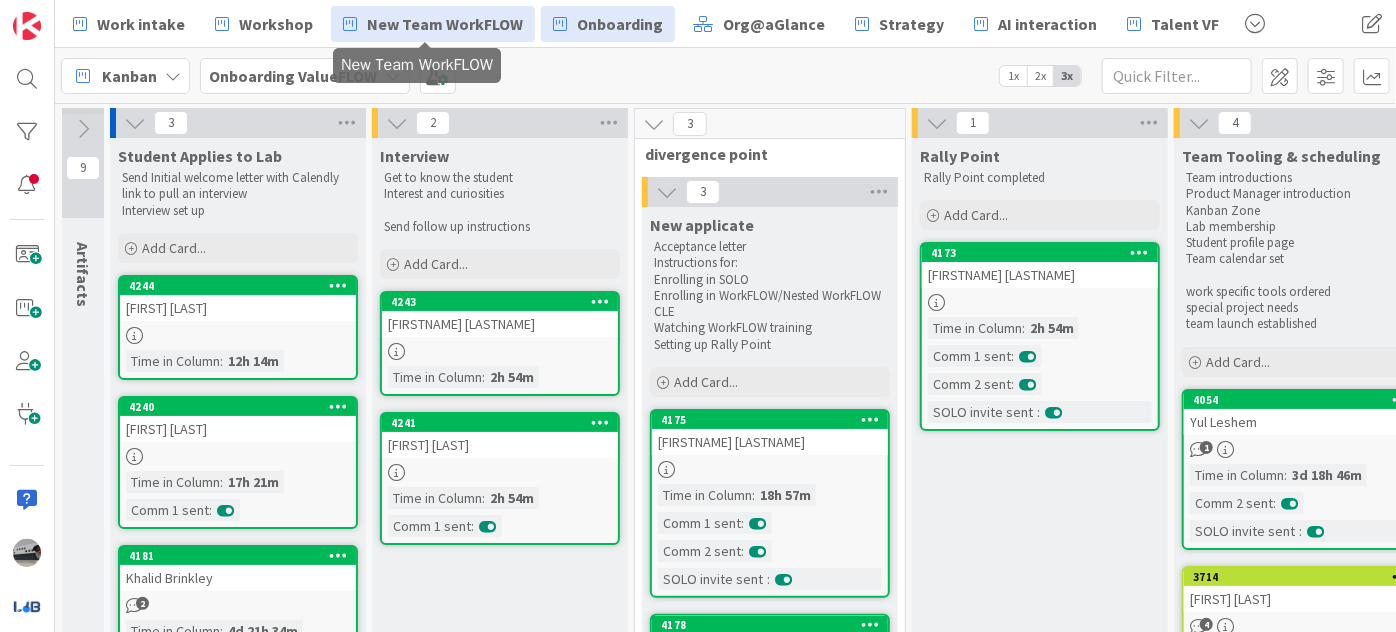 click on "New Team WorkFLOW" at bounding box center (445, 24) 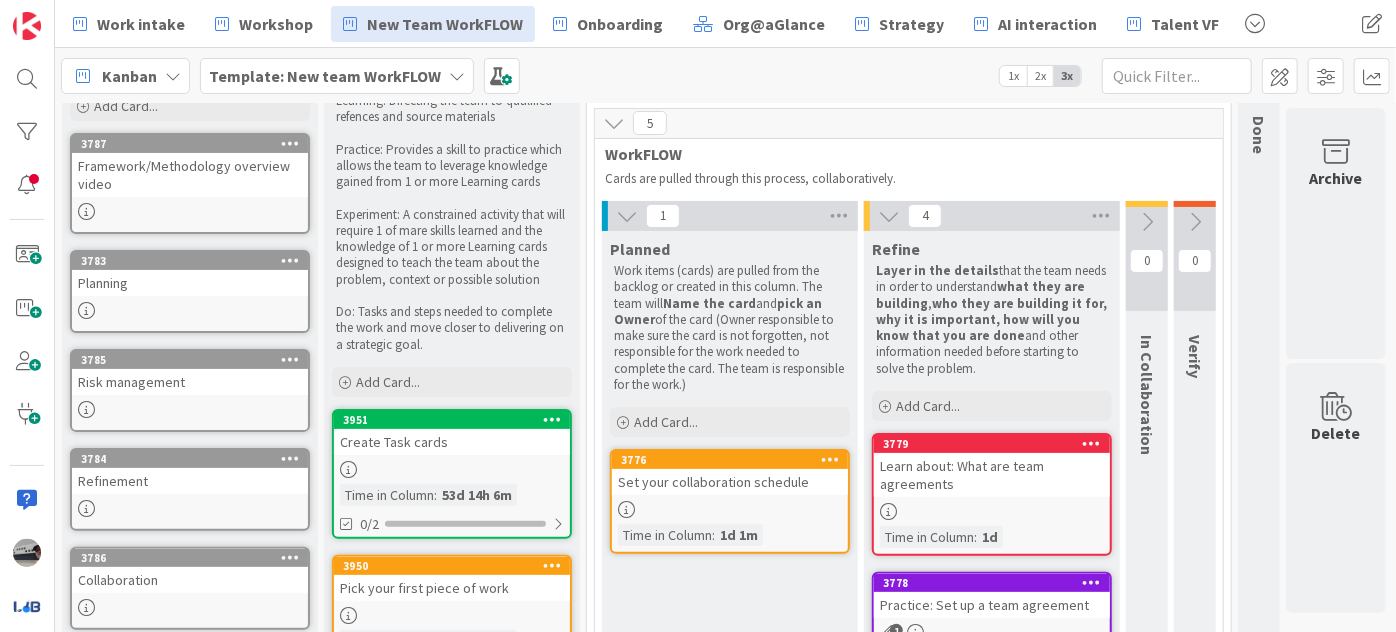 scroll, scrollTop: 181, scrollLeft: 0, axis: vertical 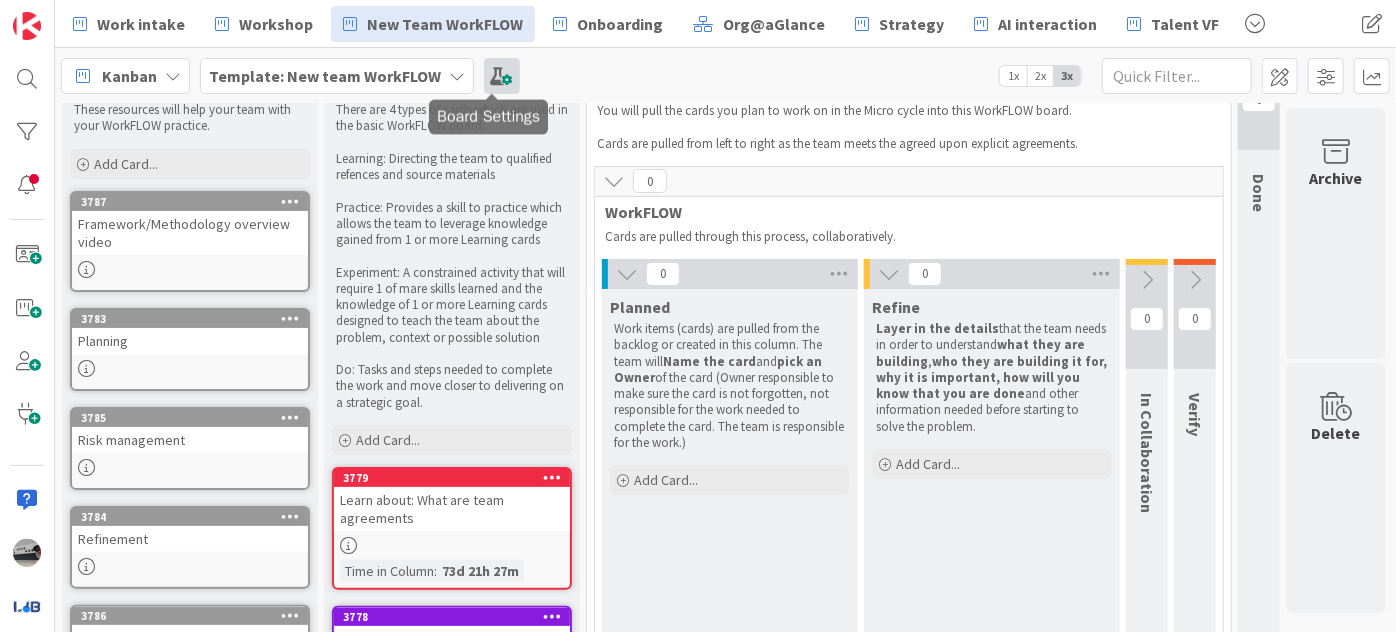 click at bounding box center (502, 76) 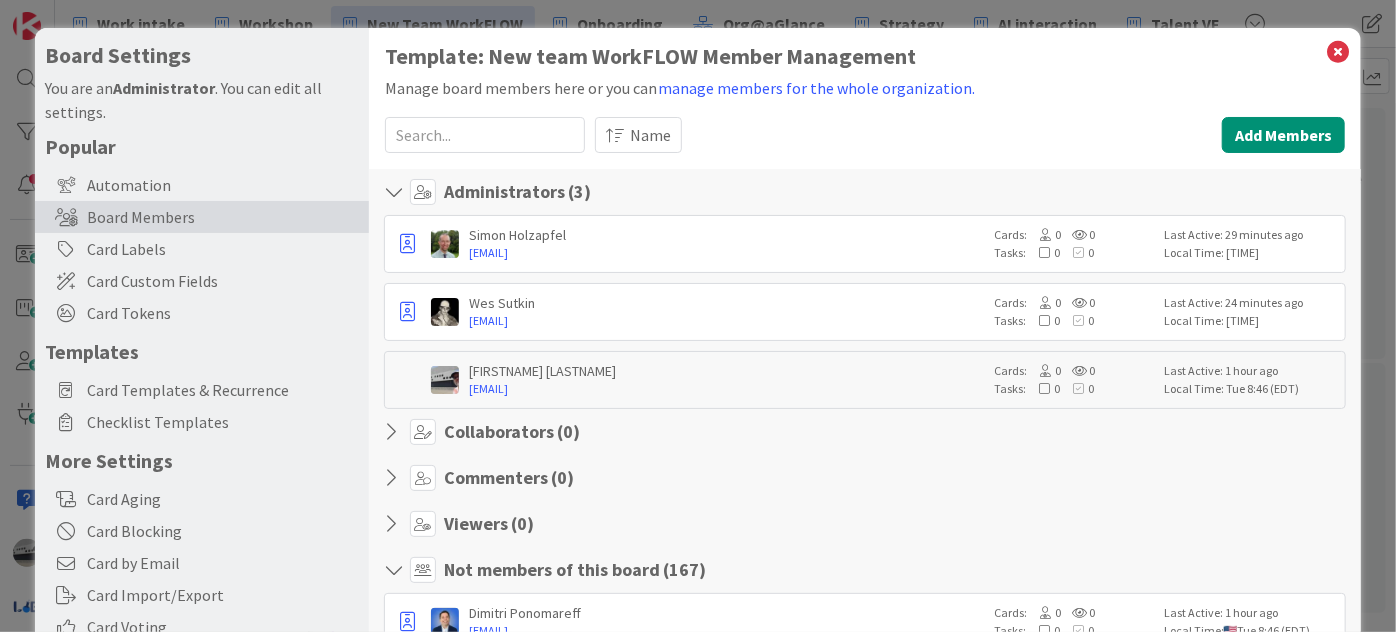 click at bounding box center [485, 135] 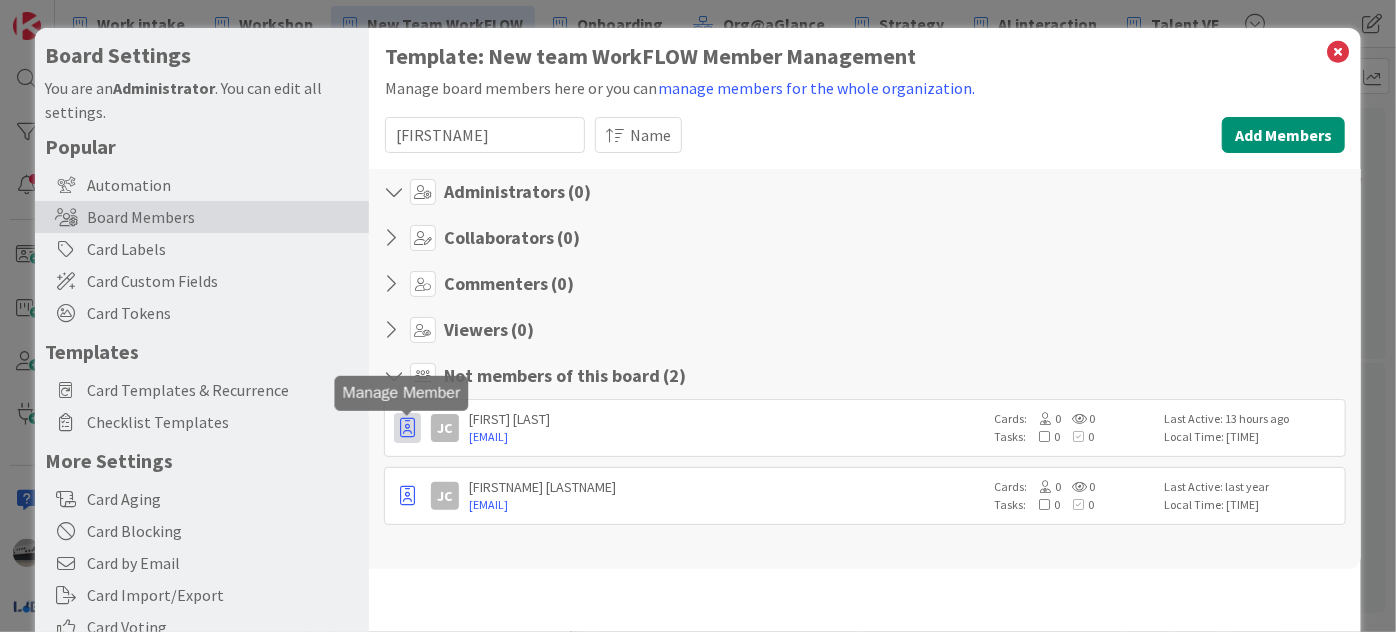 type on "[FIRSTNAME]" 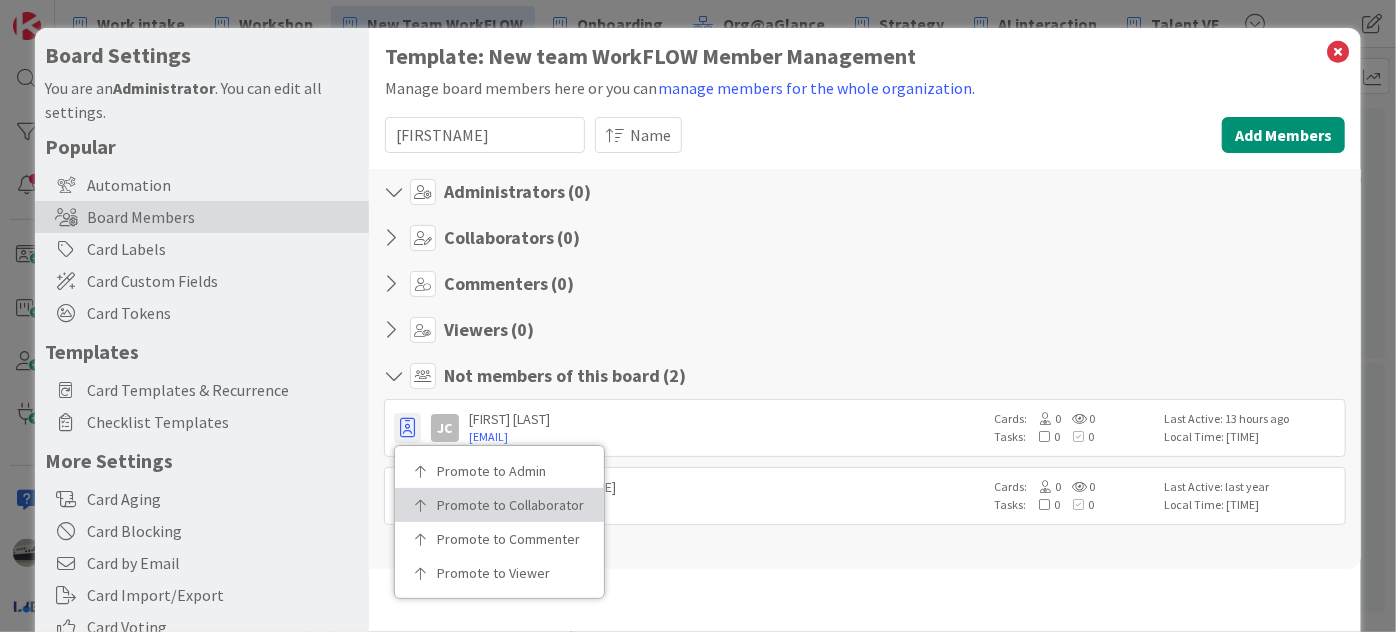 click on "Promote to Collaborator" at bounding box center [506, 505] 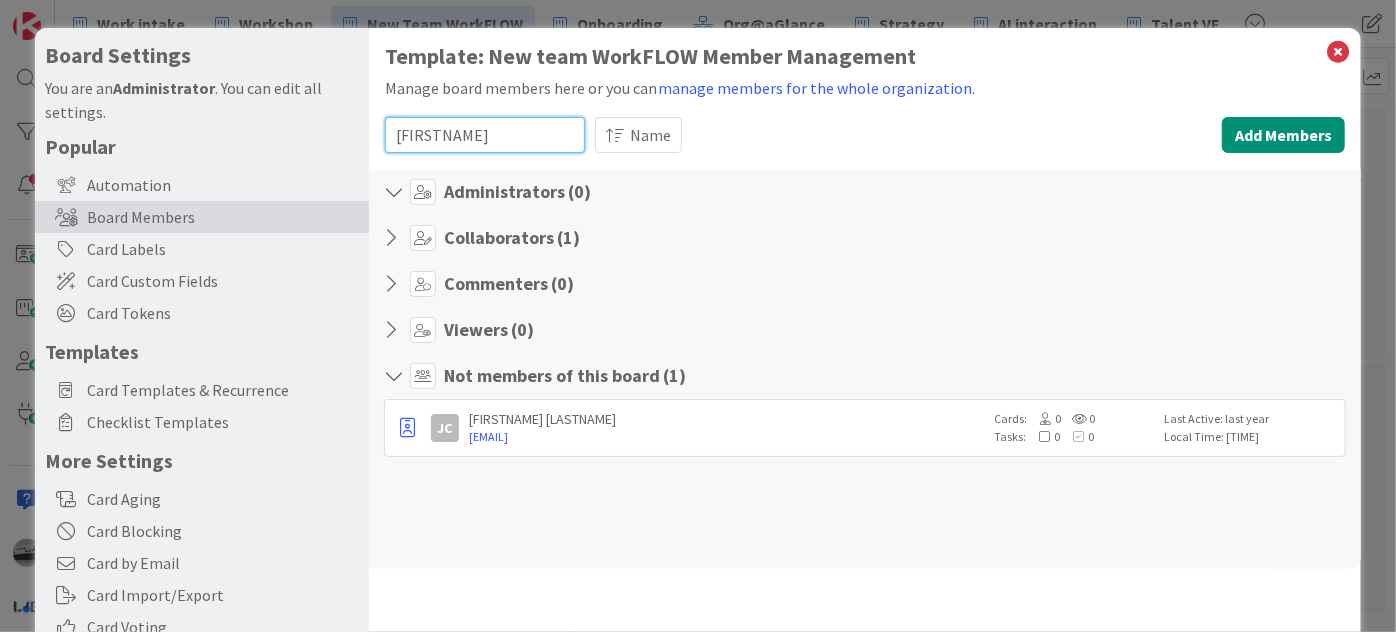 drag, startPoint x: 453, startPoint y: 132, endPoint x: 328, endPoint y: 130, distance: 125.016 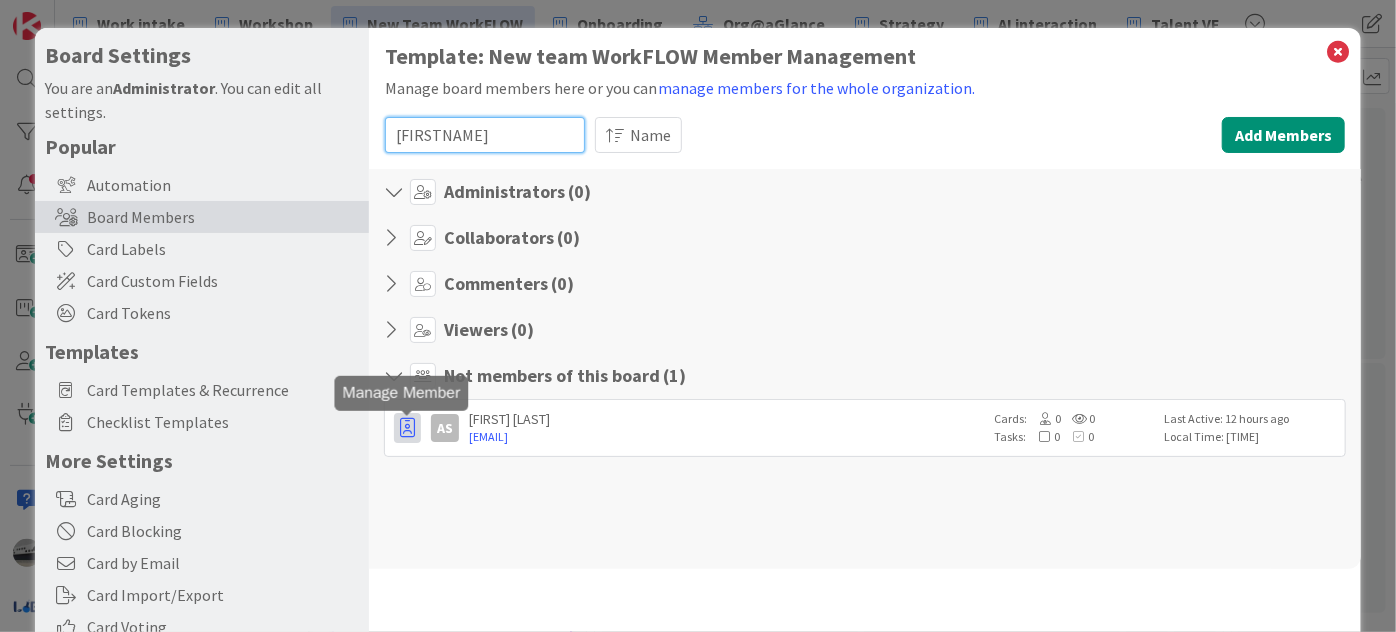 type on "[FIRSTNAME]" 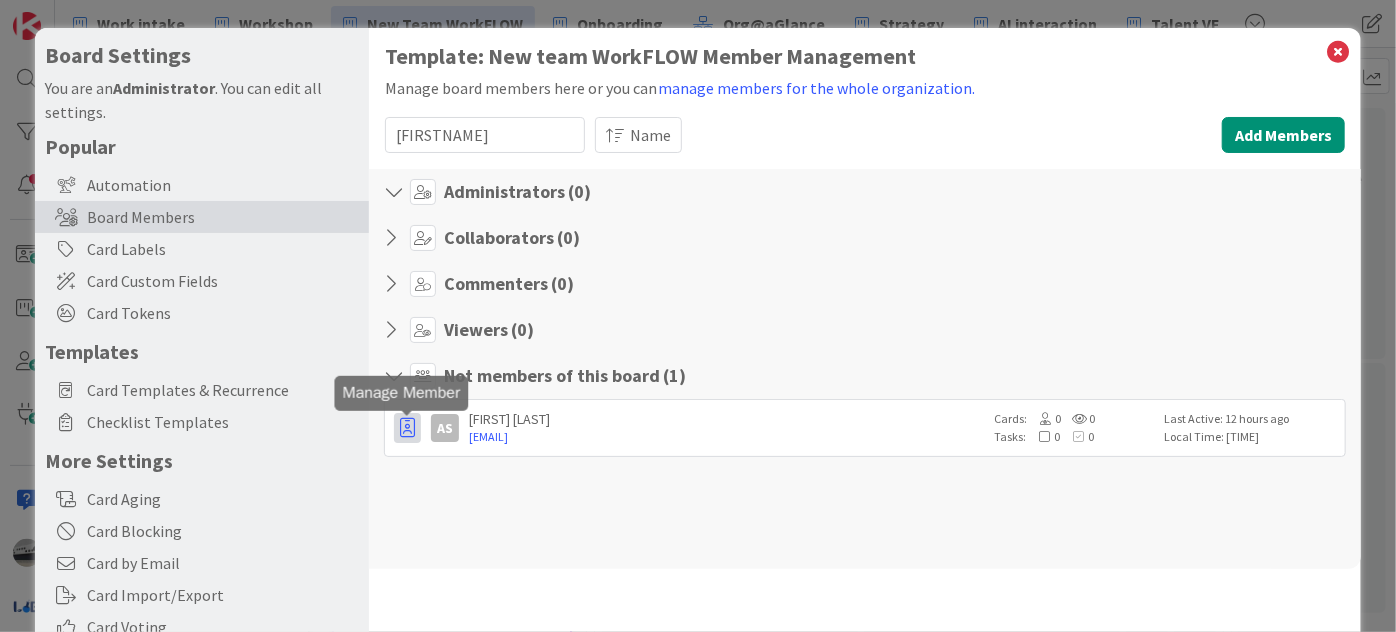 click at bounding box center [407, 428] 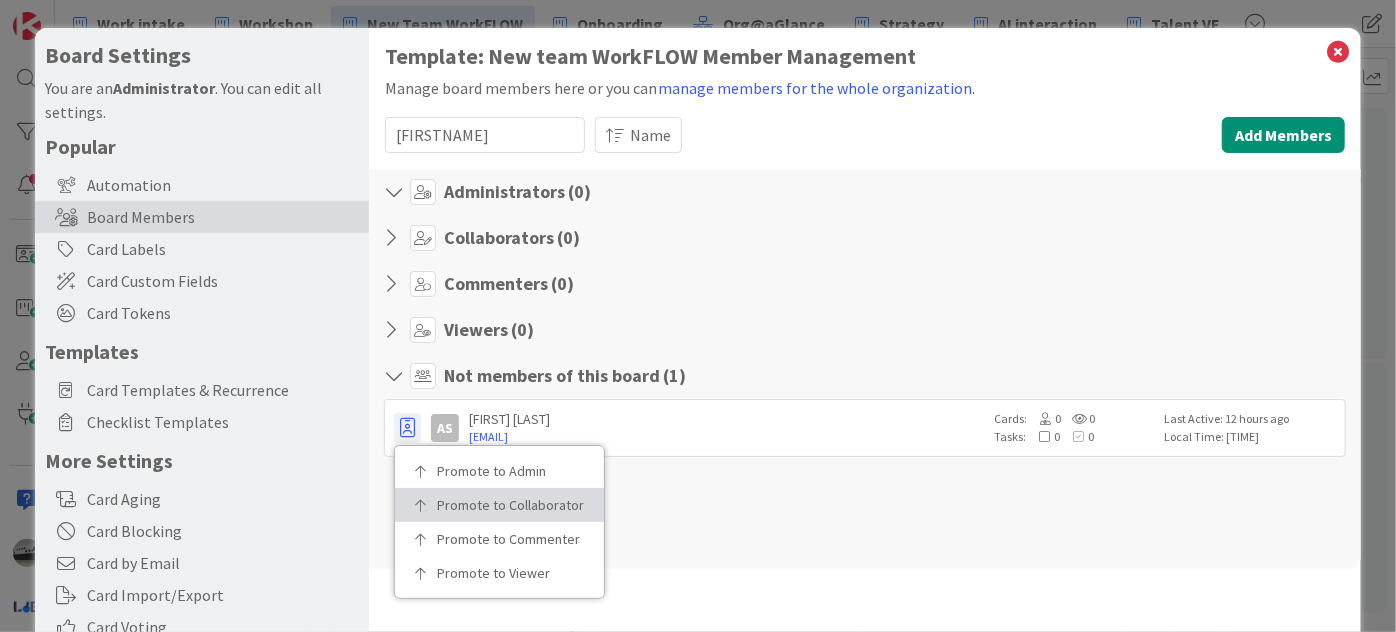 click on "Promote to Collaborator" at bounding box center [506, 505] 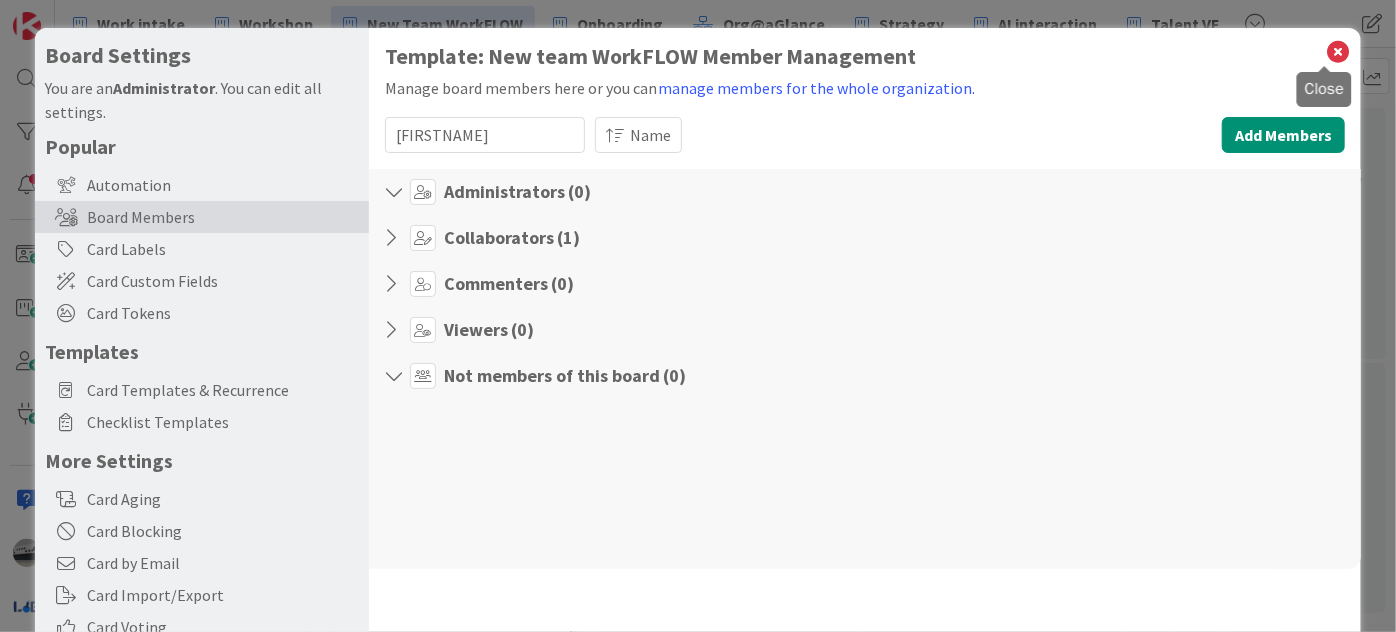 click at bounding box center [1338, 52] 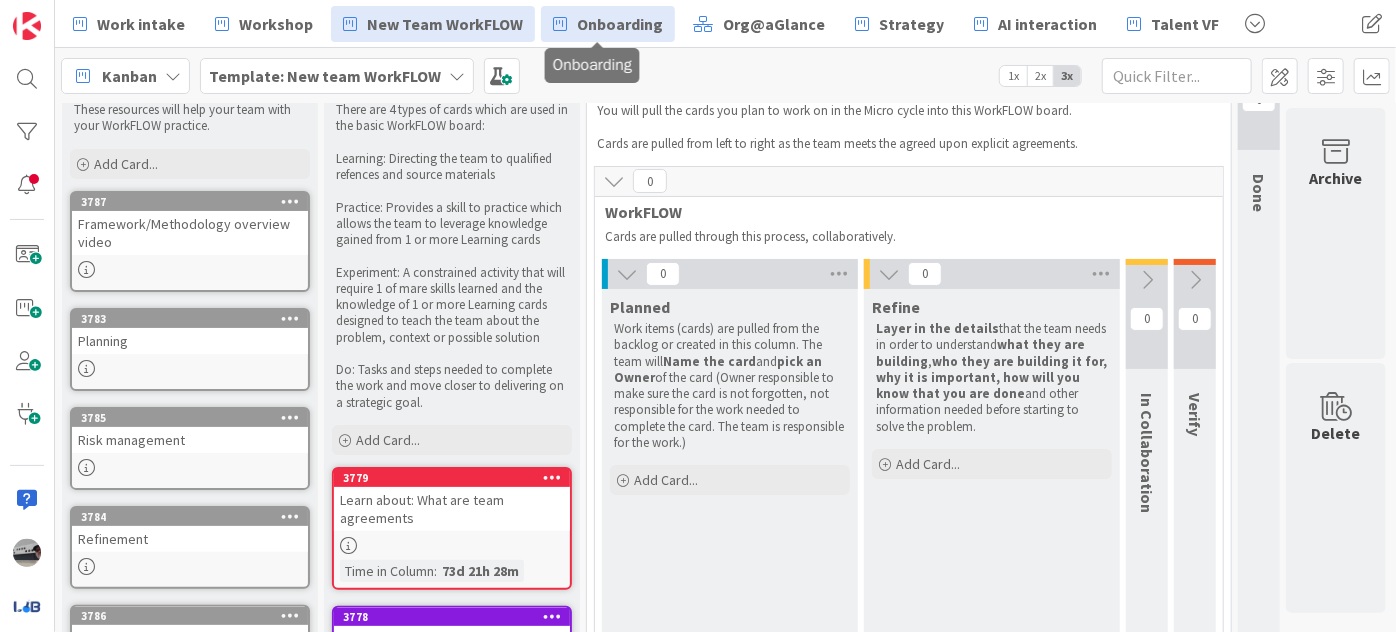 click on "Onboarding" at bounding box center (620, 24) 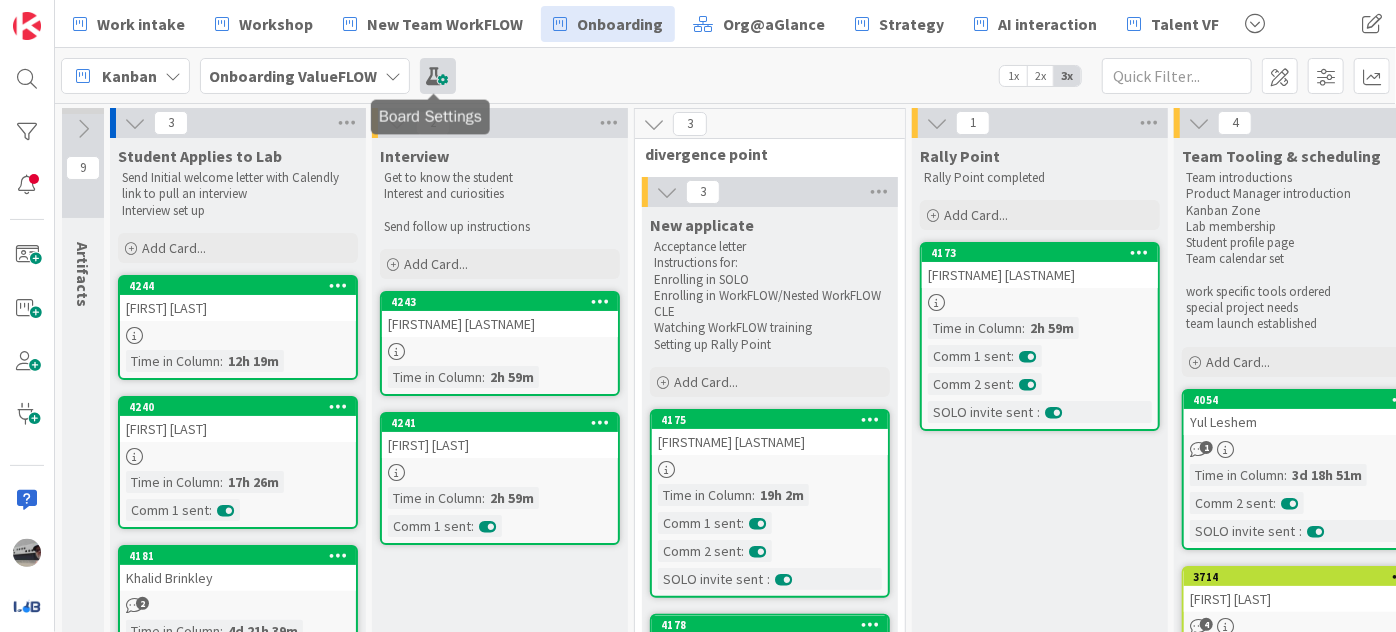 click at bounding box center [438, 76] 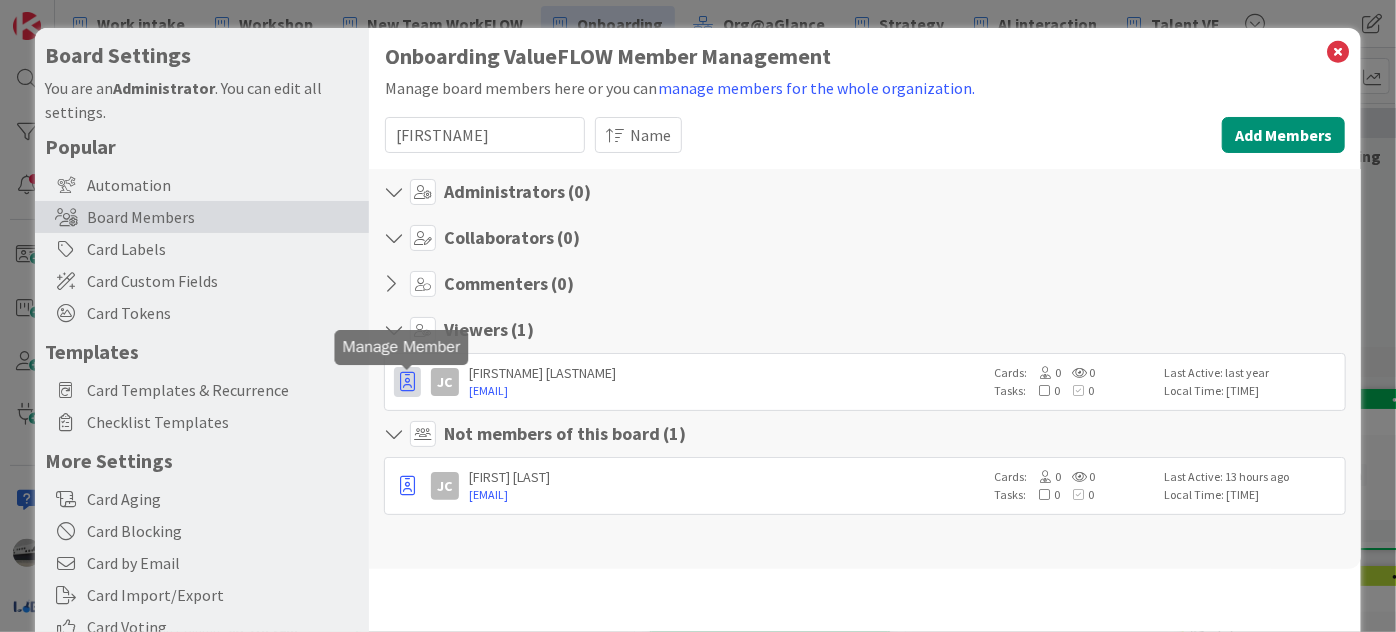 click at bounding box center [407, 382] 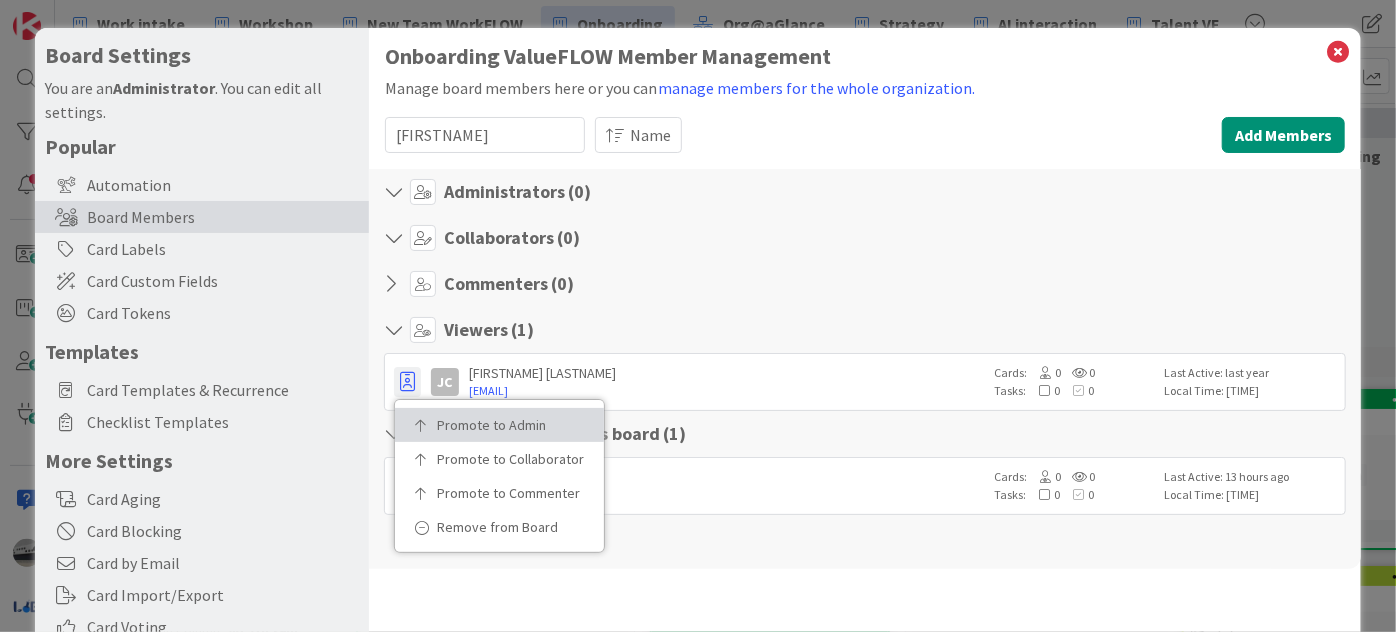 click on "Promote to Admin" at bounding box center (506, 425) 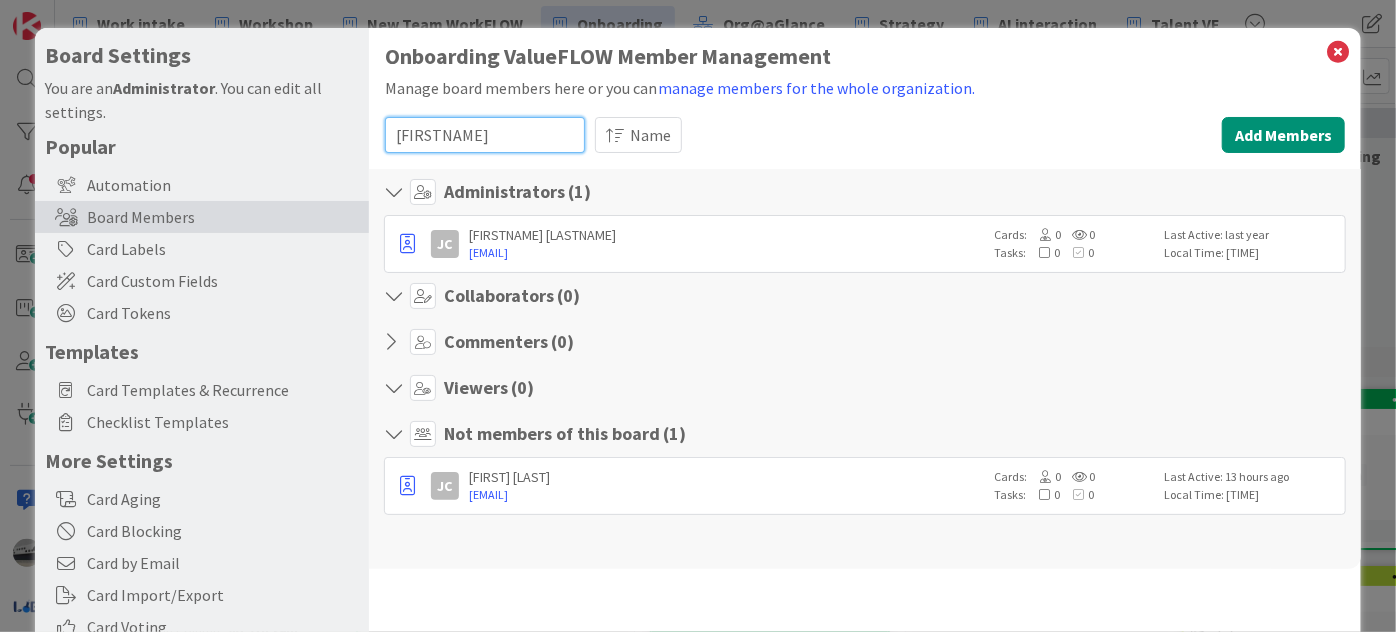drag, startPoint x: 427, startPoint y: 134, endPoint x: 359, endPoint y: 130, distance: 68.117546 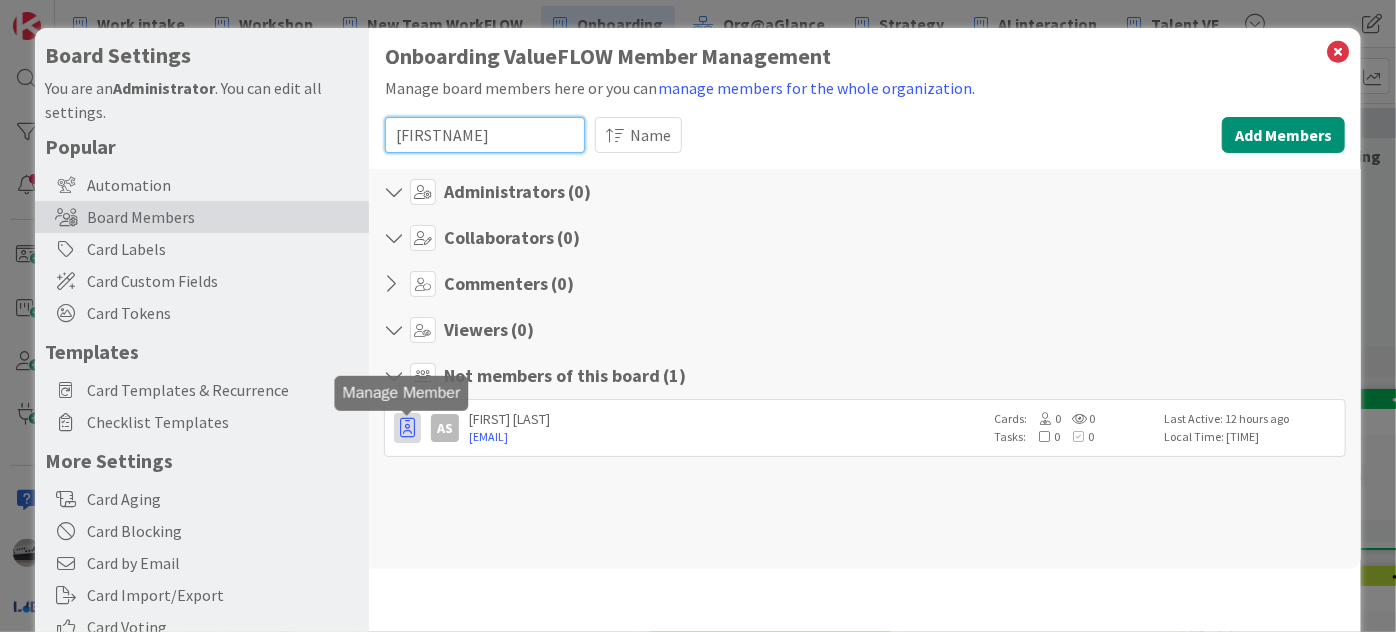type on "[FIRSTNAME]" 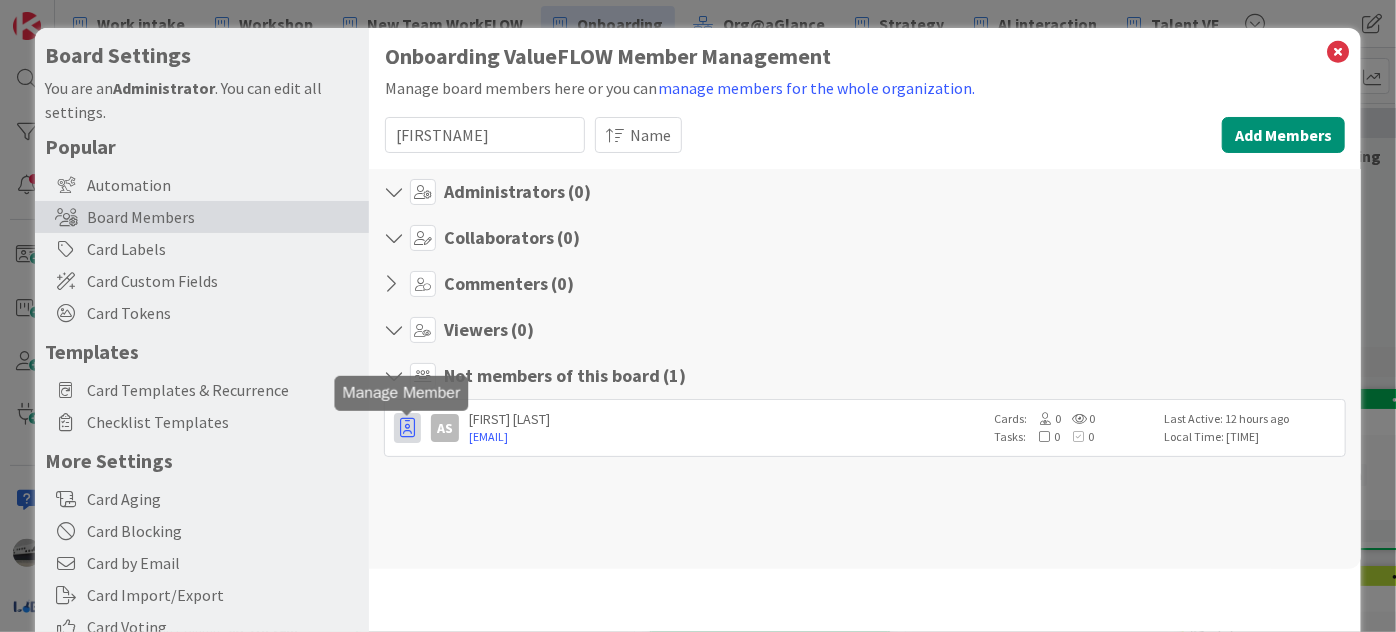 click at bounding box center (407, 428) 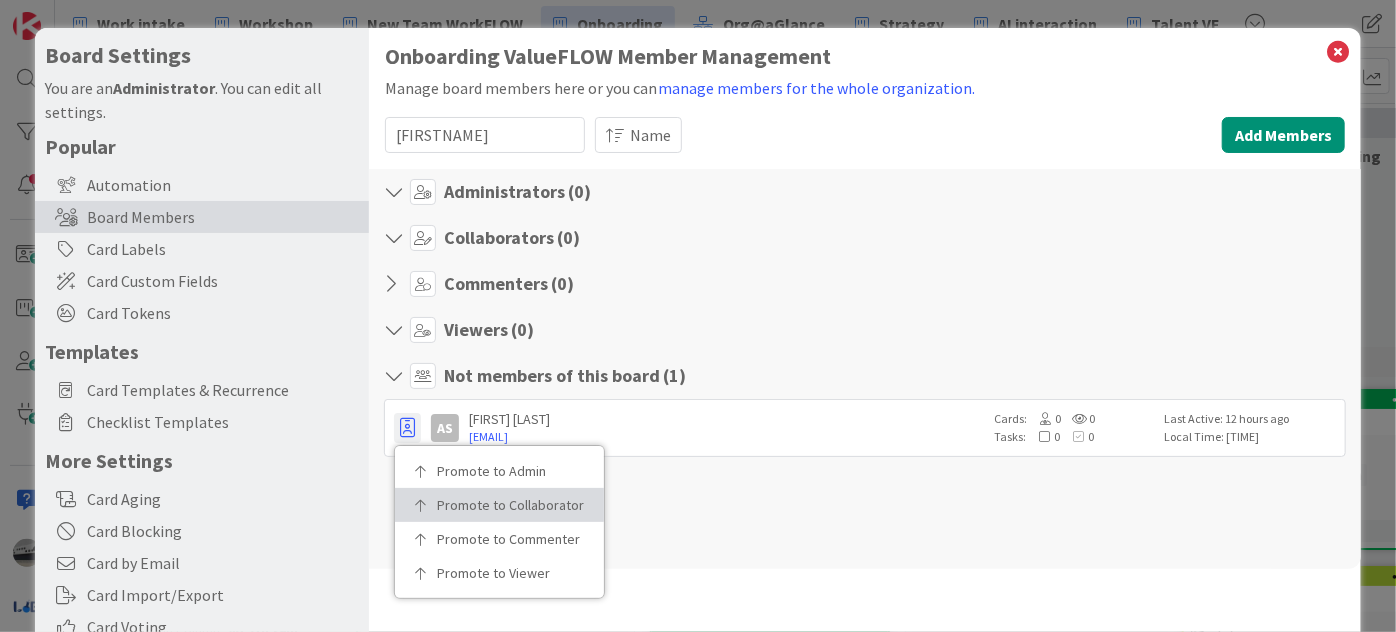 click on "Promote to Collaborator" at bounding box center (506, 505) 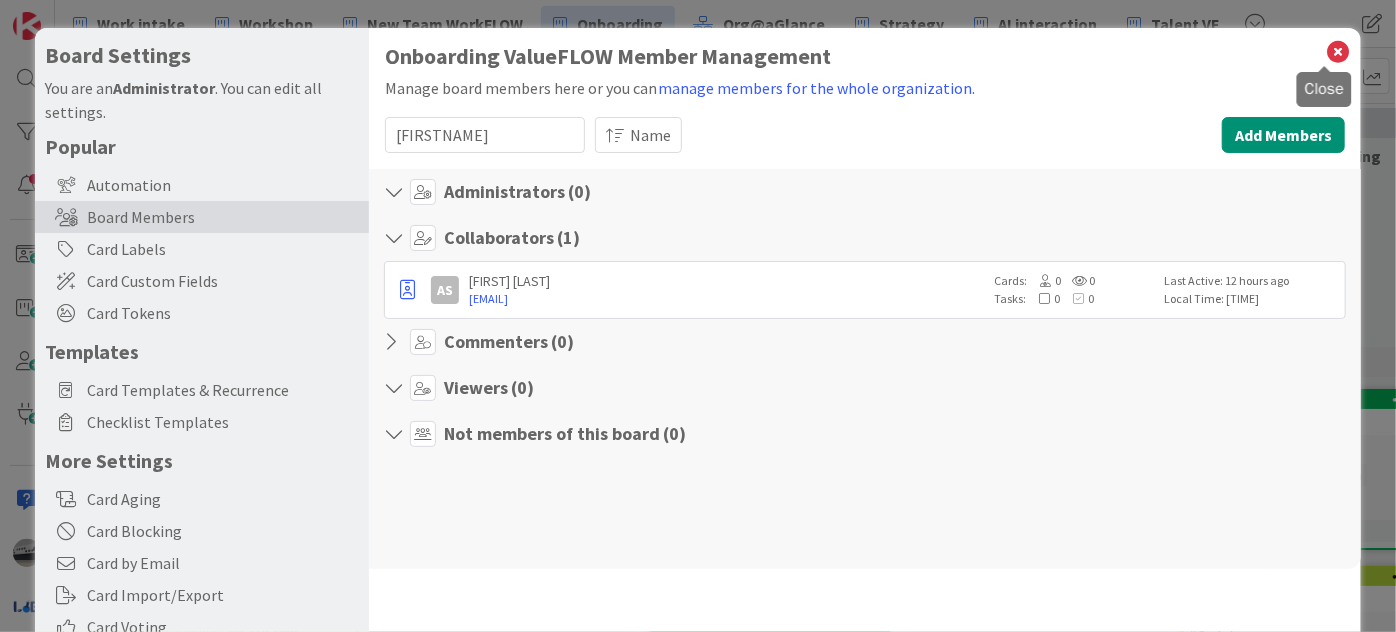 click at bounding box center (1338, 52) 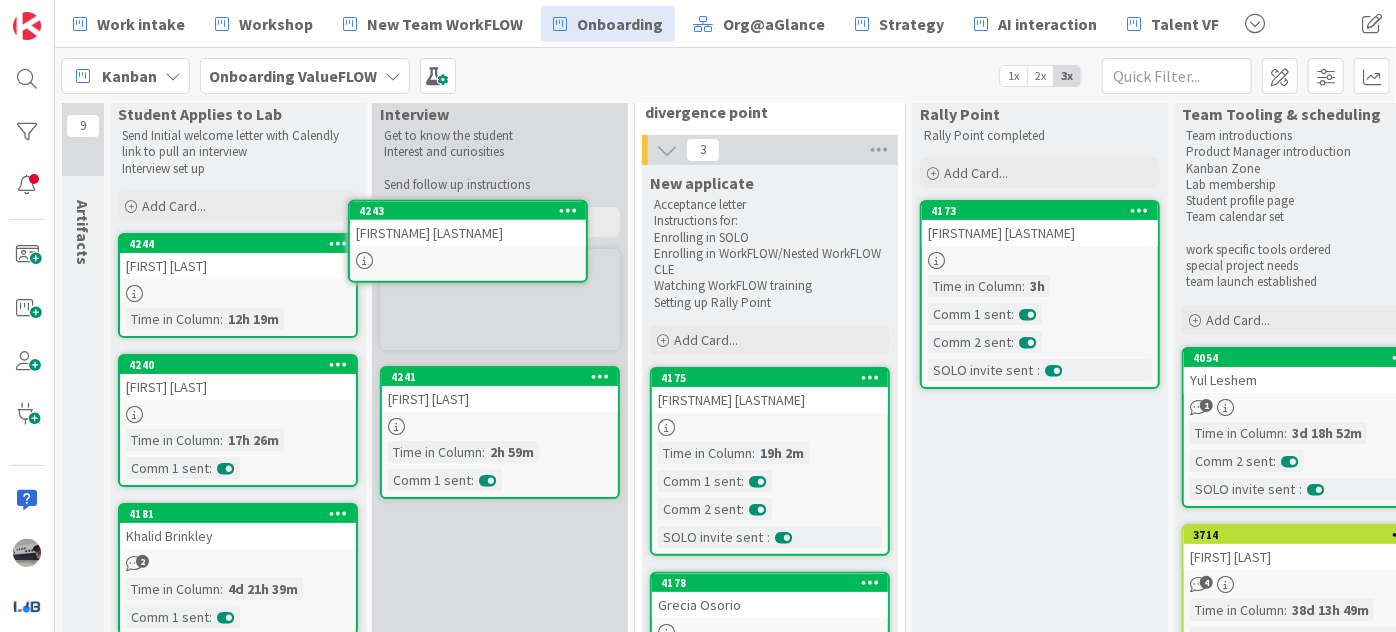 scroll, scrollTop: 0, scrollLeft: 0, axis: both 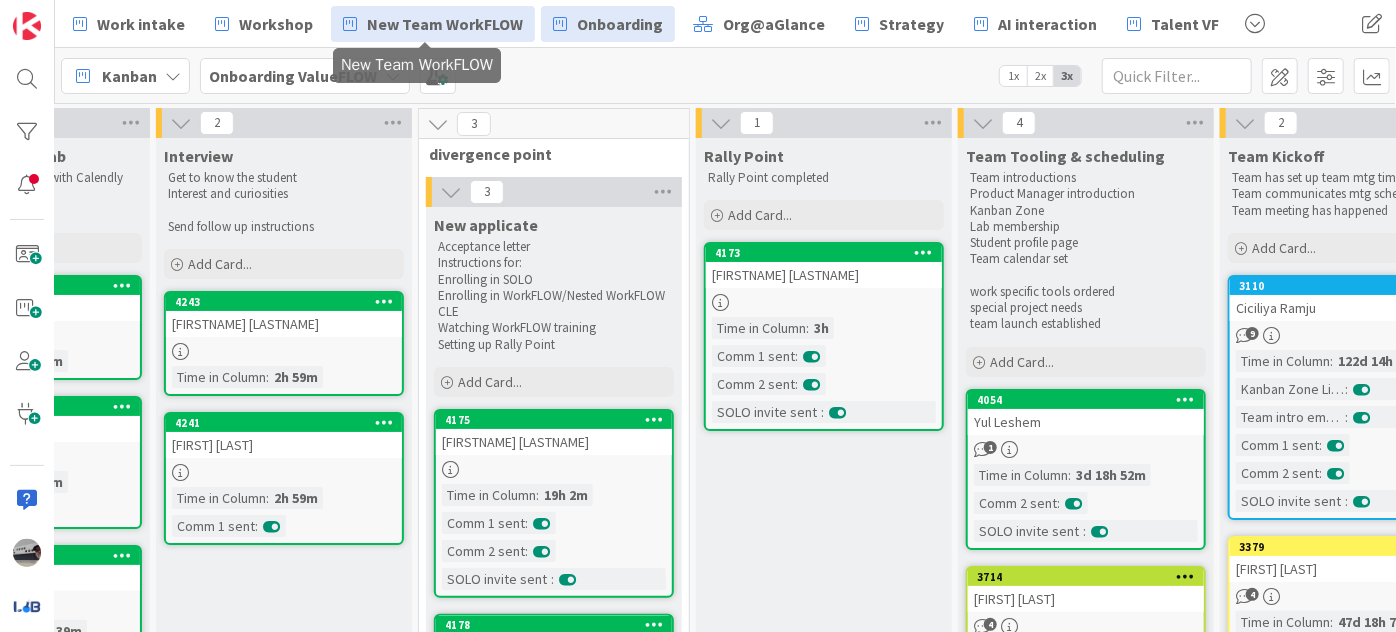 click on "New Team WorkFLOW" at bounding box center [445, 24] 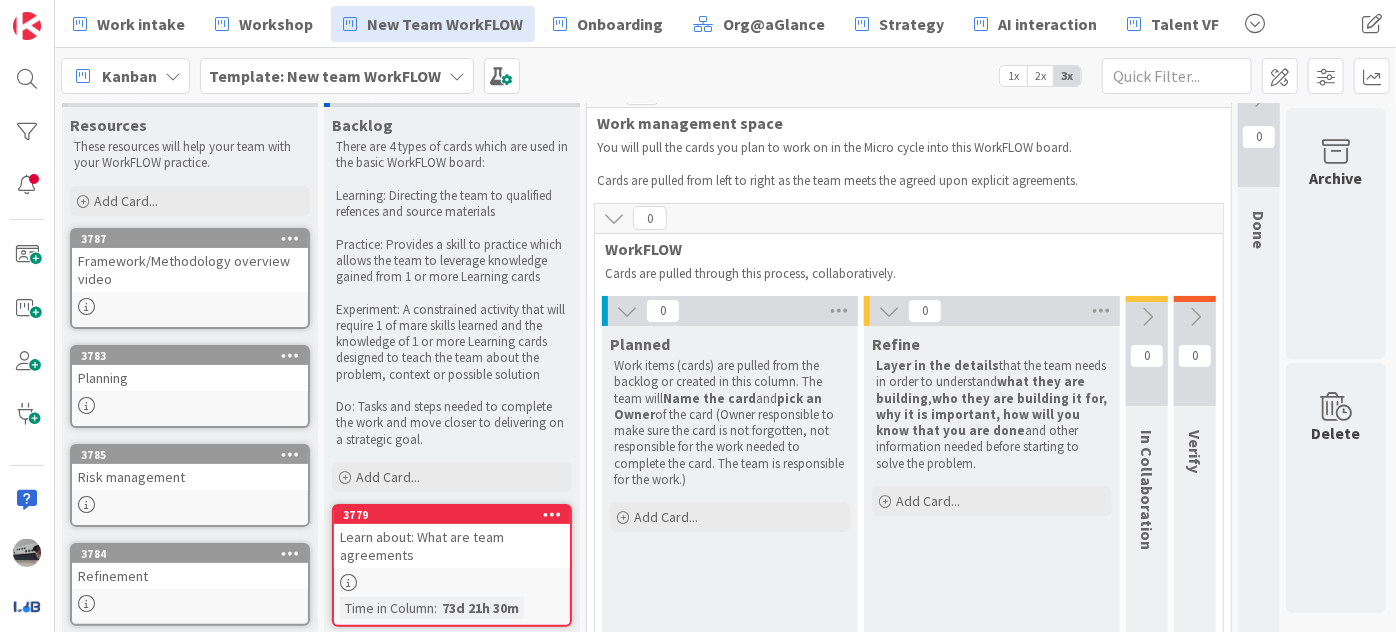 scroll, scrollTop: 0, scrollLeft: 0, axis: both 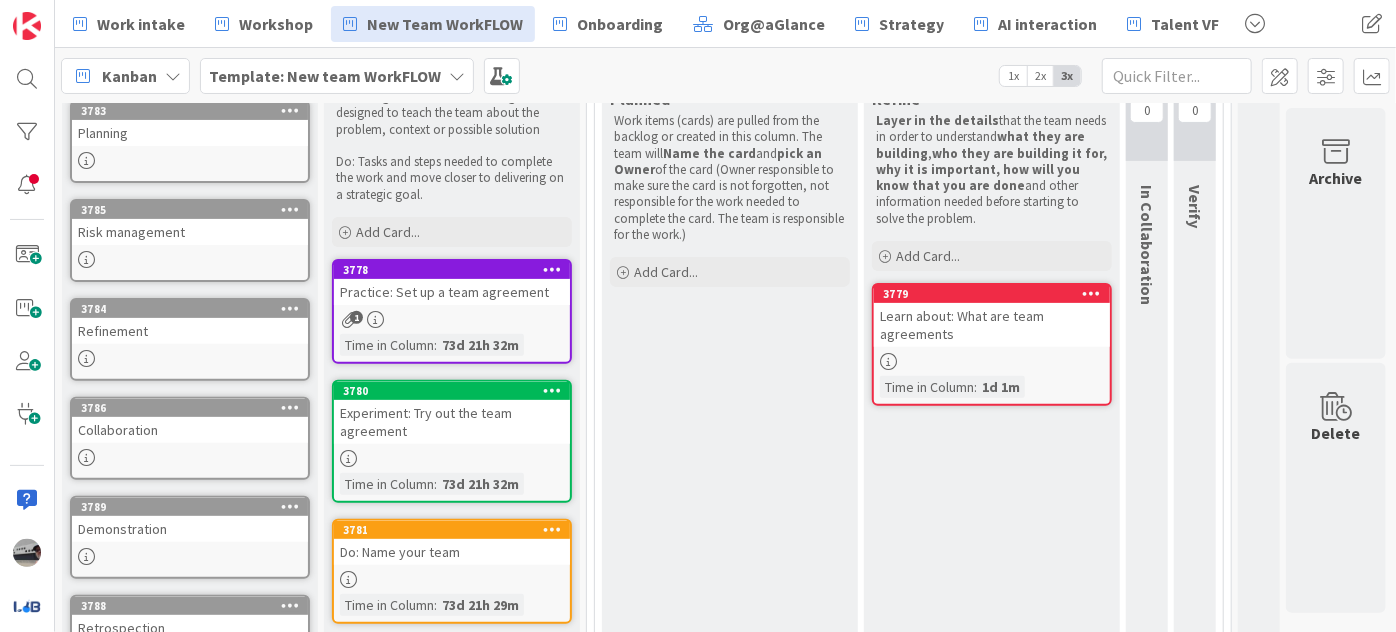 click on "Learn about: What are team agreements" at bounding box center (992, 325) 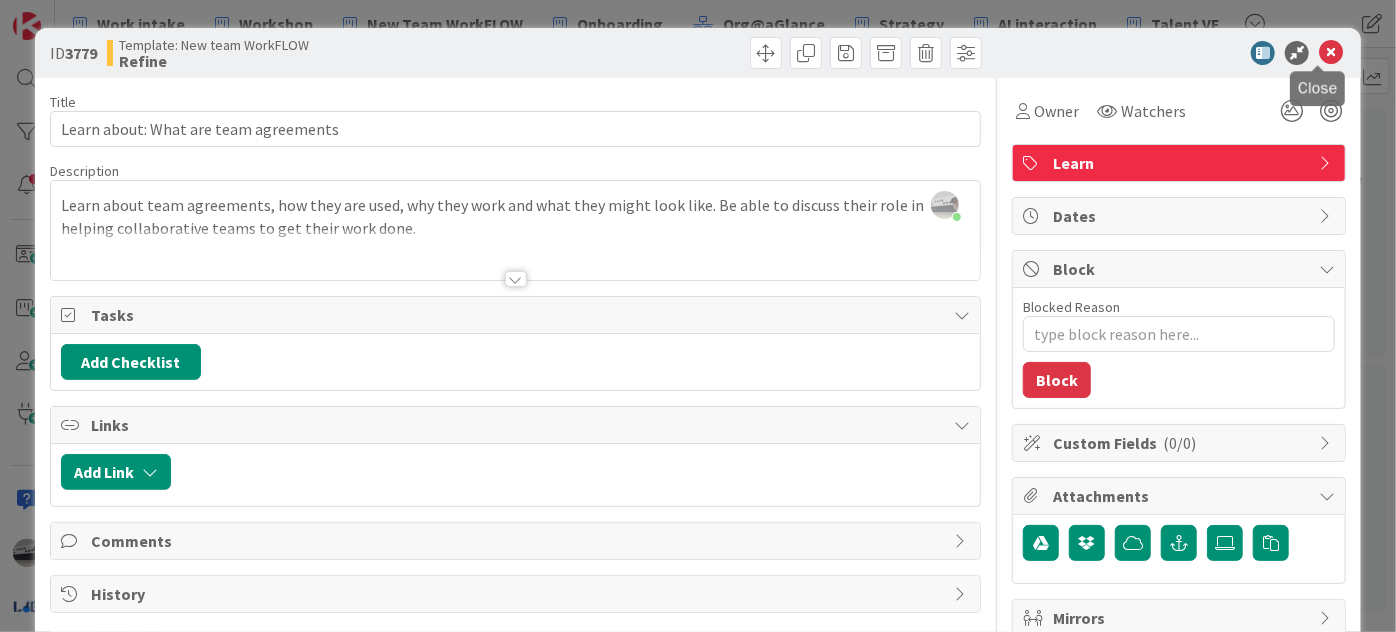 click at bounding box center (1331, 53) 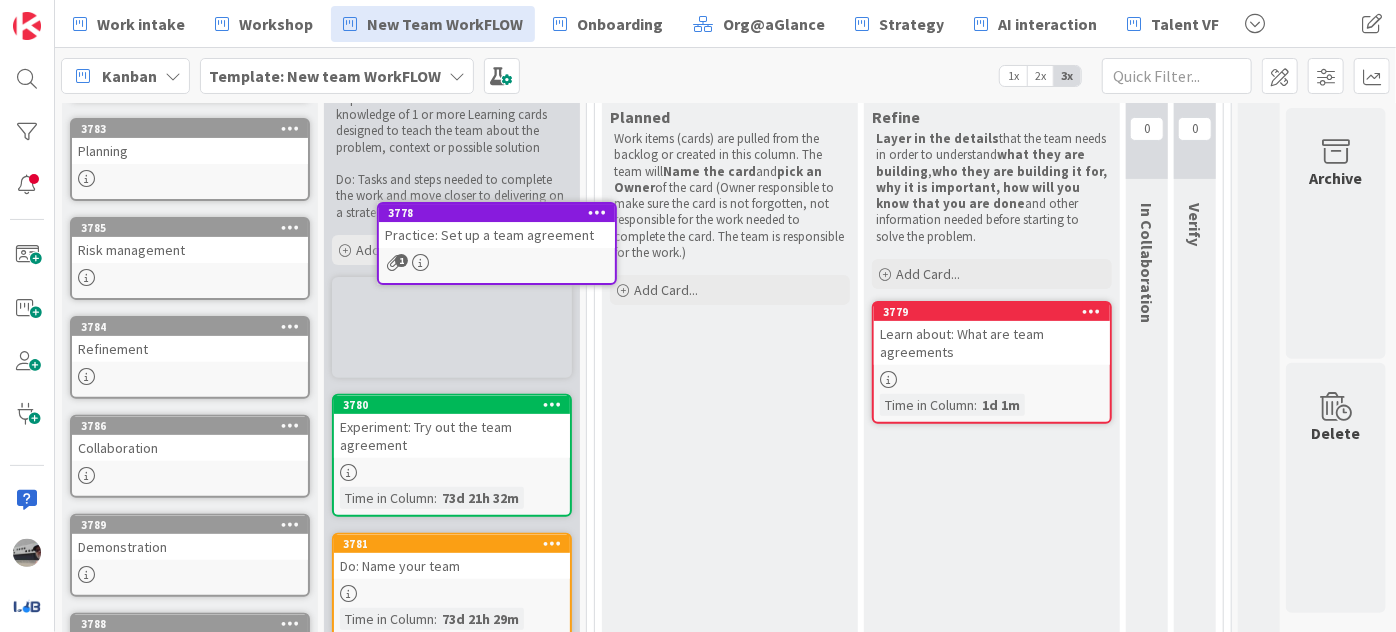 scroll, scrollTop: 164, scrollLeft: 0, axis: vertical 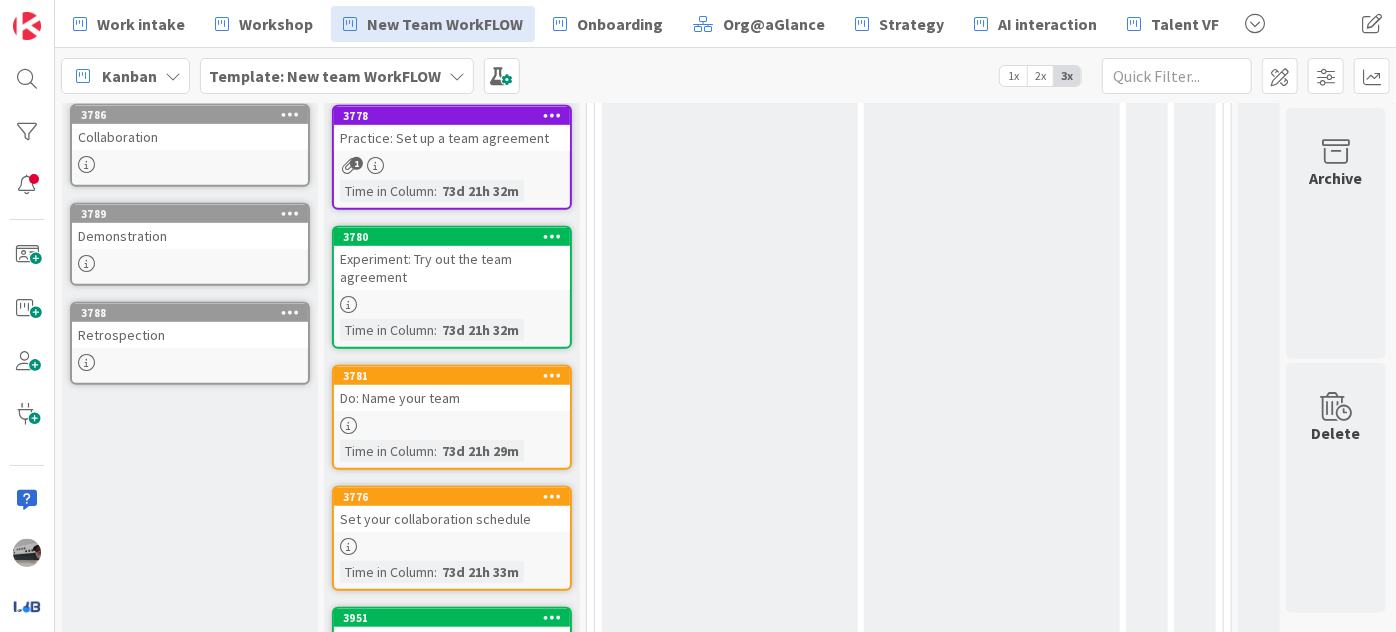 click on "Do: Name your team" at bounding box center [452, 398] 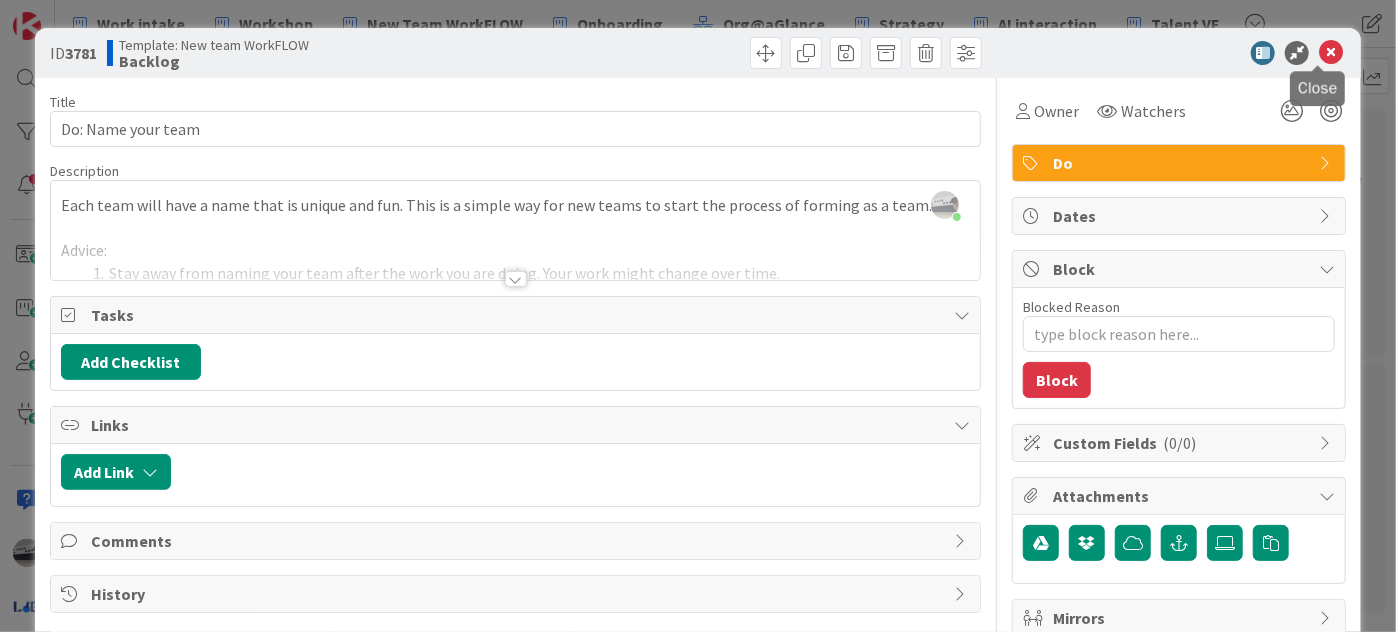 click at bounding box center [1331, 53] 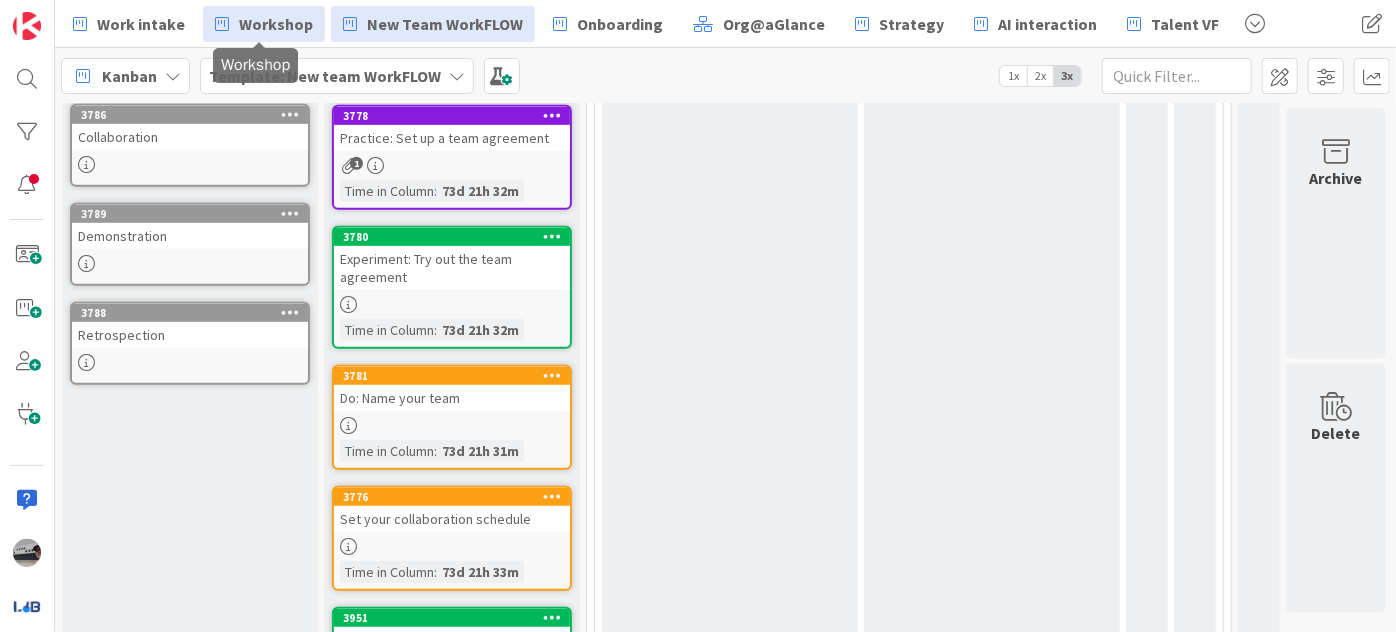 click on "Workshop" at bounding box center [276, 24] 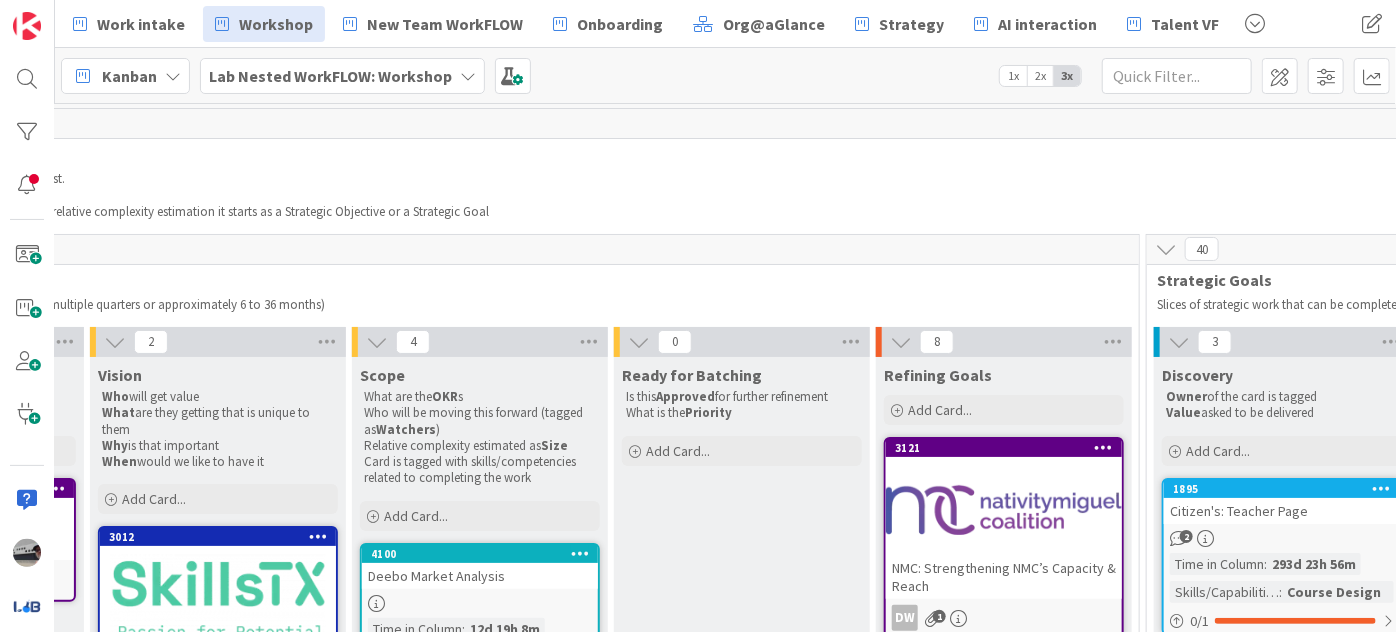 scroll, scrollTop: 0, scrollLeft: 1605, axis: horizontal 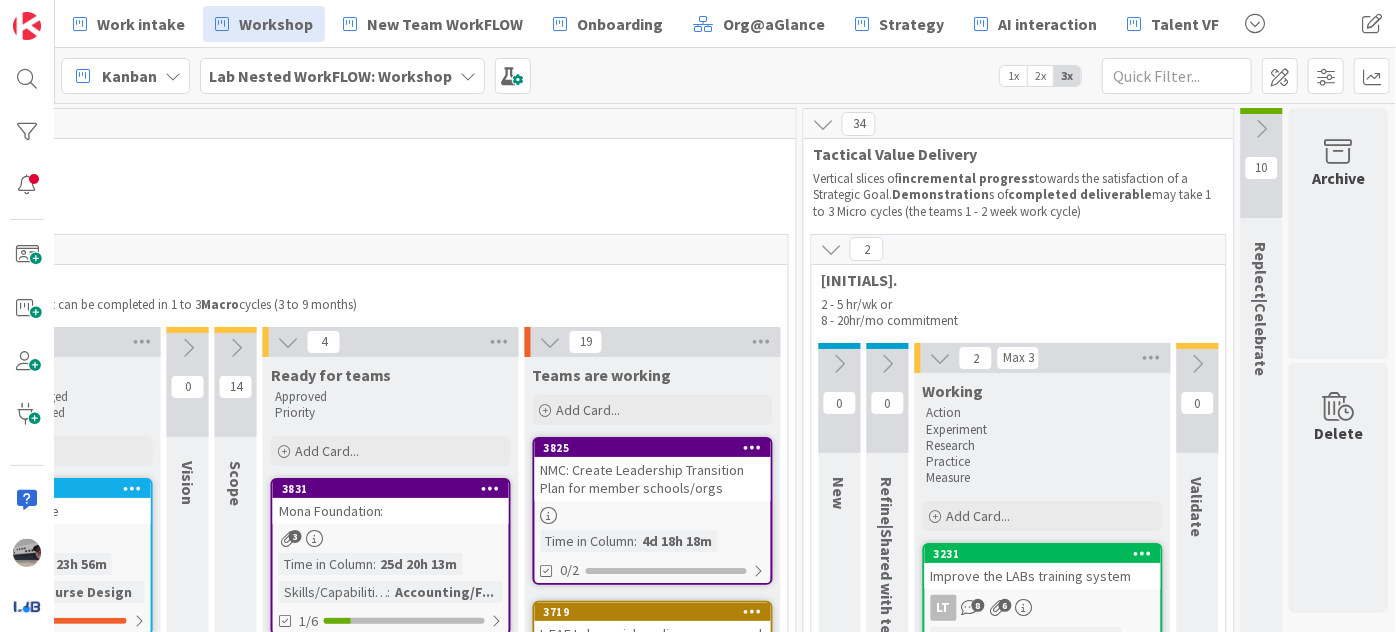 click at bounding box center [831, 249] 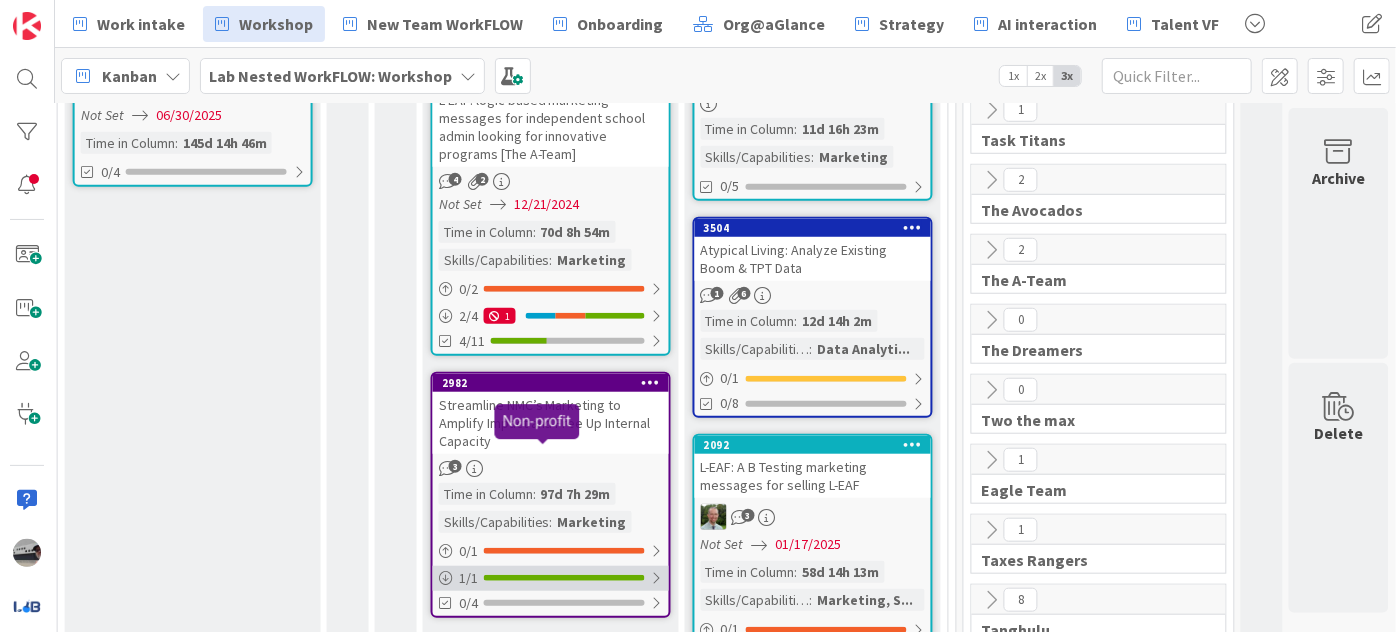 scroll, scrollTop: 909, scrollLeft: 1446, axis: both 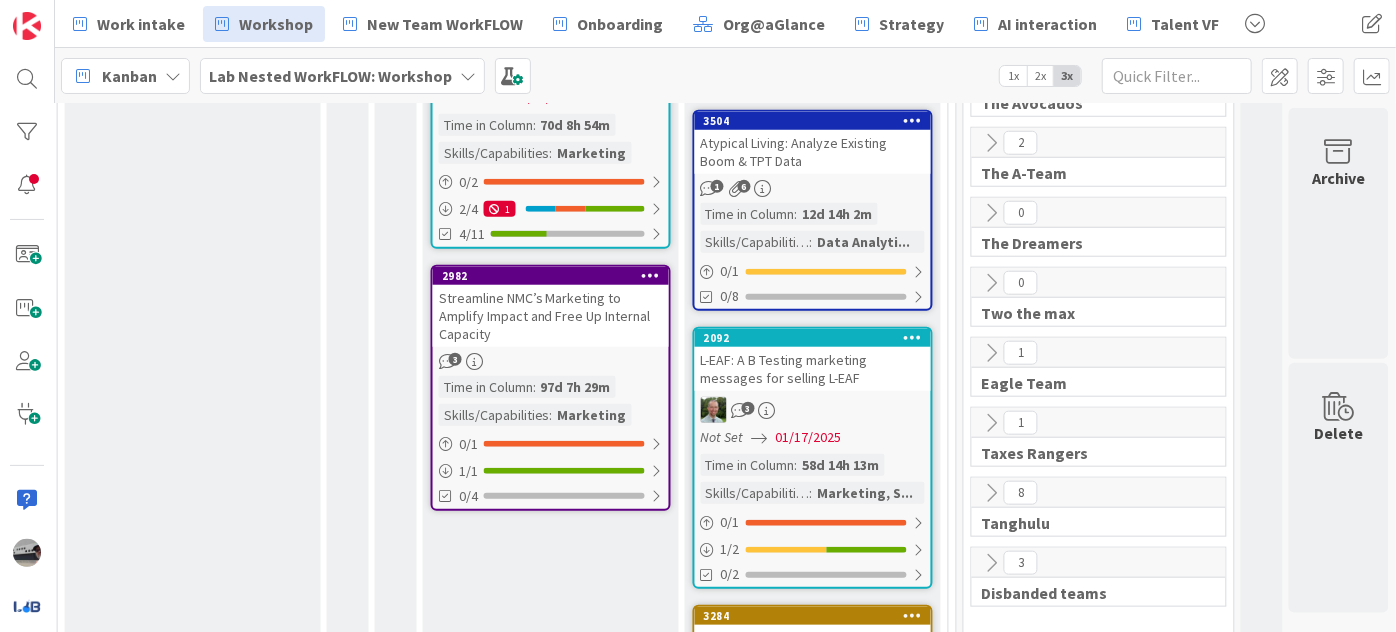click on "Atypical Living: Analyze Existing Boom & TPT Data" at bounding box center [813, 152] 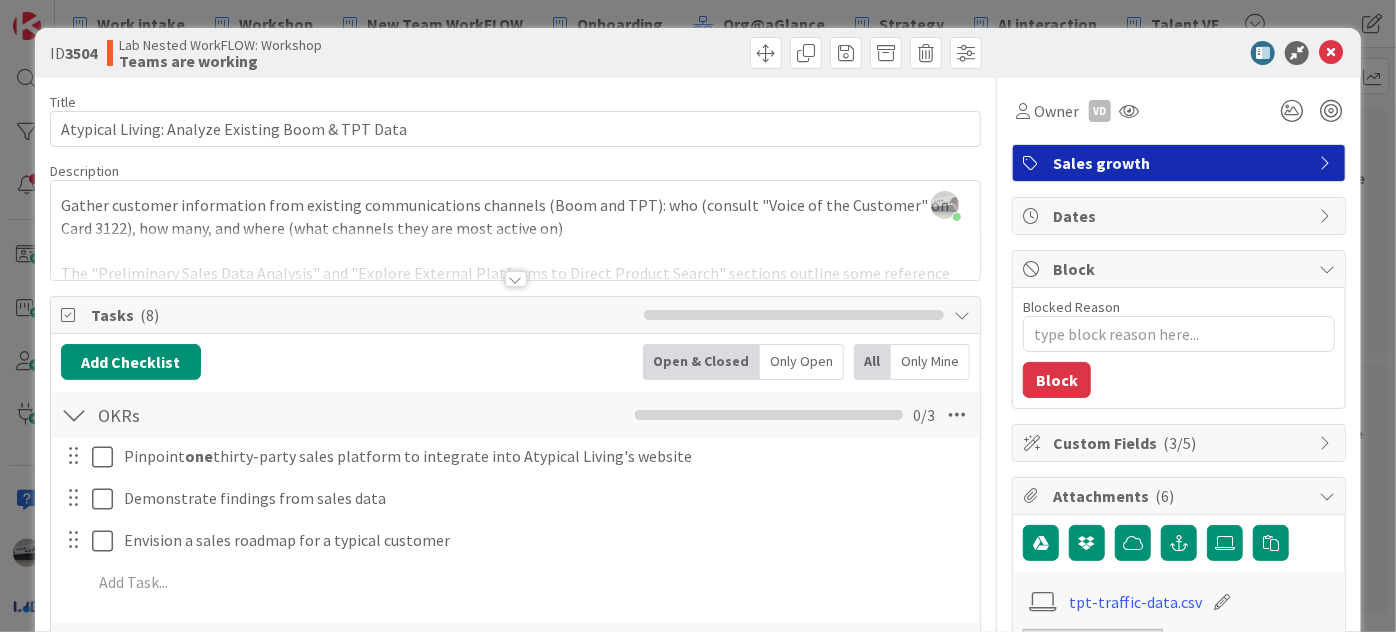click at bounding box center (1327, 443) 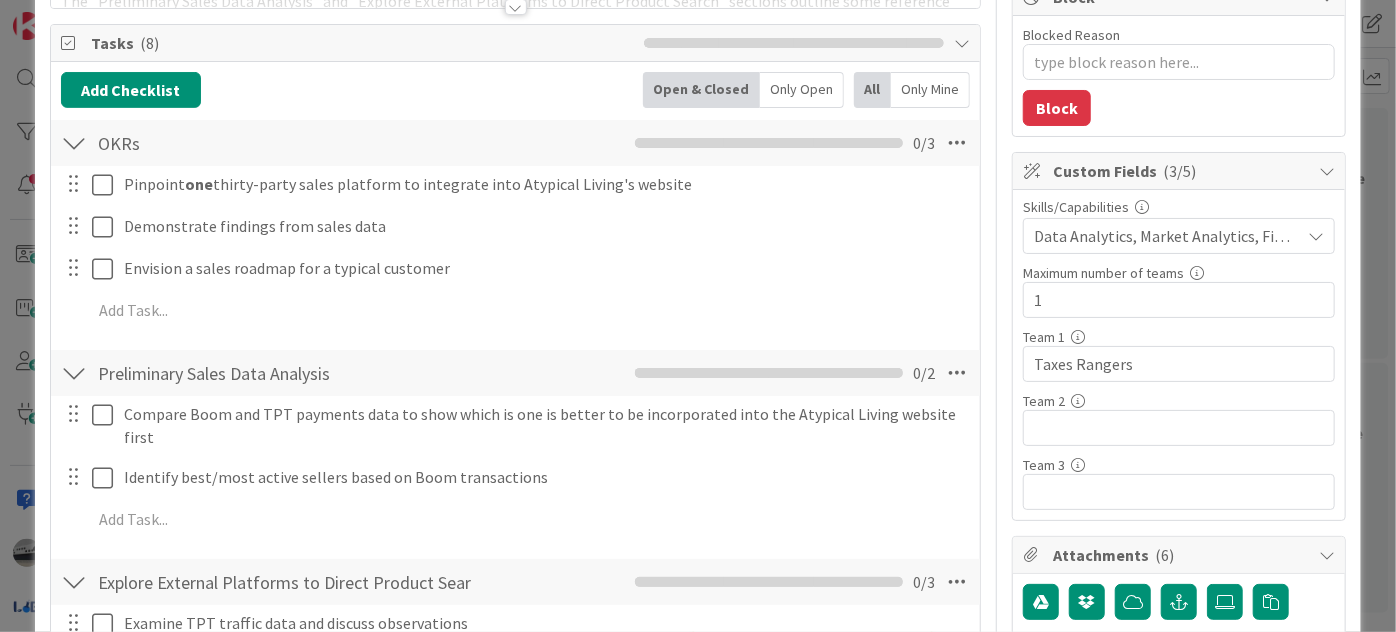 scroll, scrollTop: 0, scrollLeft: 0, axis: both 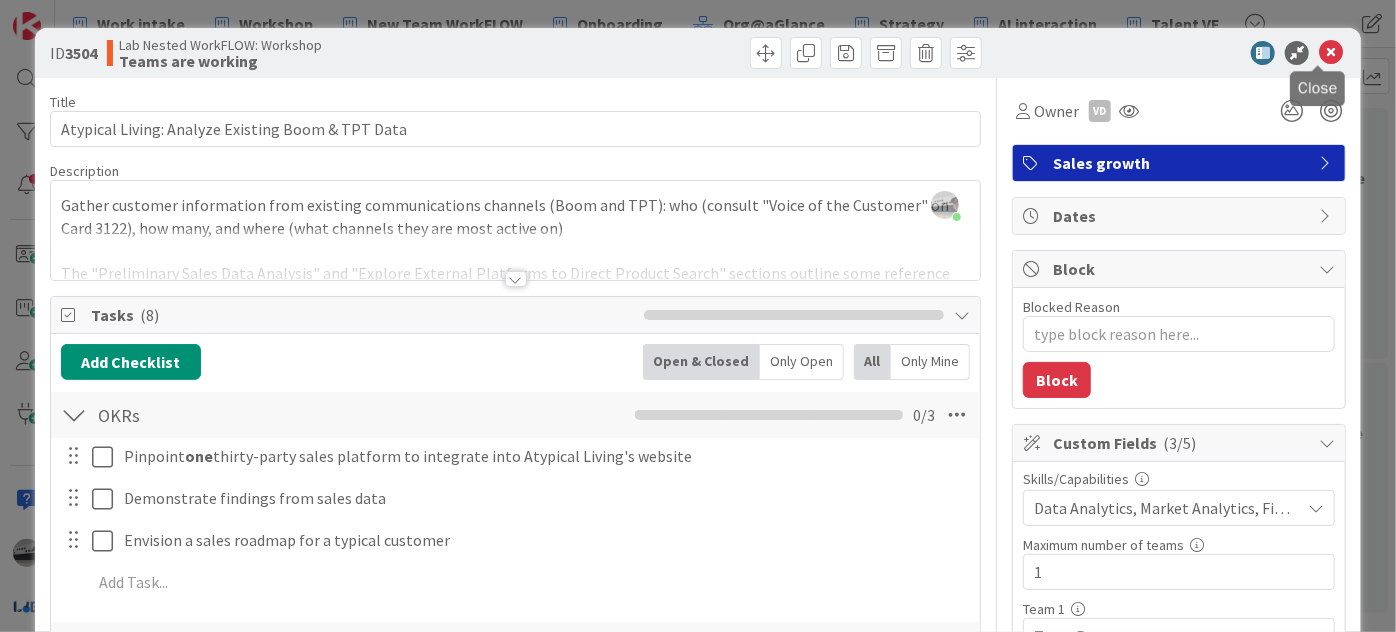 click at bounding box center (1331, 53) 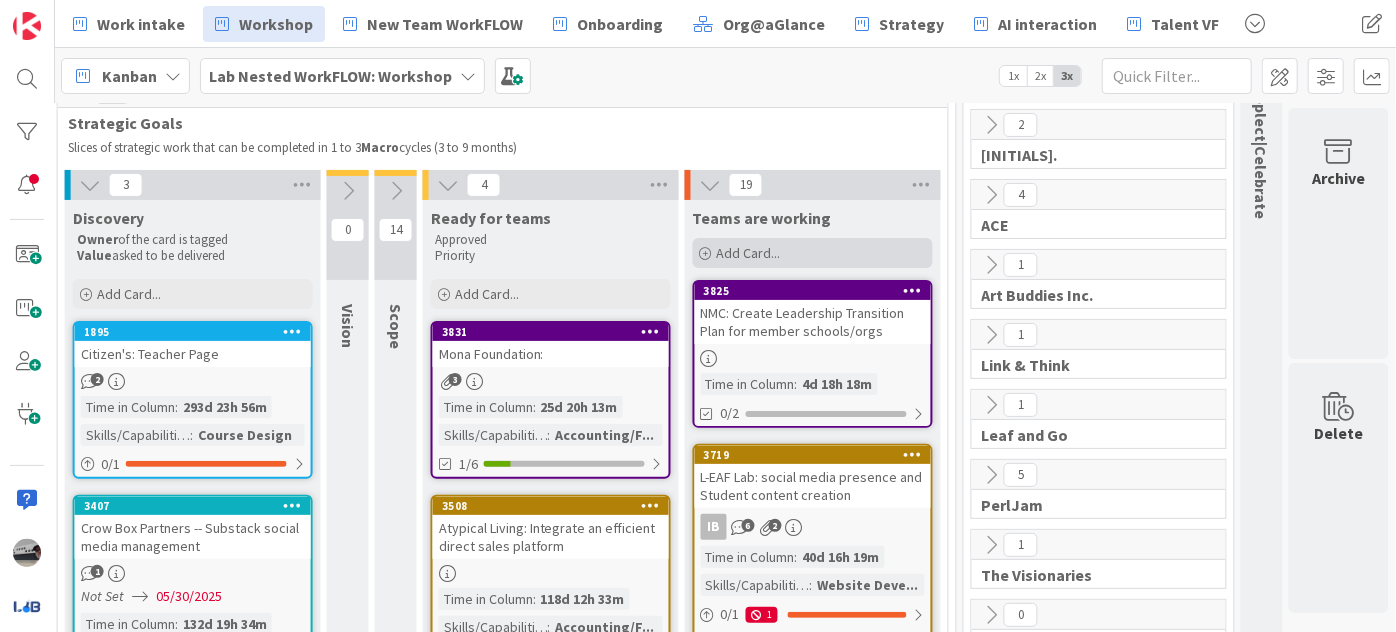 scroll, scrollTop: 0, scrollLeft: 1446, axis: horizontal 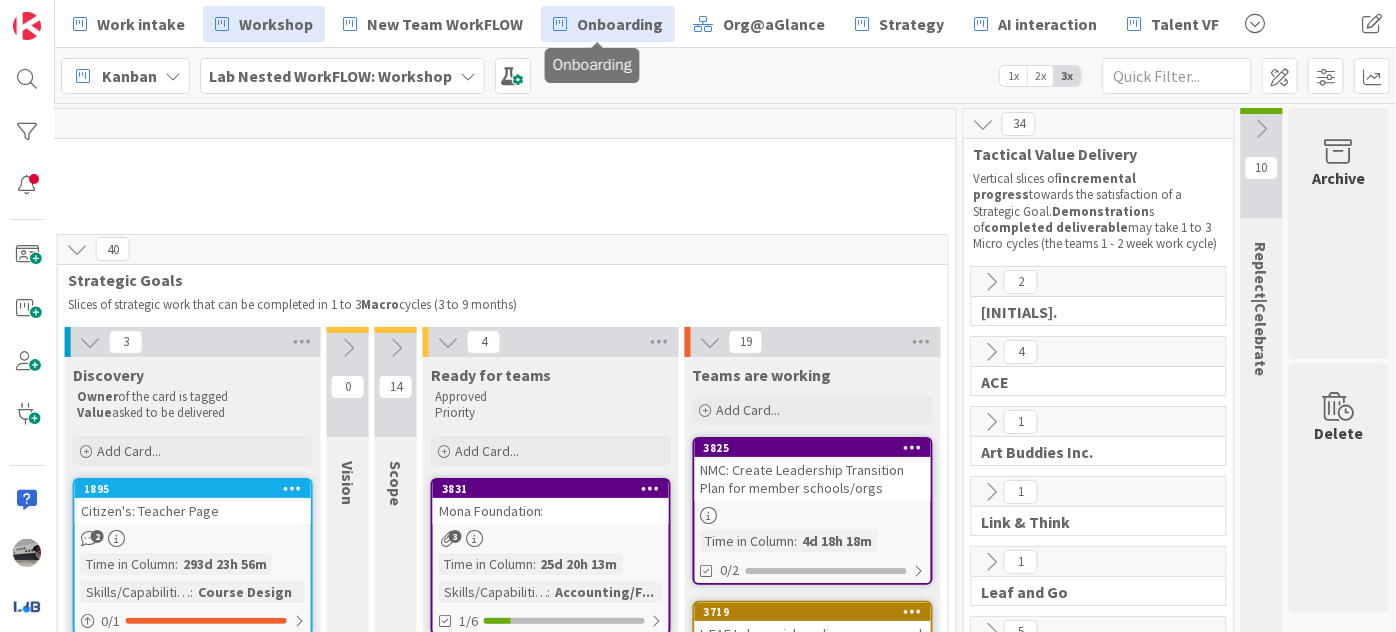 click on "Onboarding" at bounding box center (620, 24) 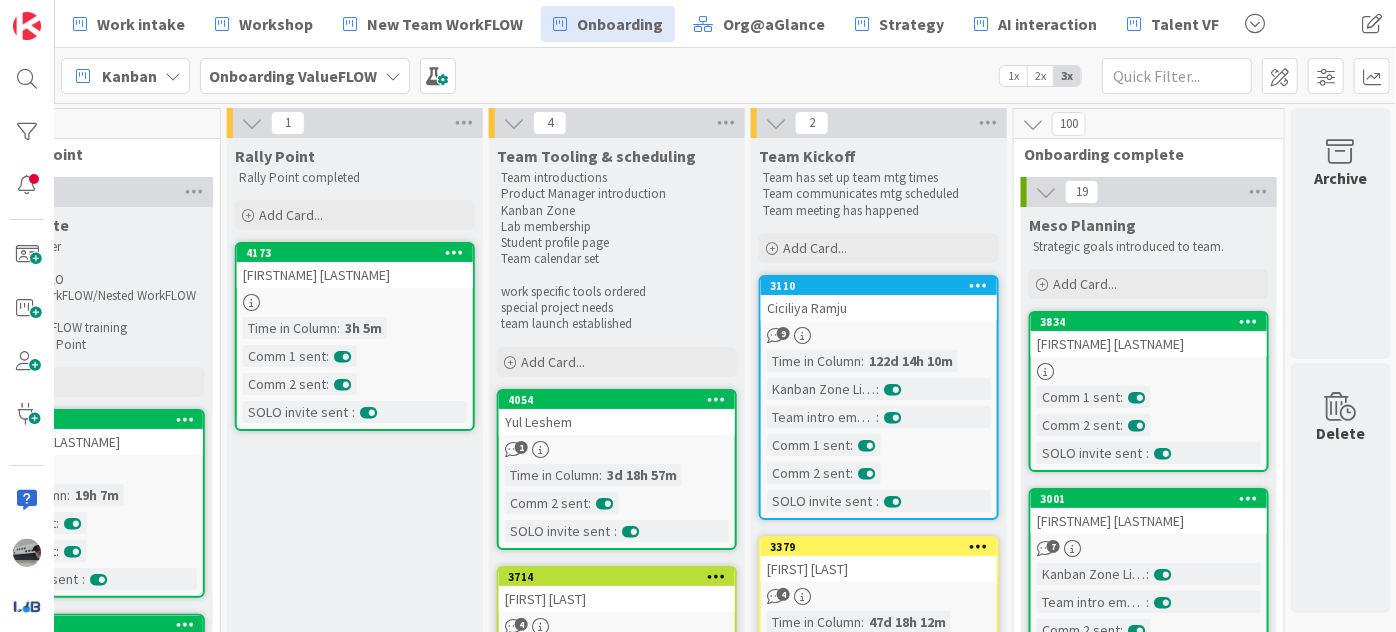 scroll, scrollTop: 0, scrollLeft: 697, axis: horizontal 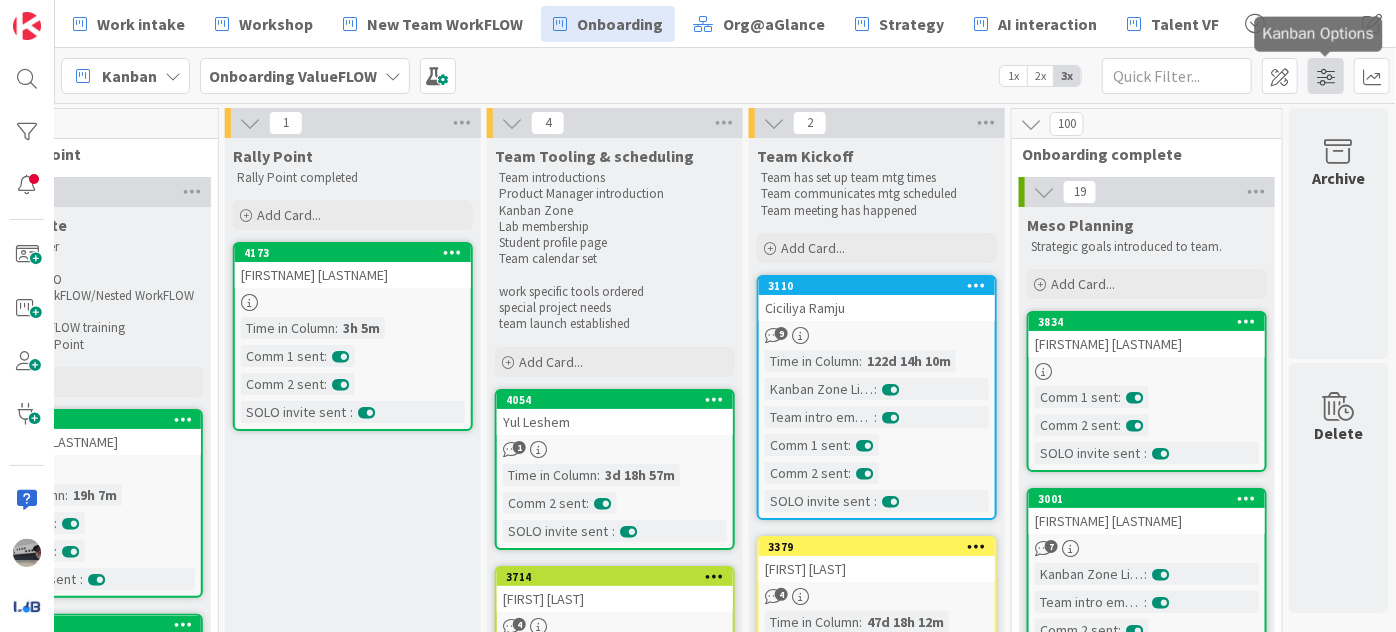 click at bounding box center [1326, 76] 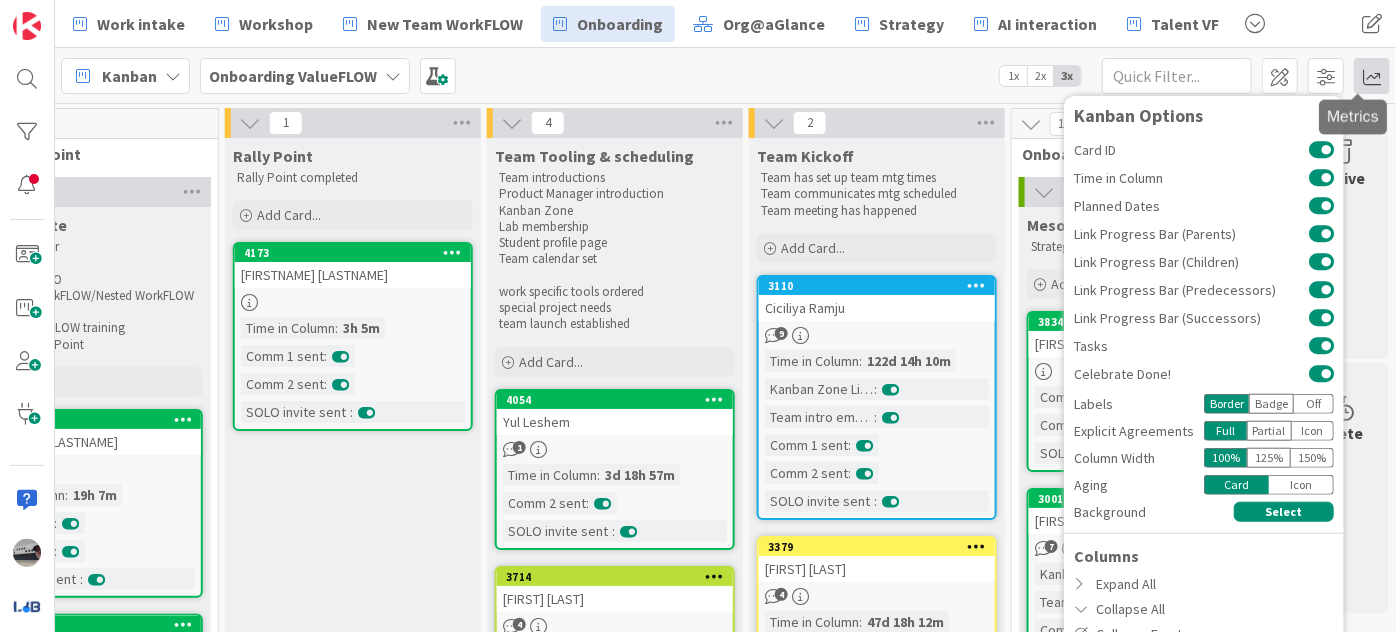 click at bounding box center [1372, 76] 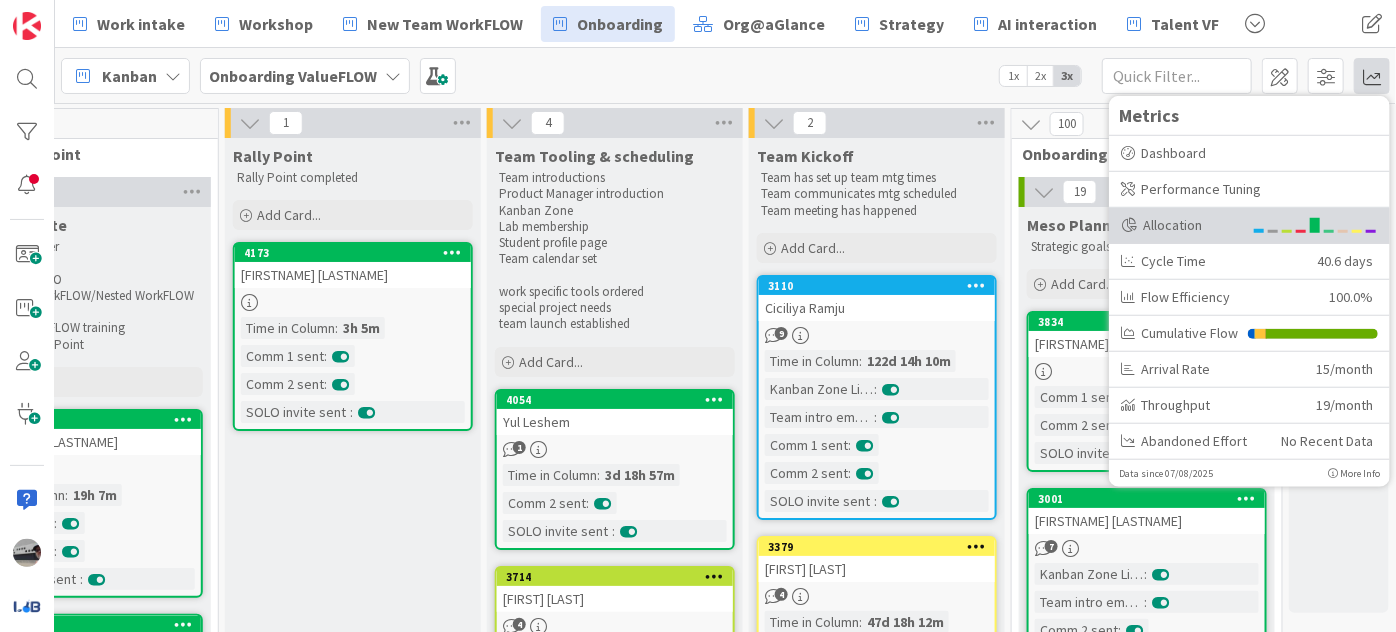 click on "Allocation" at bounding box center [1181, 224] 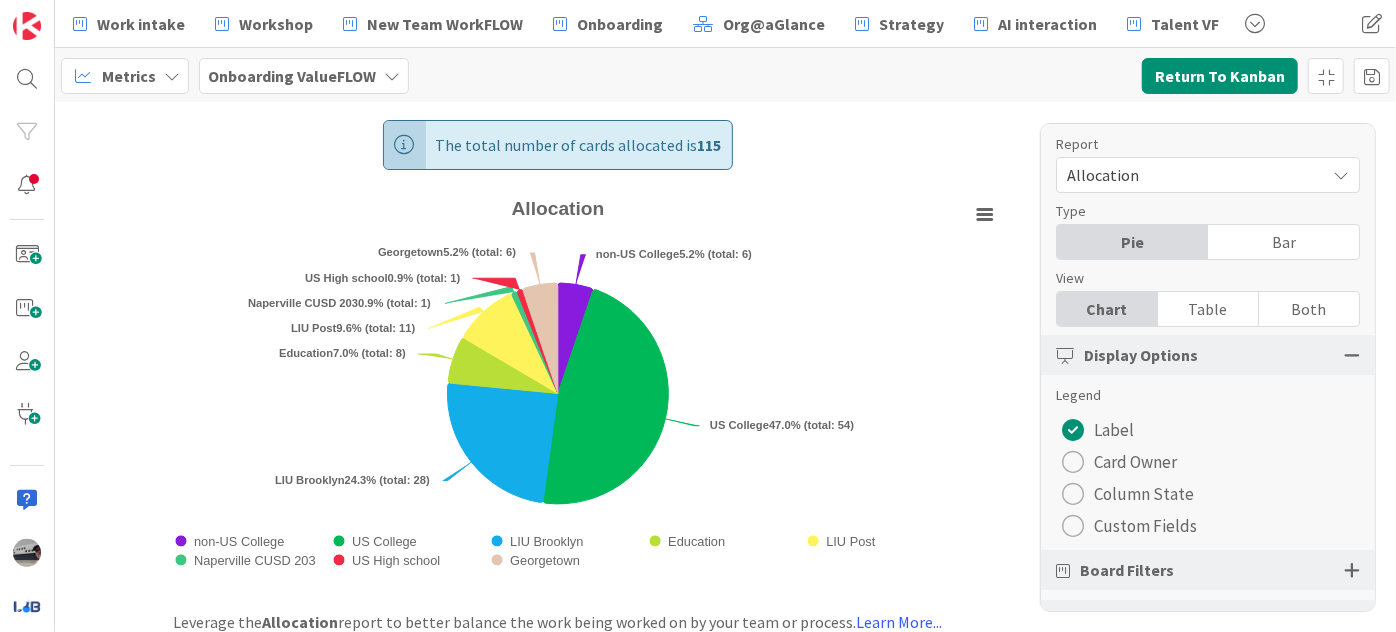 scroll, scrollTop: 4, scrollLeft: 0, axis: vertical 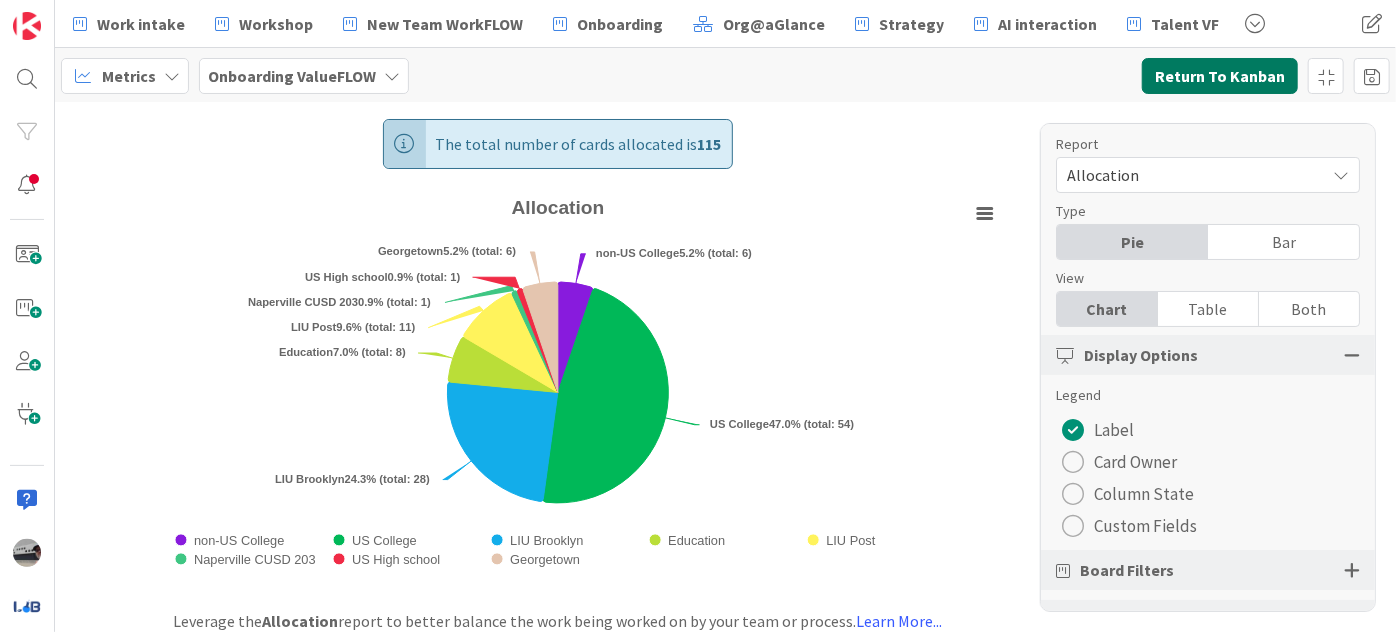 click on "Return To Kanban" at bounding box center (1220, 76) 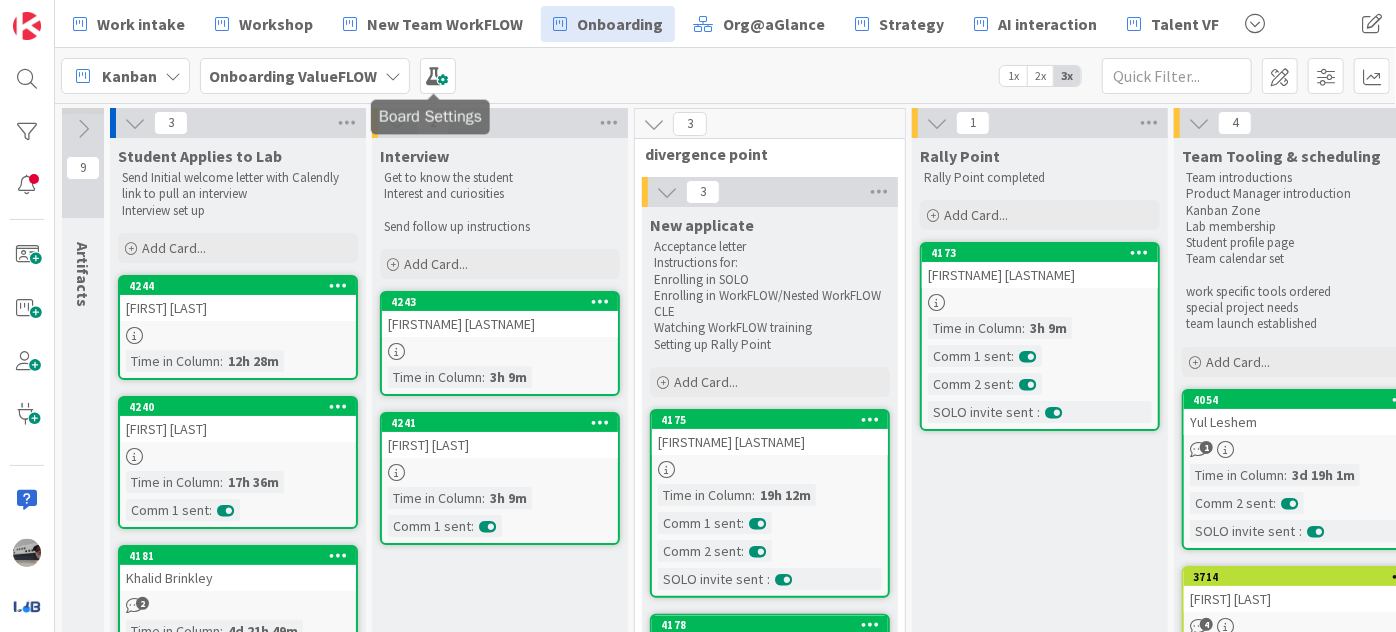 click at bounding box center (438, 76) 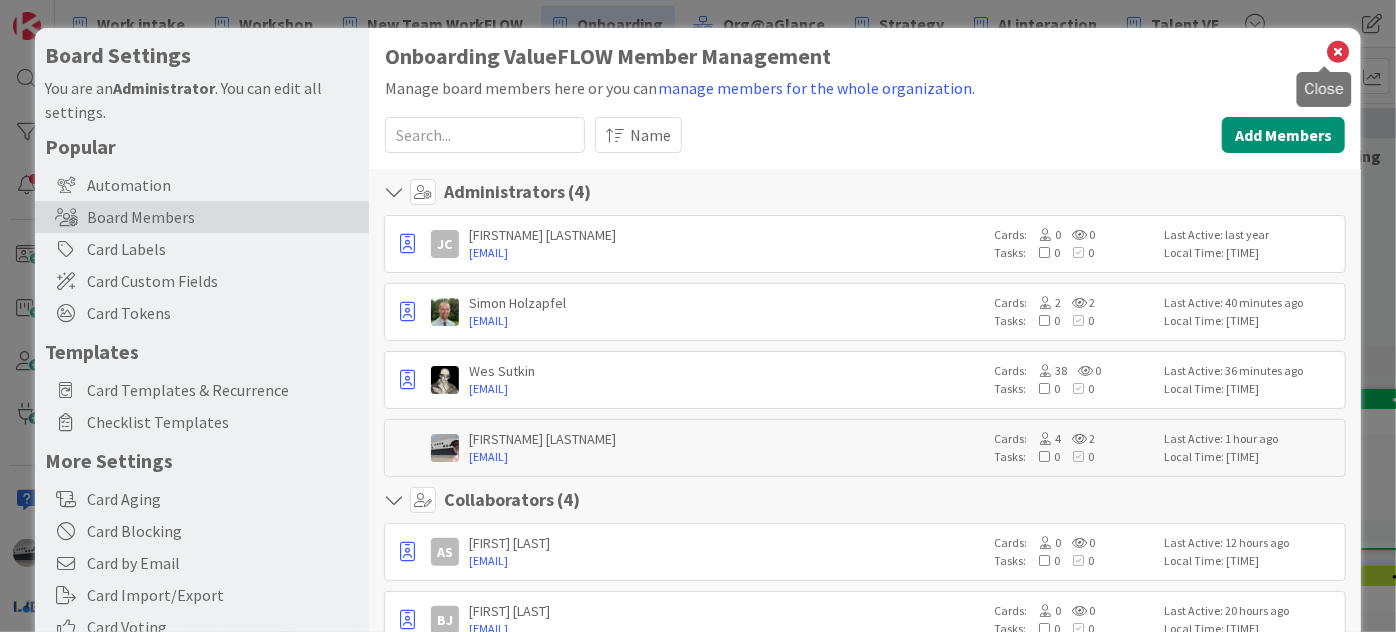 click at bounding box center [1338, 52] 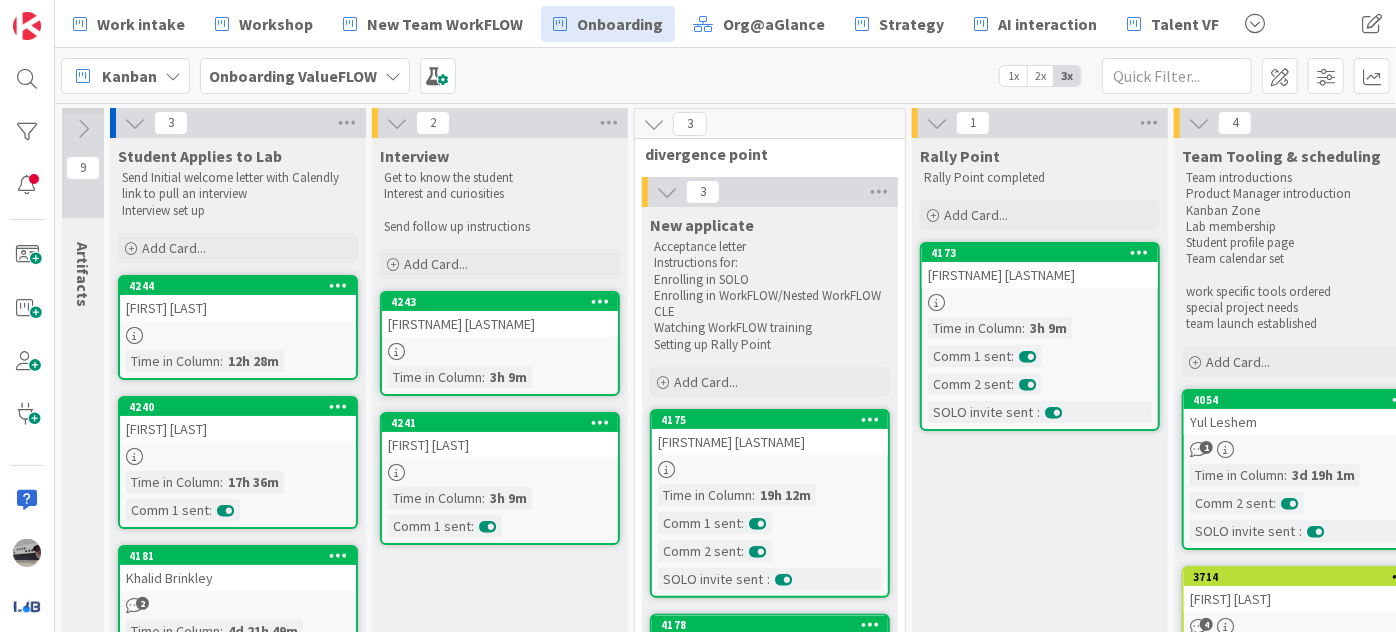 click on "[FIRSTNAME] [LASTNAME]" at bounding box center [770, 442] 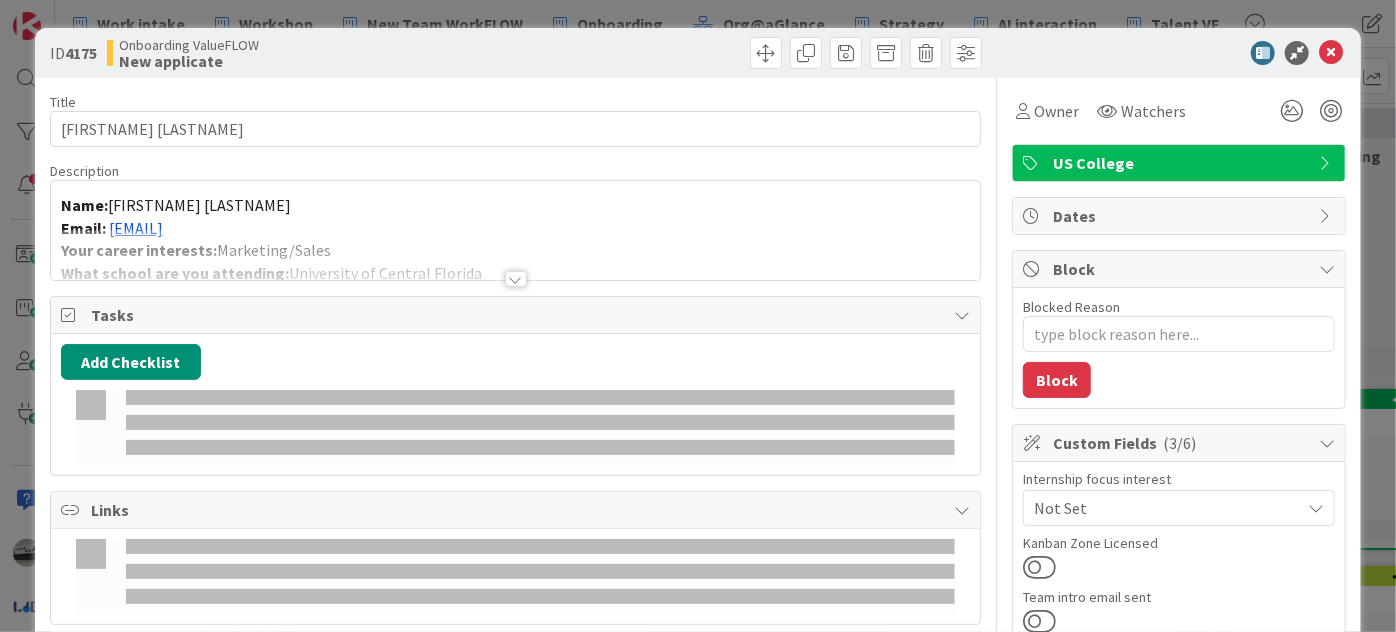 type on "x" 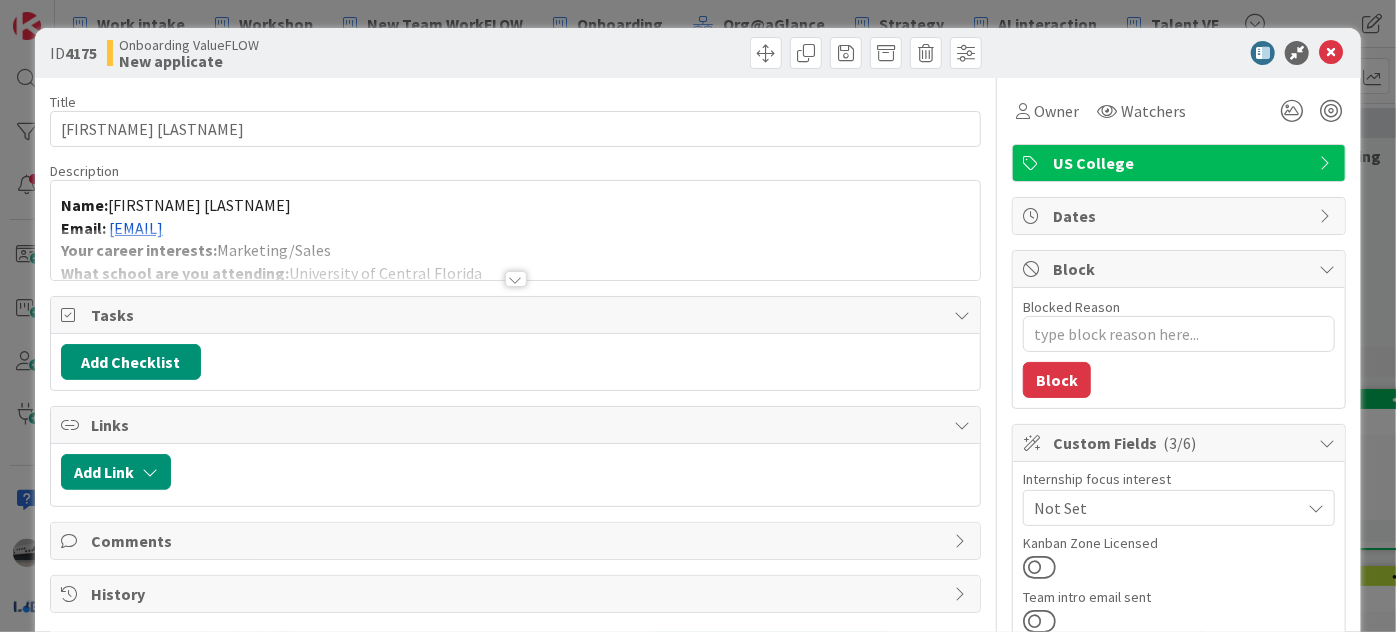 click at bounding box center (516, 279) 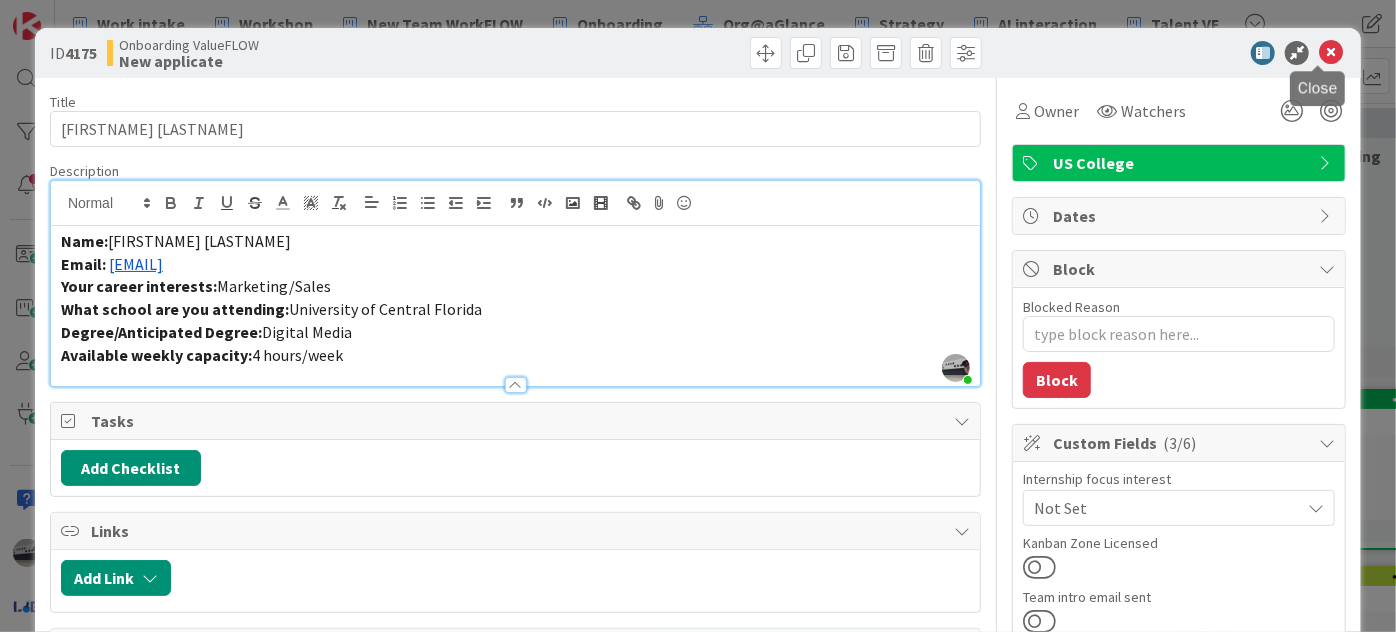 click at bounding box center (1331, 53) 